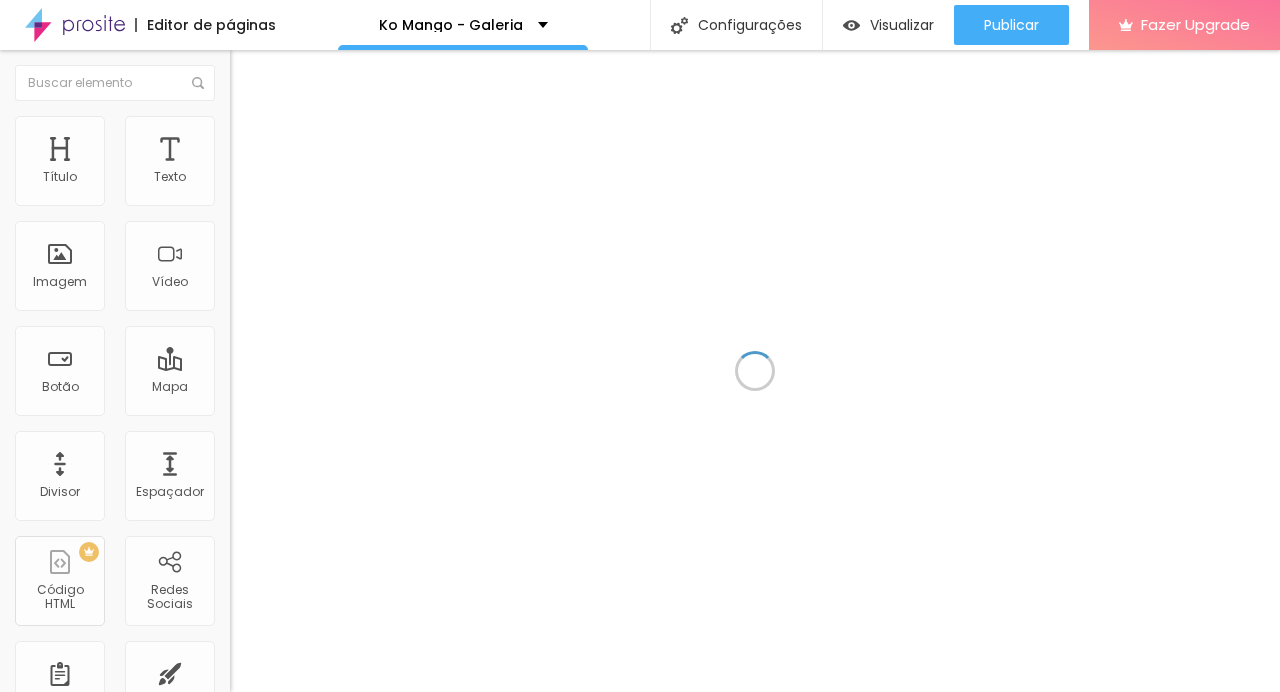 scroll, scrollTop: 0, scrollLeft: 0, axis: both 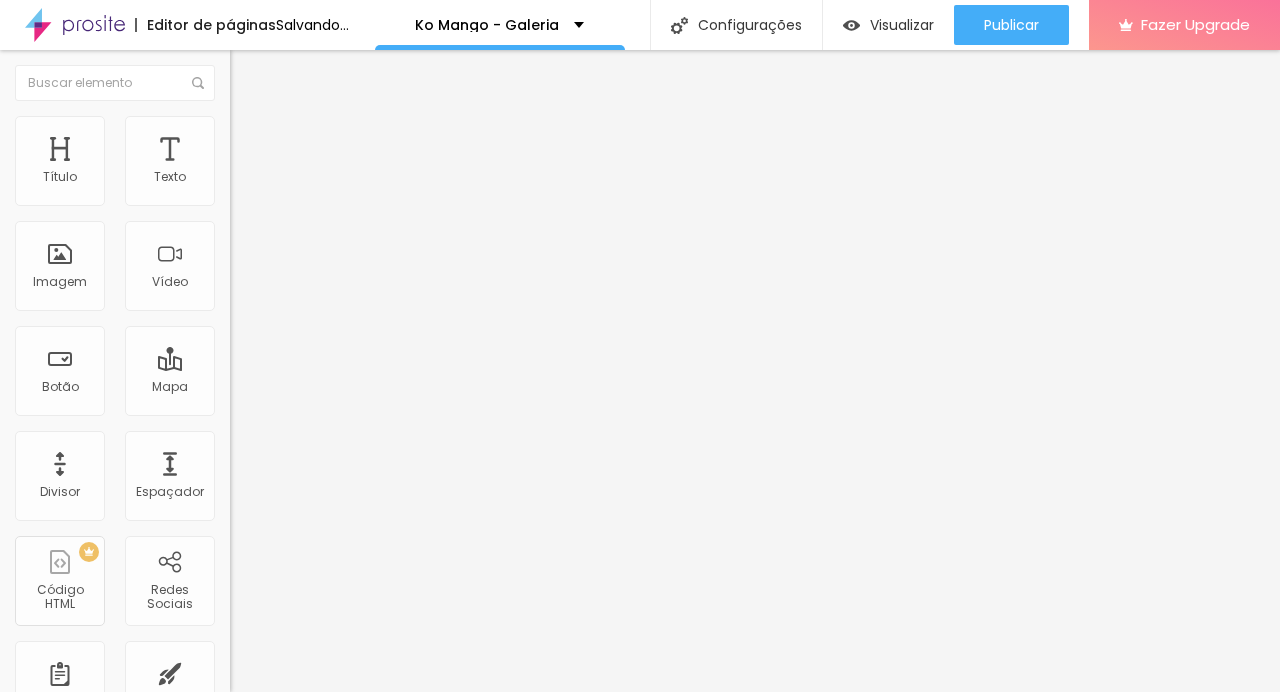 click on "Trocar imagem" at bounding box center (284, 163) 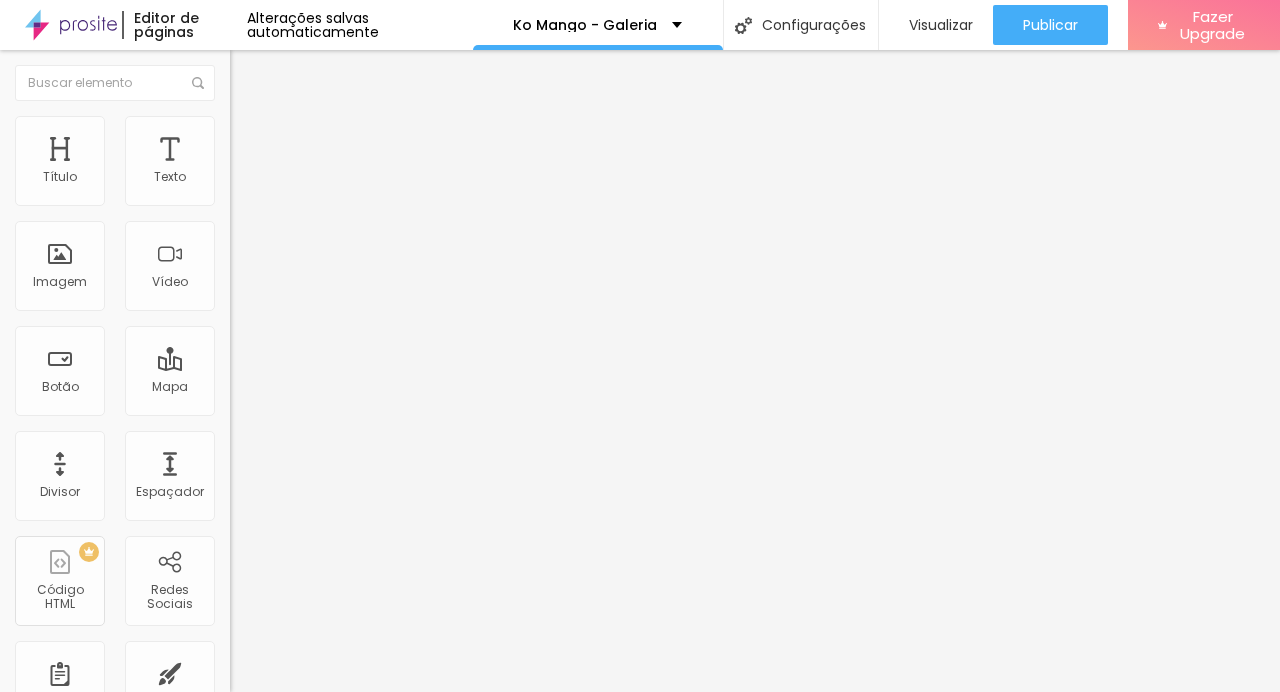 click at bounding box center (640, 819) 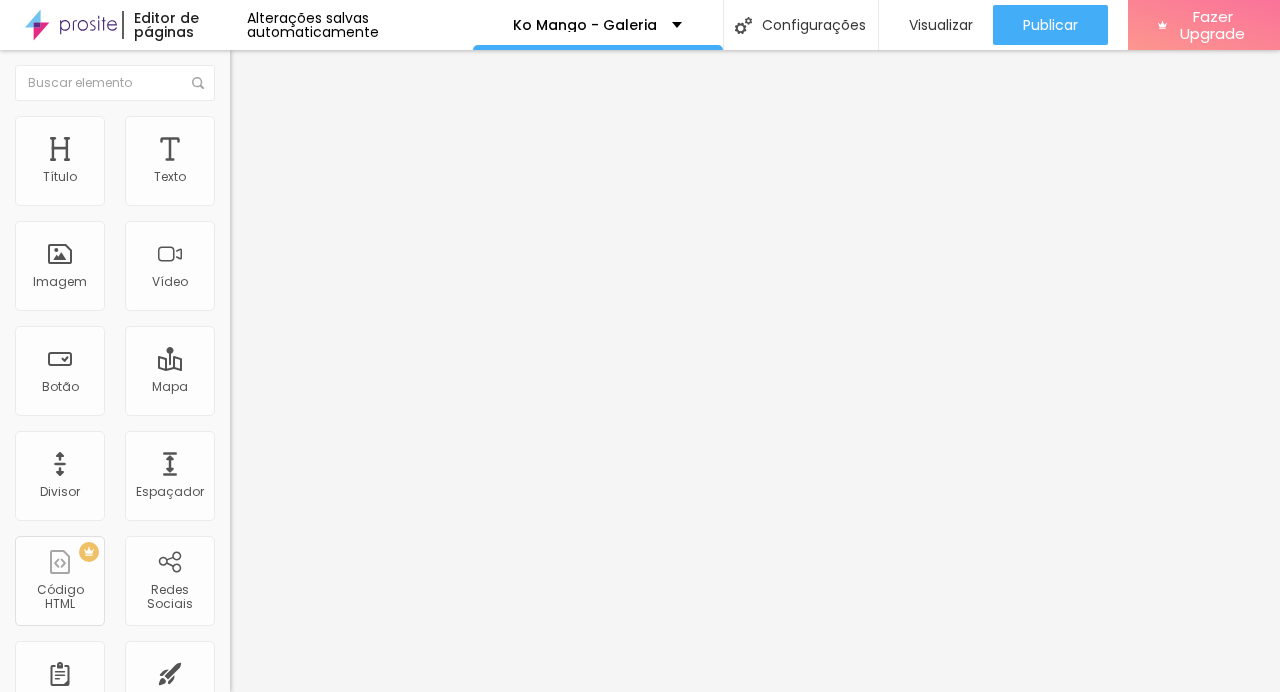 scroll, scrollTop: 0, scrollLeft: 0, axis: both 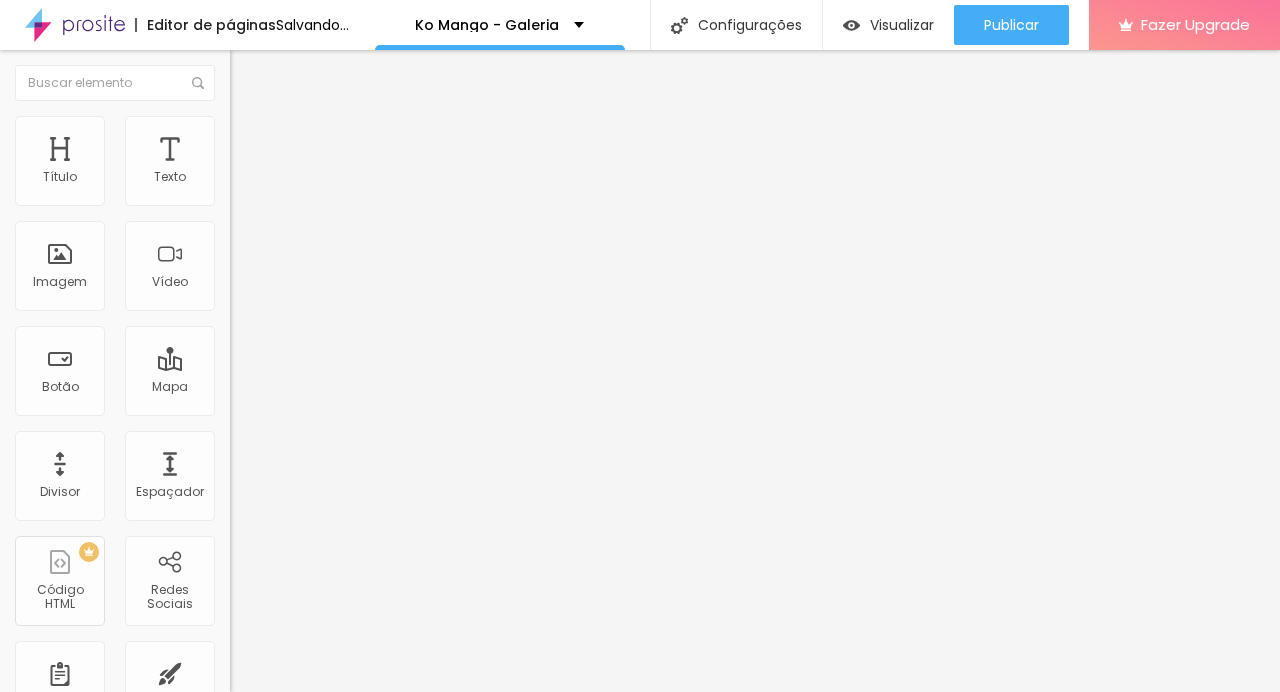 click on "Trocar imagem" at bounding box center [284, 163] 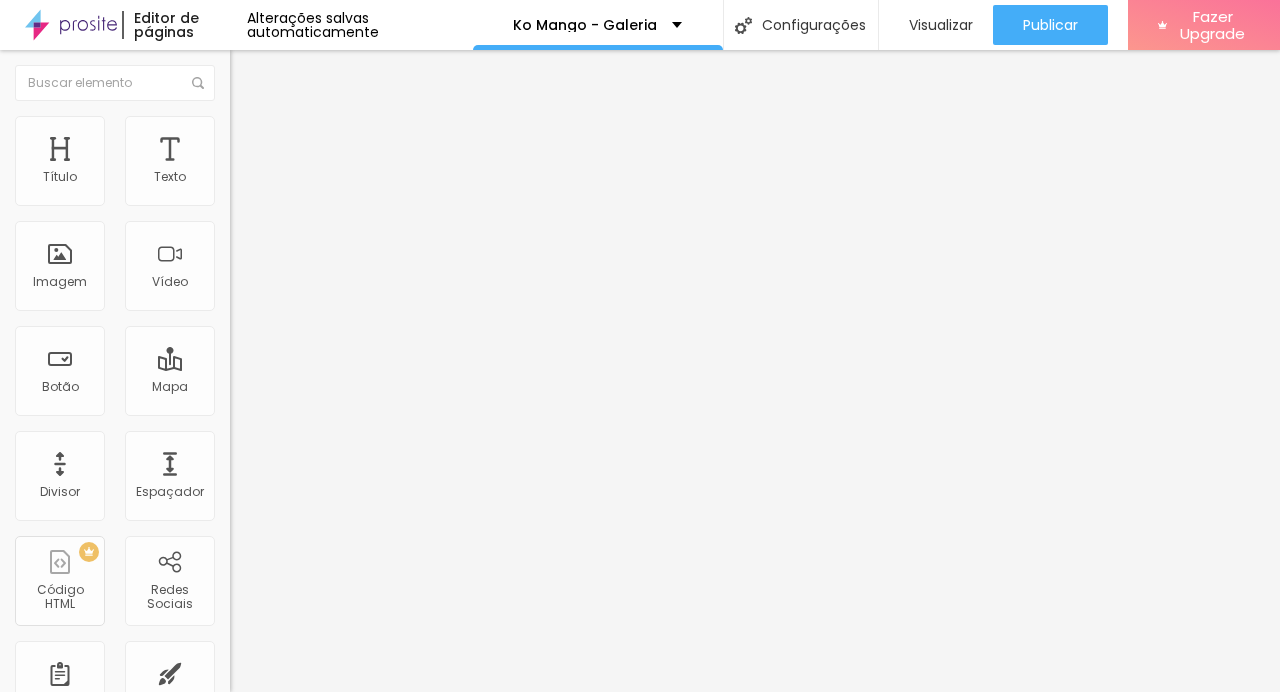 click at bounding box center [35, 752] 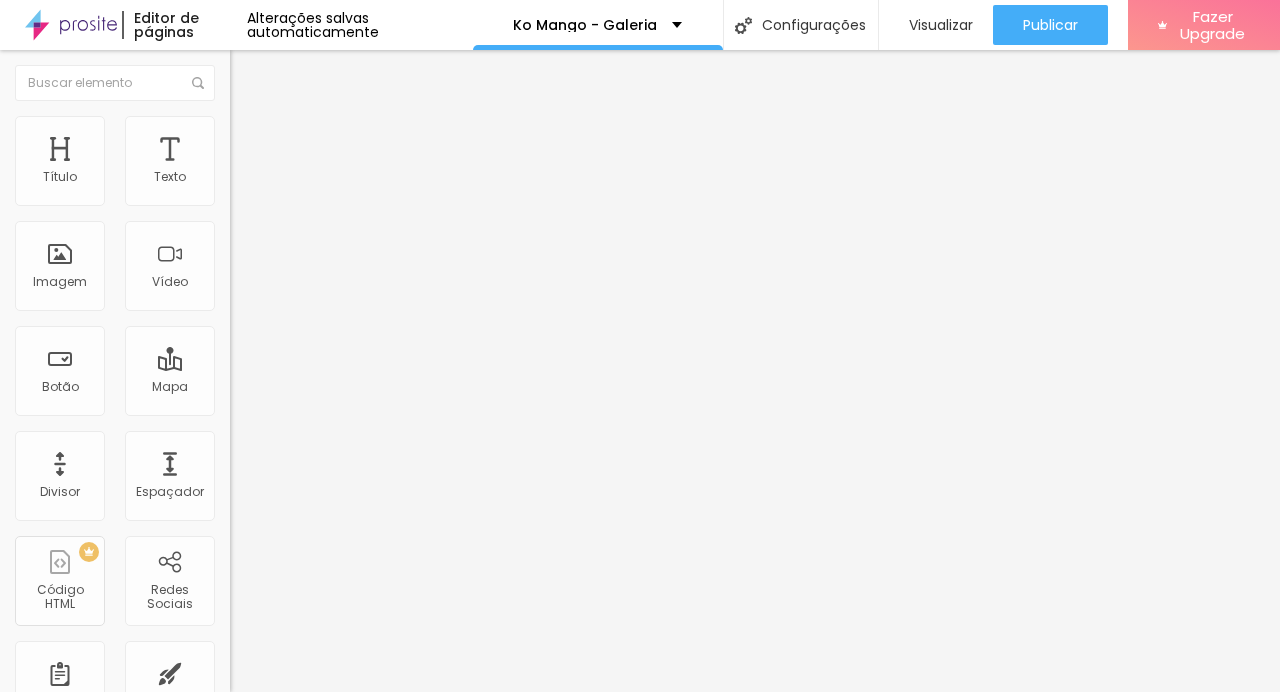 scroll, scrollTop: 903, scrollLeft: 0, axis: vertical 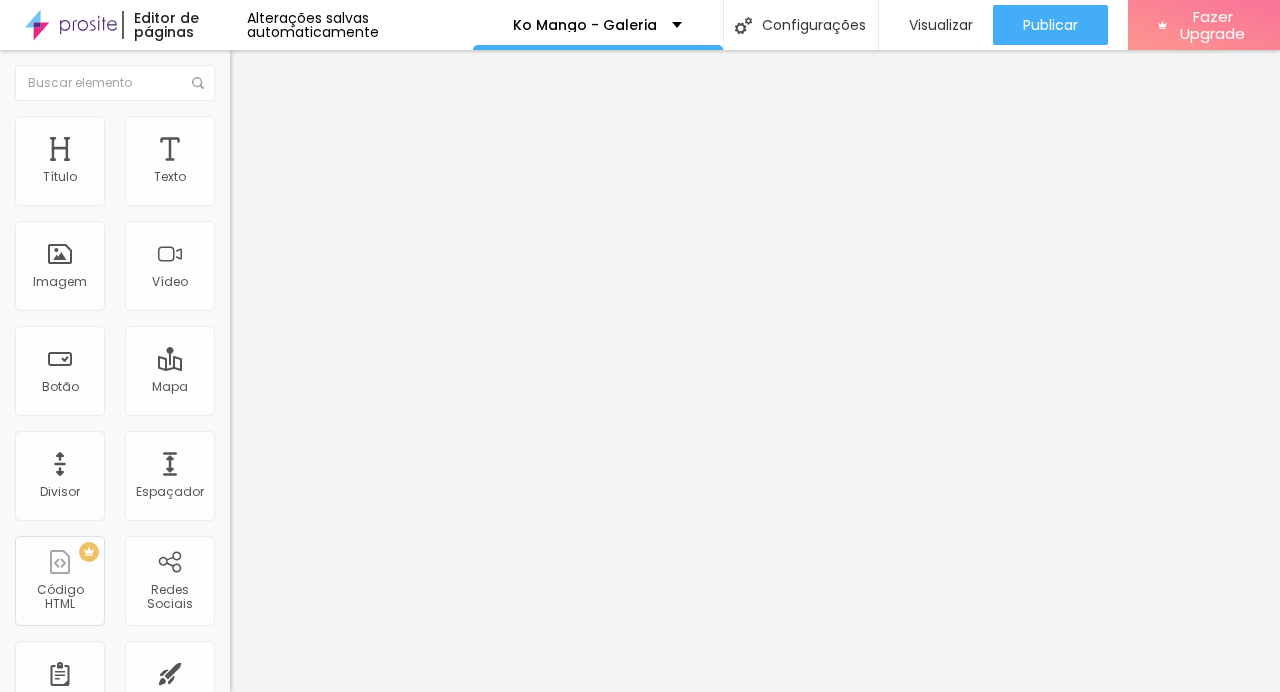 click at bounding box center [640, 1282] 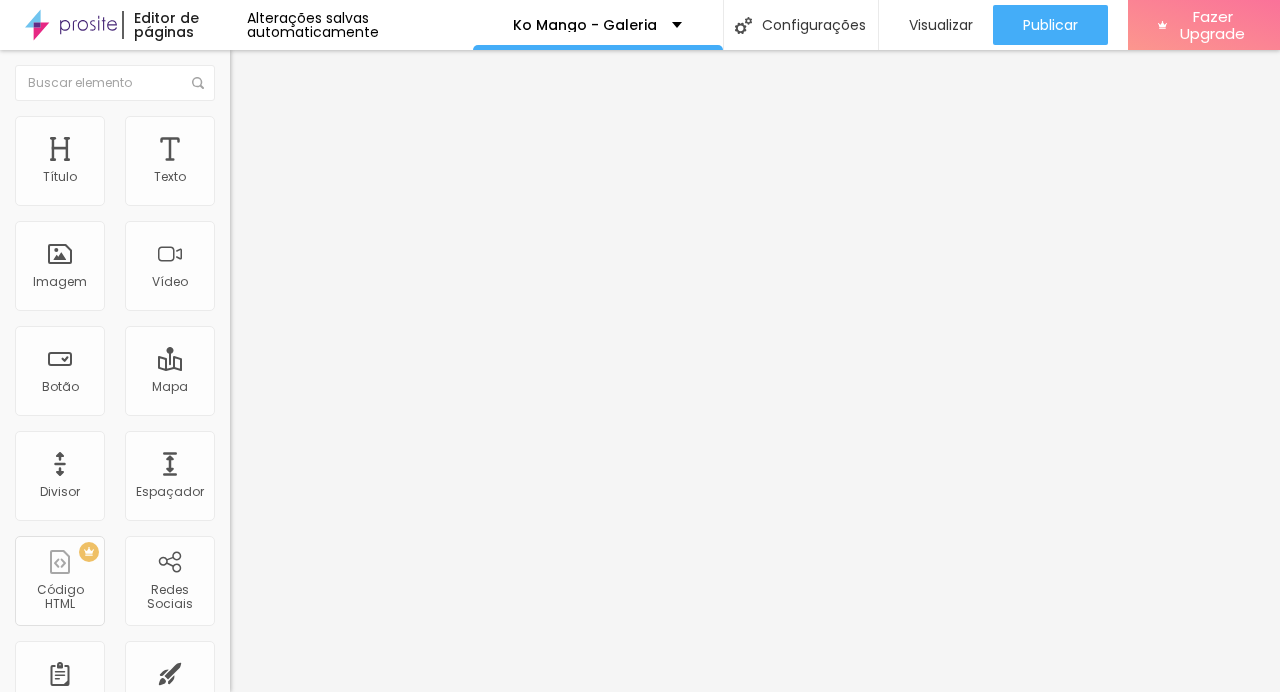 scroll, scrollTop: 2052, scrollLeft: 0, axis: vertical 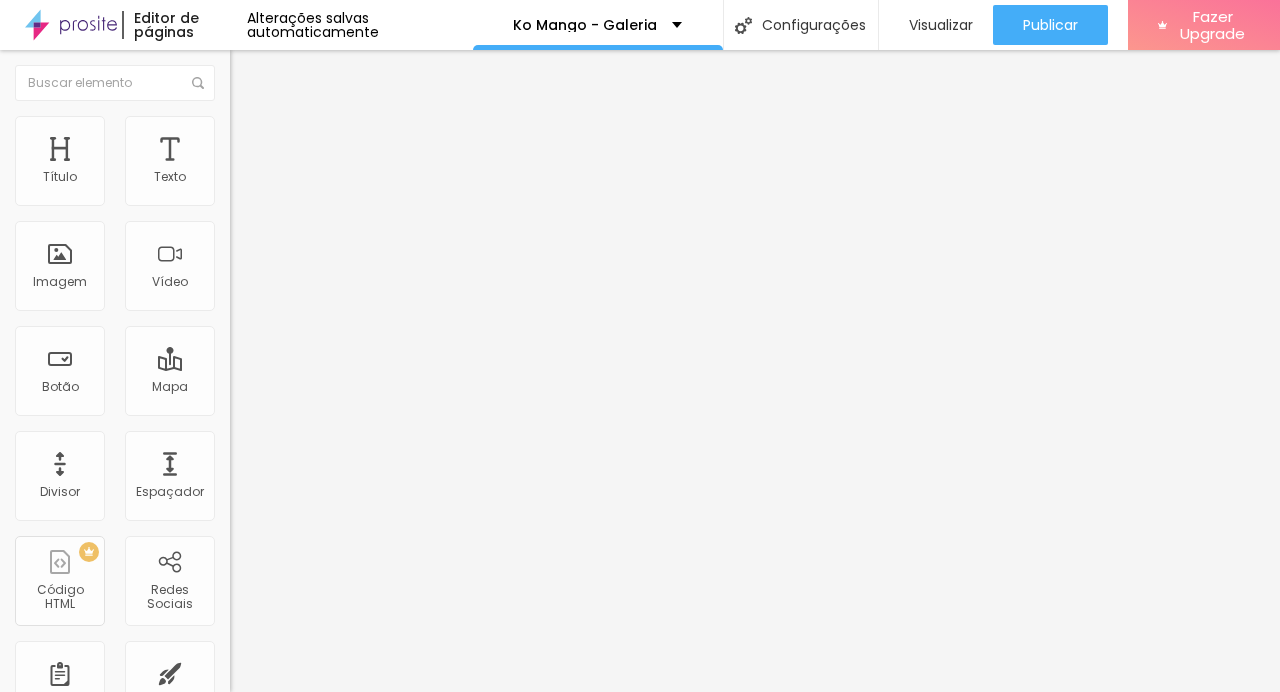click at bounding box center [640, 886] 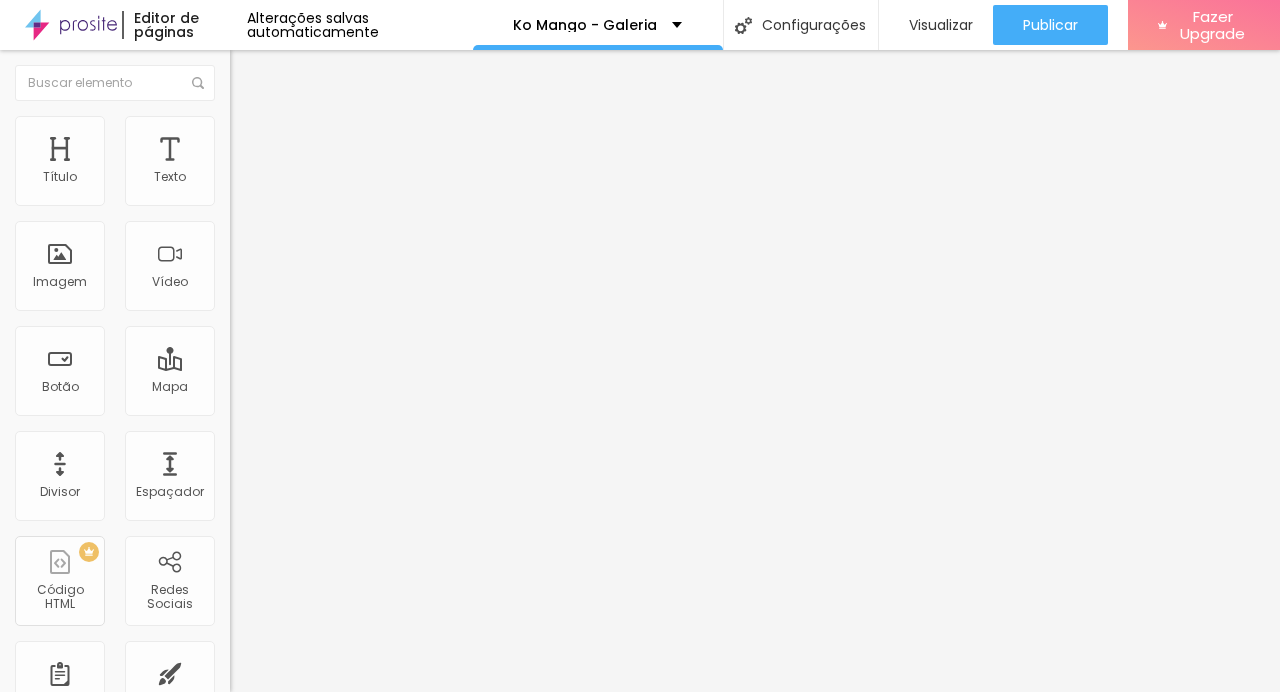 click on "Escolher" at bounding box center [107, 2524] 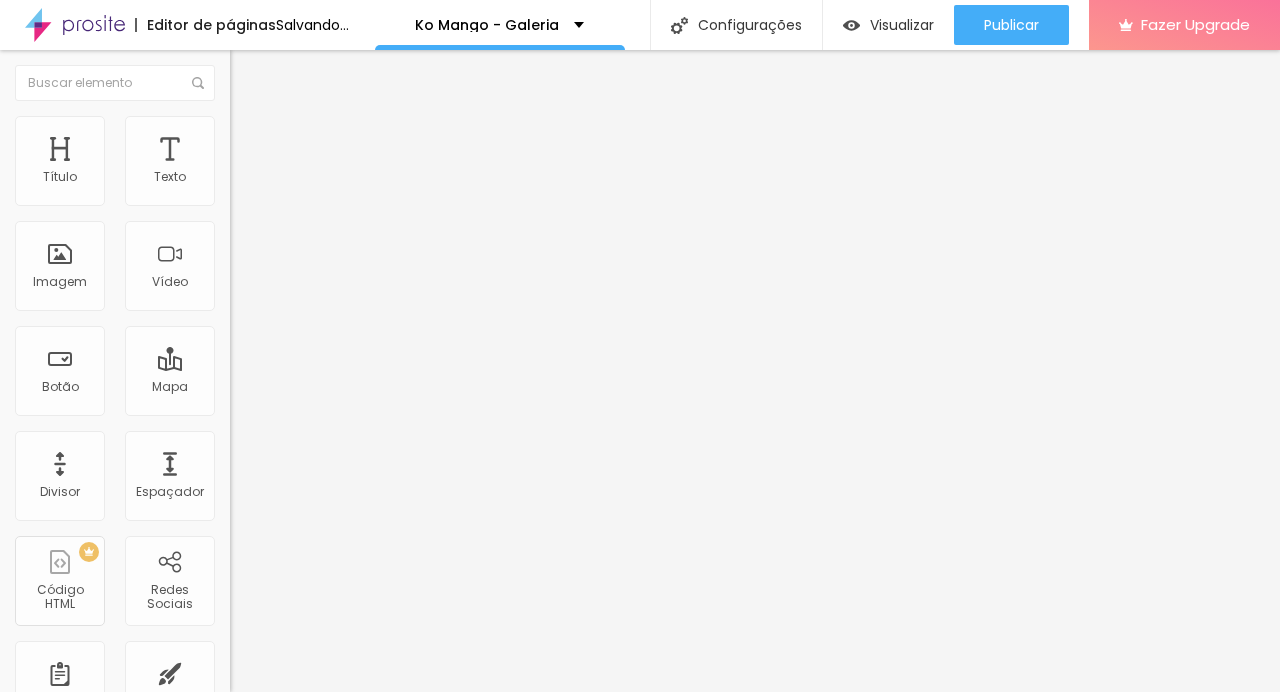 click on "Trocar imagem" at bounding box center [284, 163] 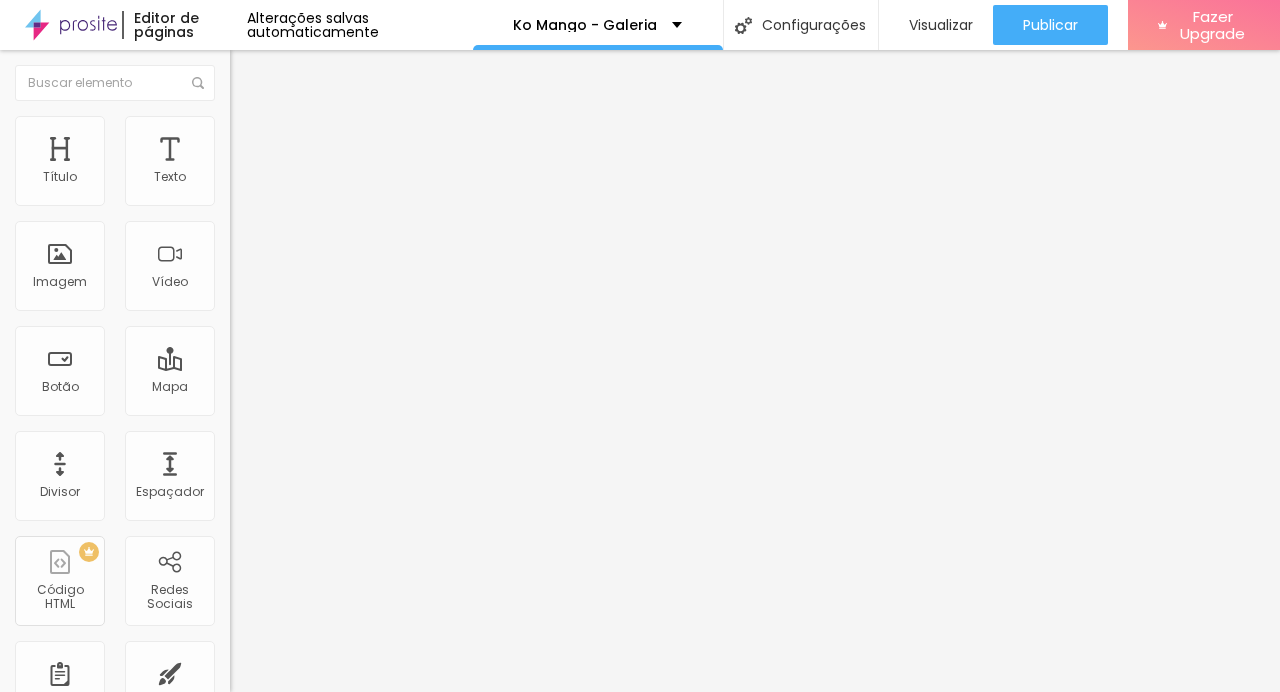scroll, scrollTop: 0, scrollLeft: 0, axis: both 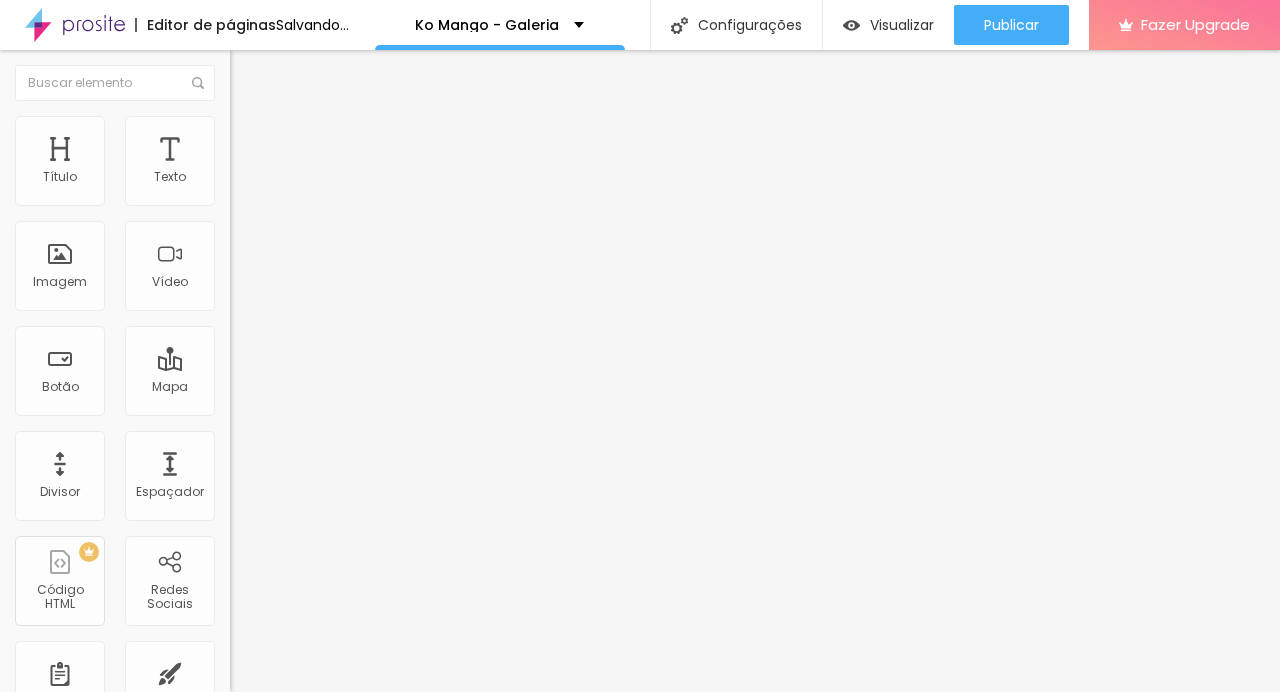 click on "Trocar imagem" at bounding box center (284, 163) 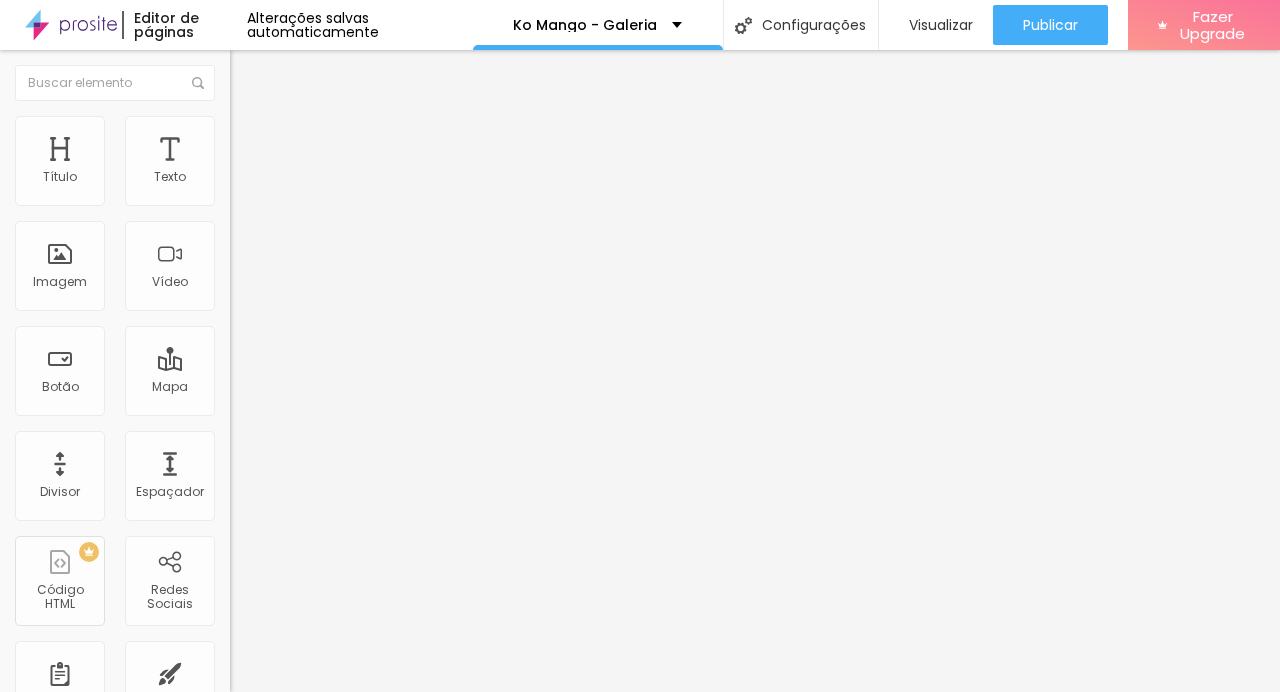 scroll, scrollTop: 1928, scrollLeft: 0, axis: vertical 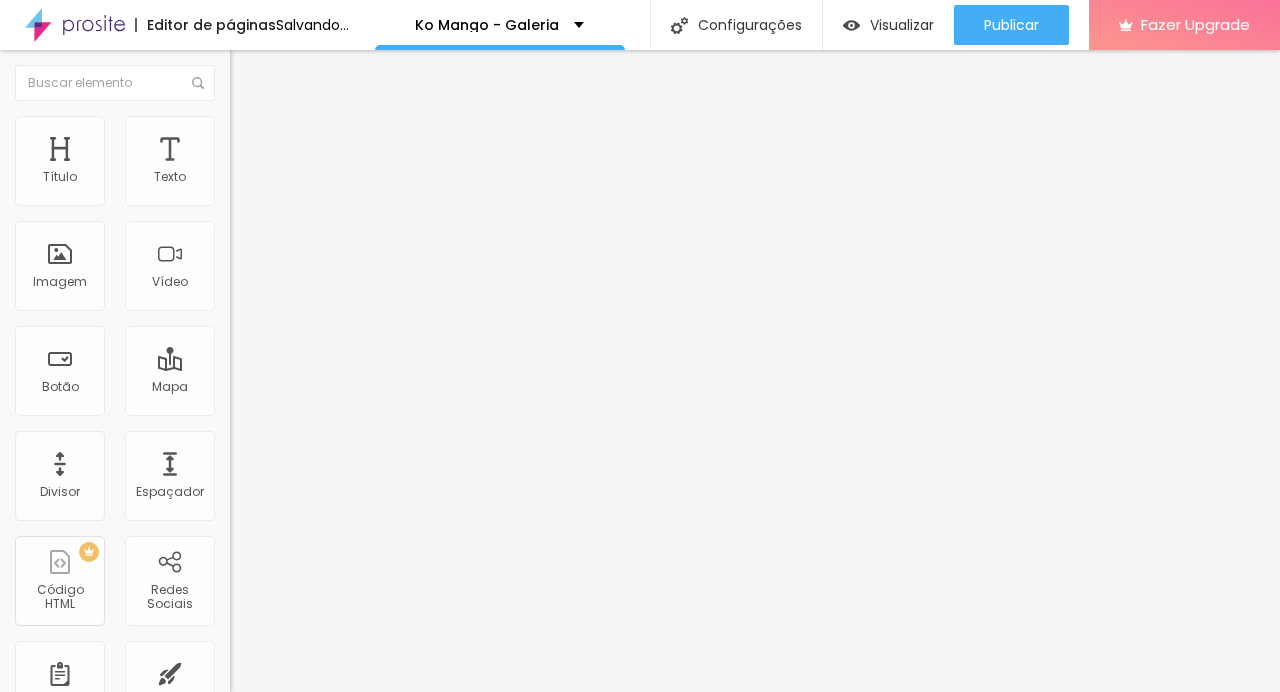 click on "Trocar imagem" at bounding box center [284, 163] 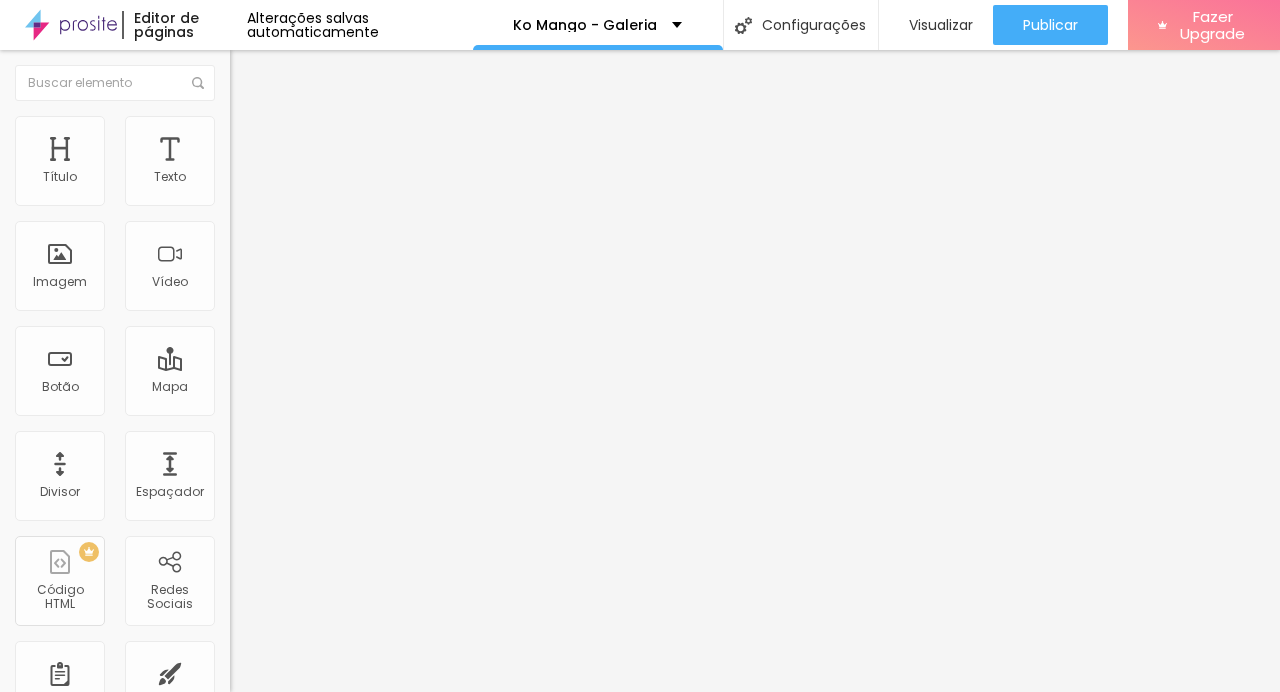 click on "Upload" at bounding box center [66, 753] 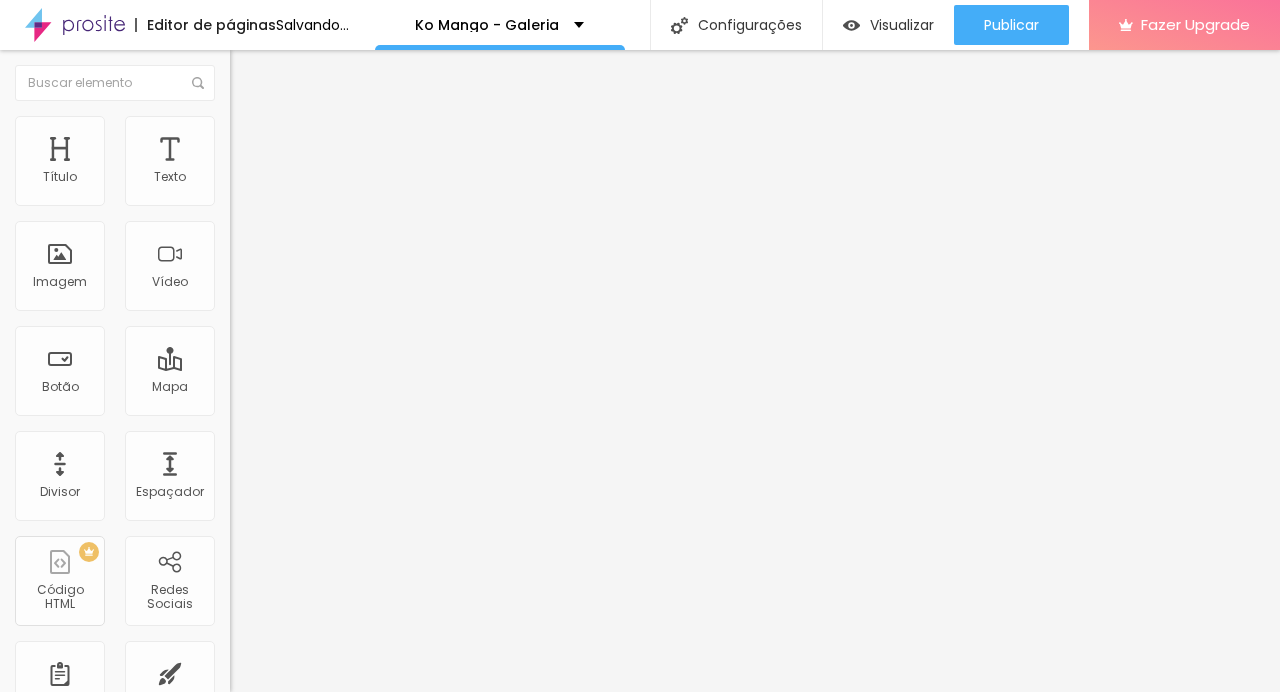 click on "Trocar imagem" at bounding box center (284, 163) 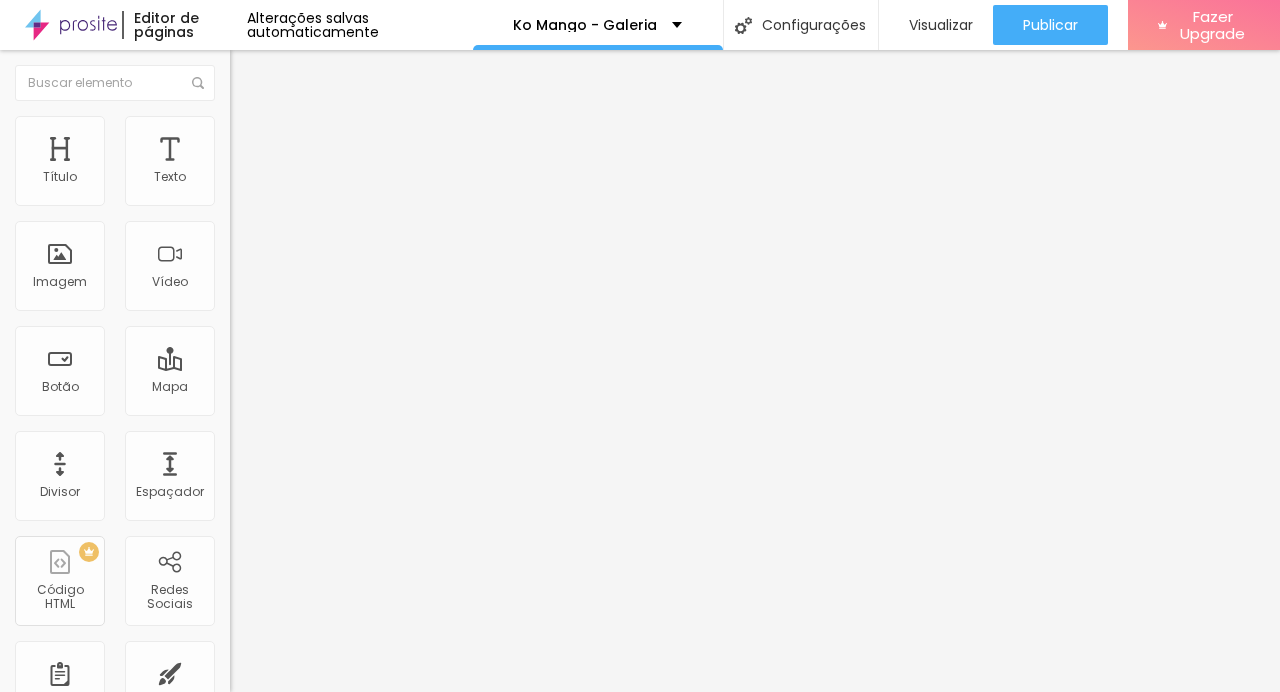 click at bounding box center (35, 752) 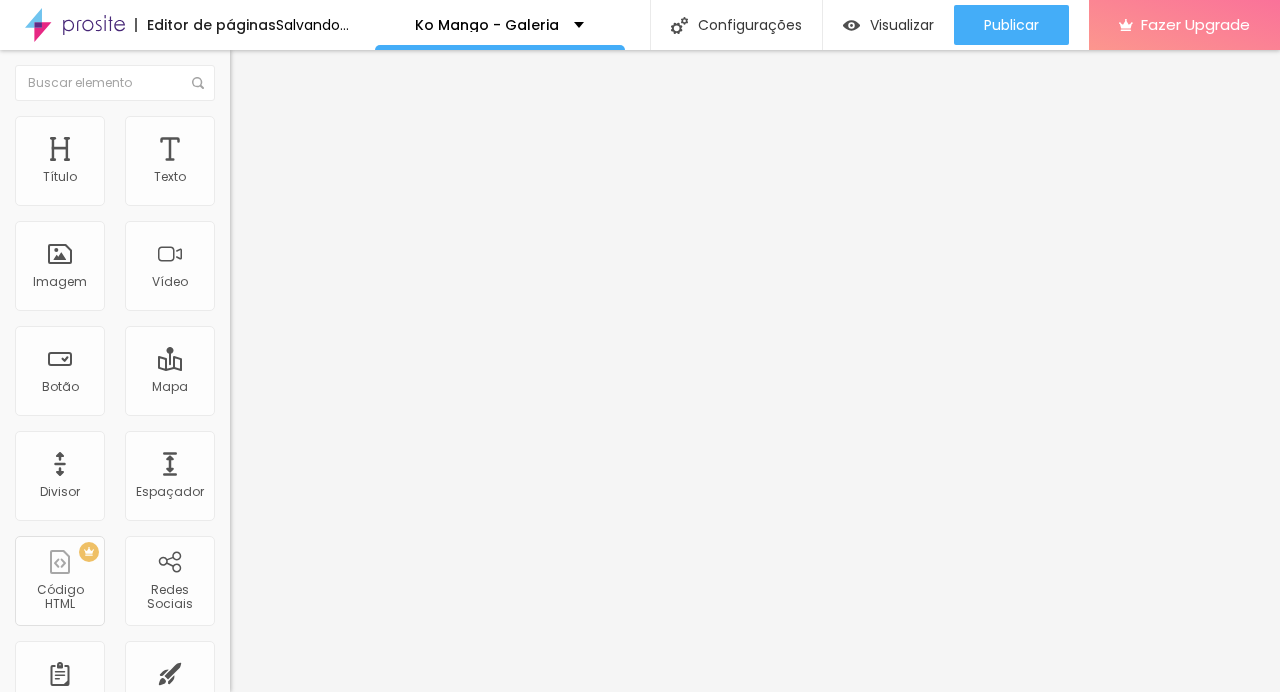 click on "Trocar imagem" at bounding box center [284, 163] 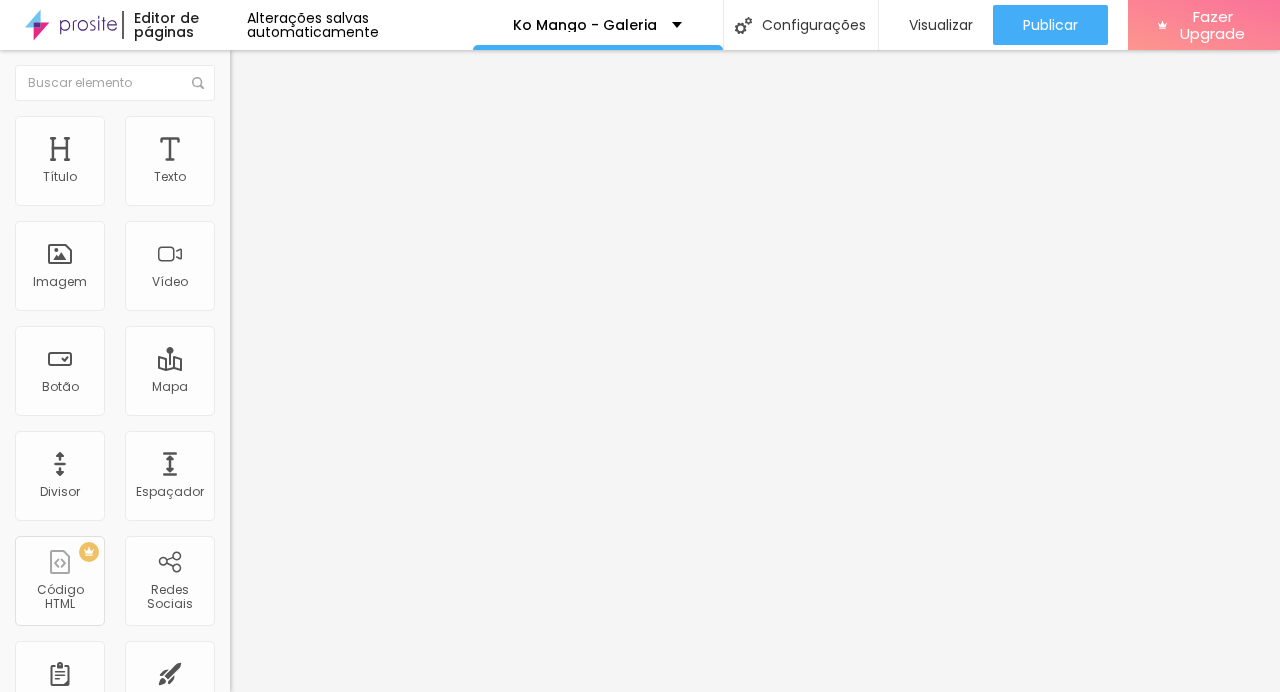 click at bounding box center [640, 886] 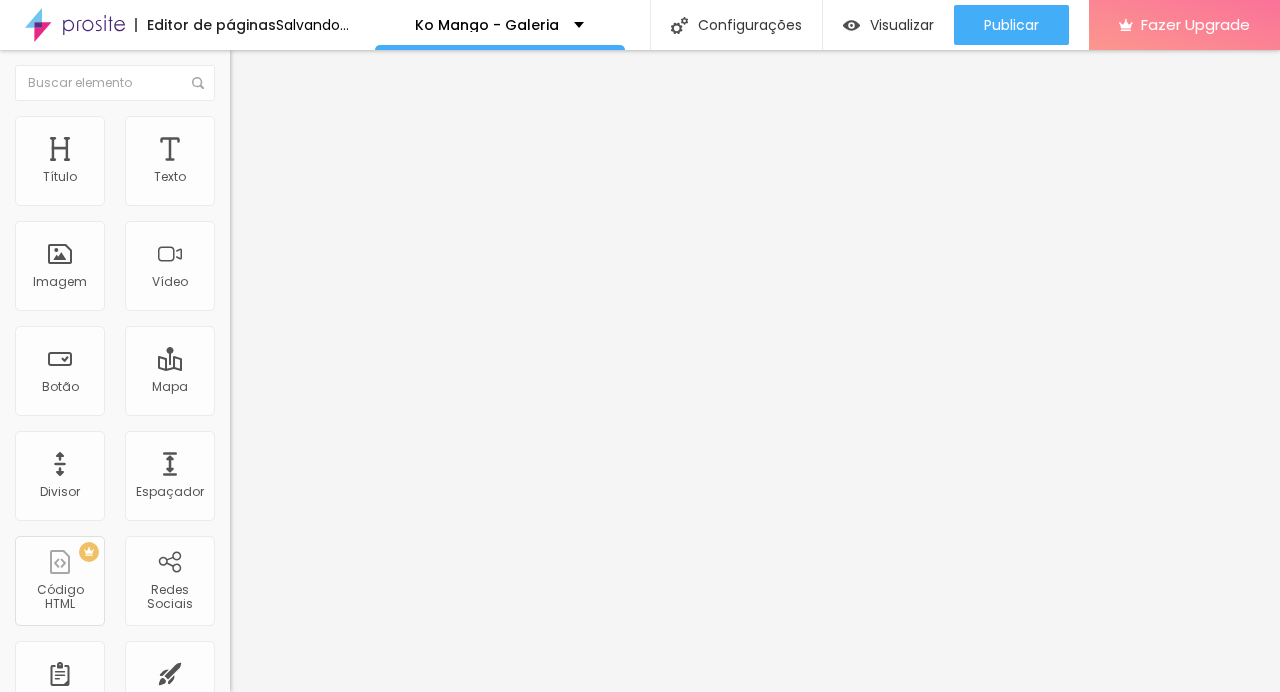 click on "Trocar imagem" at bounding box center (284, 163) 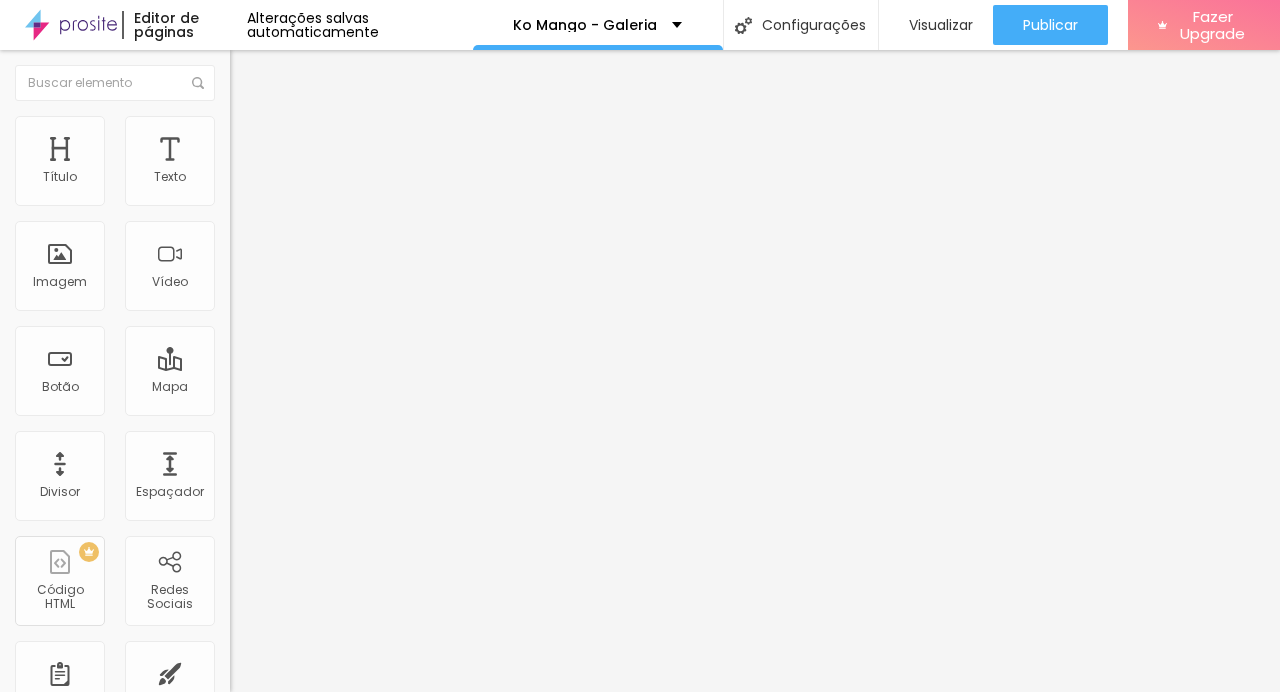 scroll, scrollTop: 0, scrollLeft: 0, axis: both 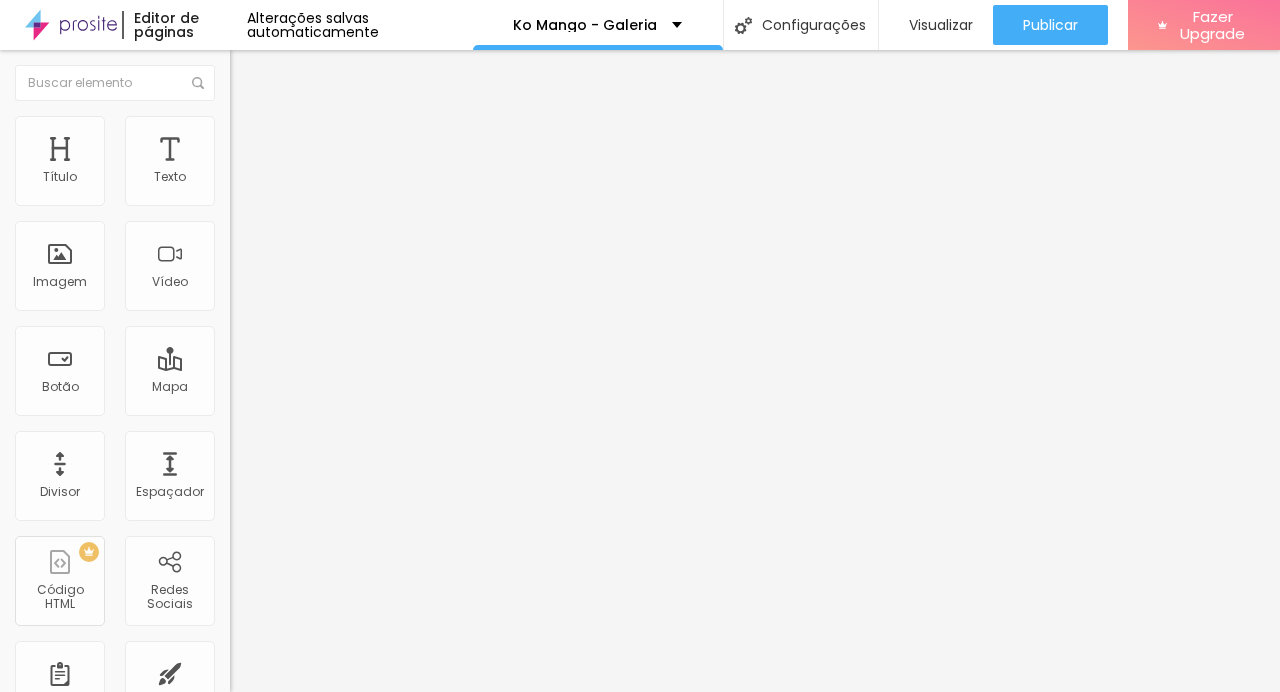 click on "Excluir Permanentemente" at bounding box center (76, 2464) 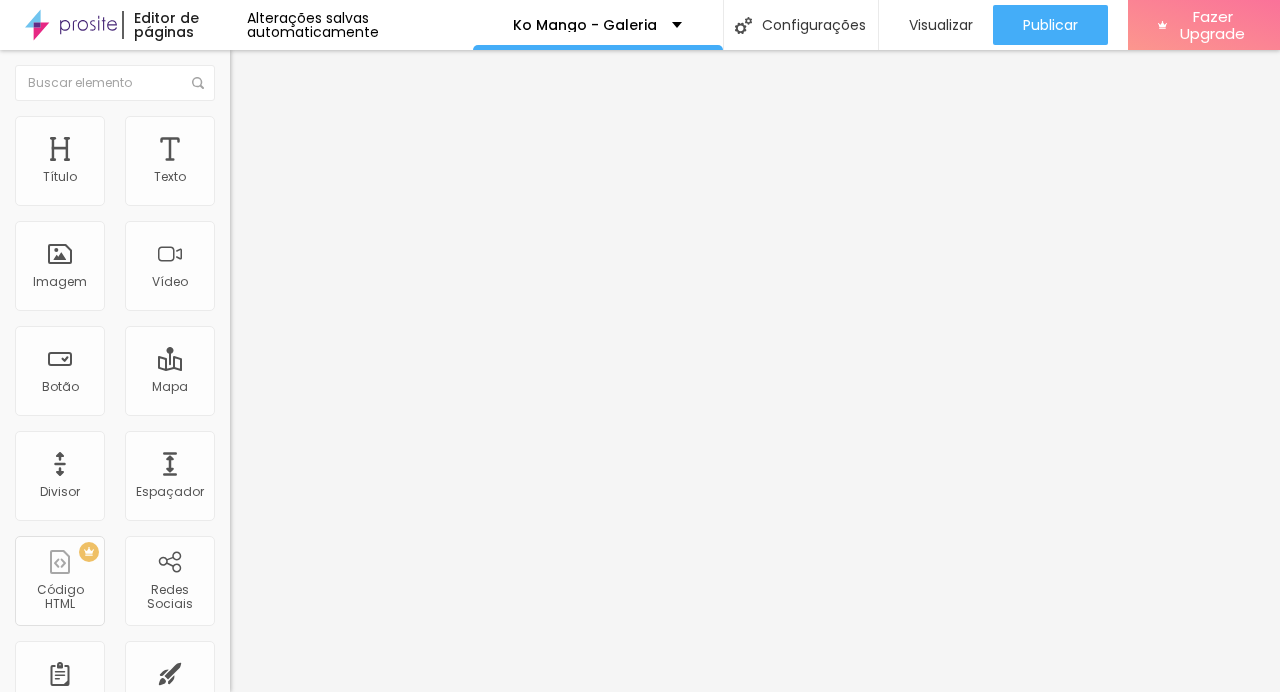 click on "Confirmar" at bounding box center [113, 2536] 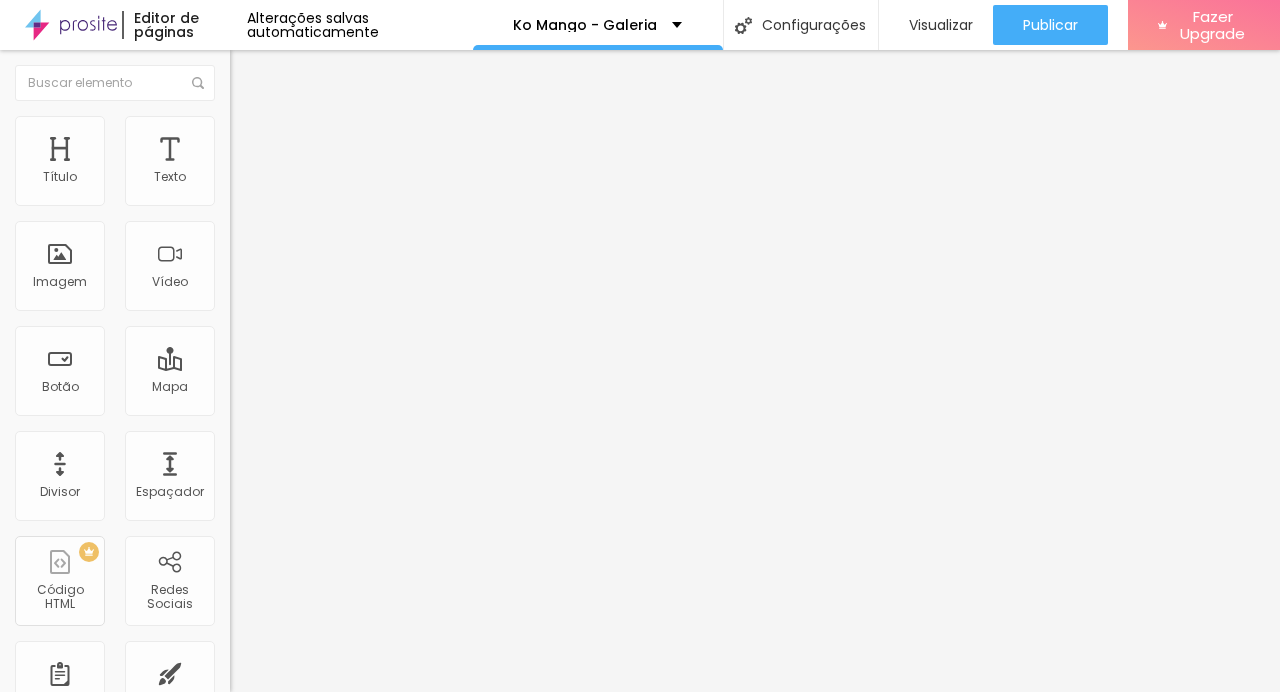 click at bounding box center (640, 1263) 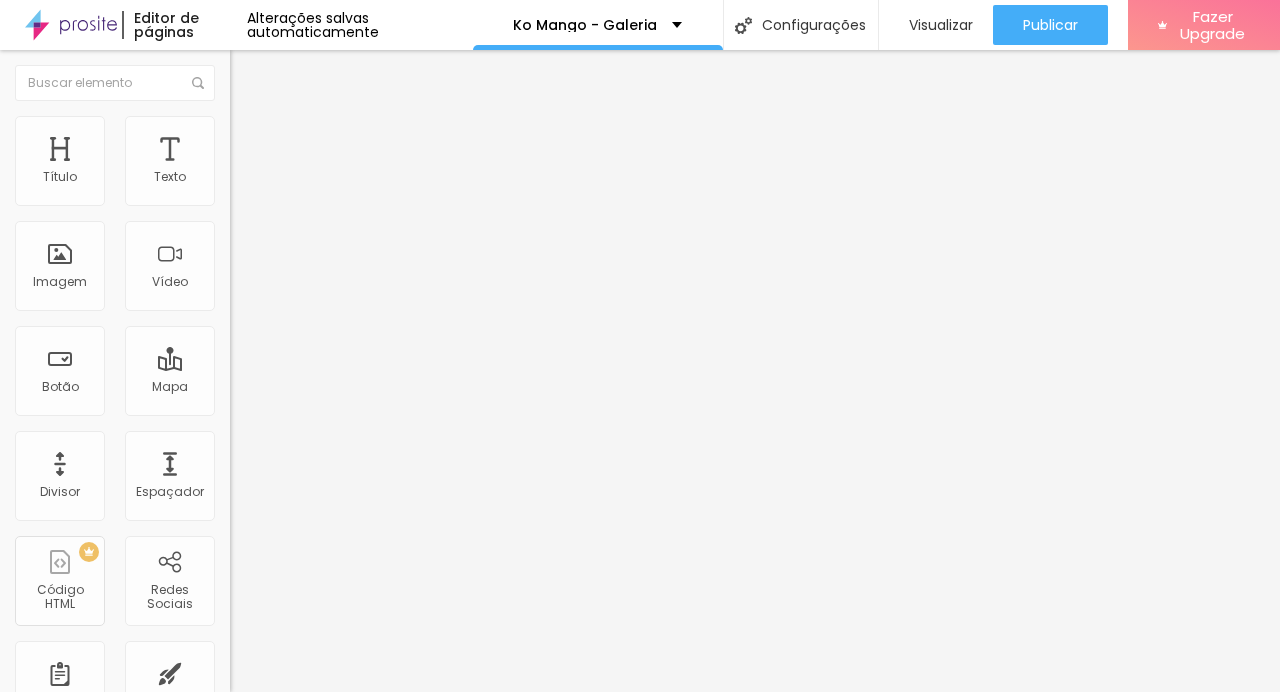 scroll, scrollTop: 1560, scrollLeft: 0, axis: vertical 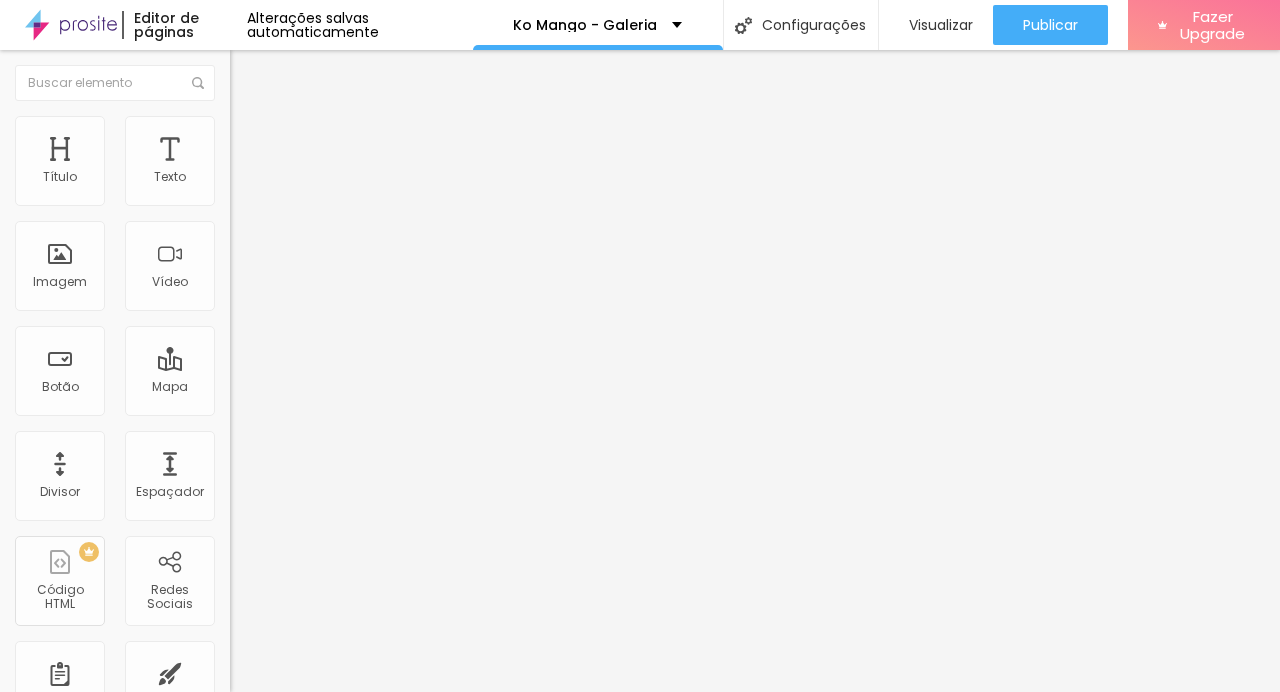click at bounding box center [640, 1522] 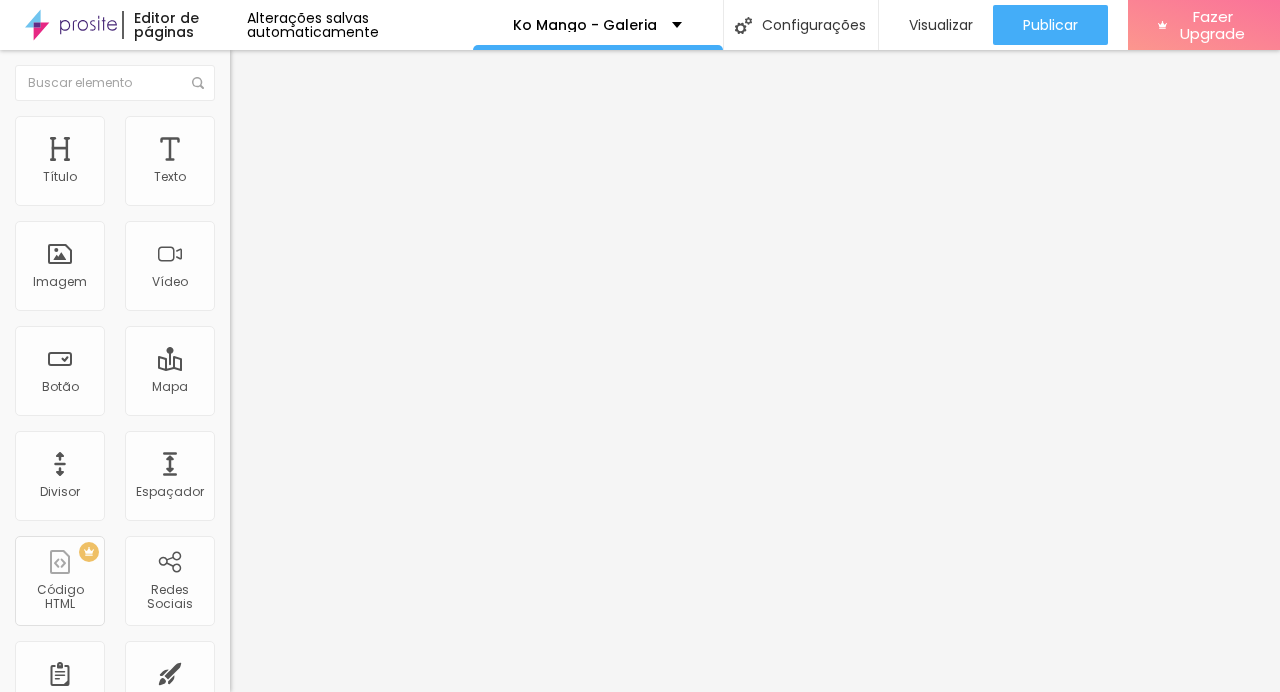 scroll, scrollTop: 0, scrollLeft: 0, axis: both 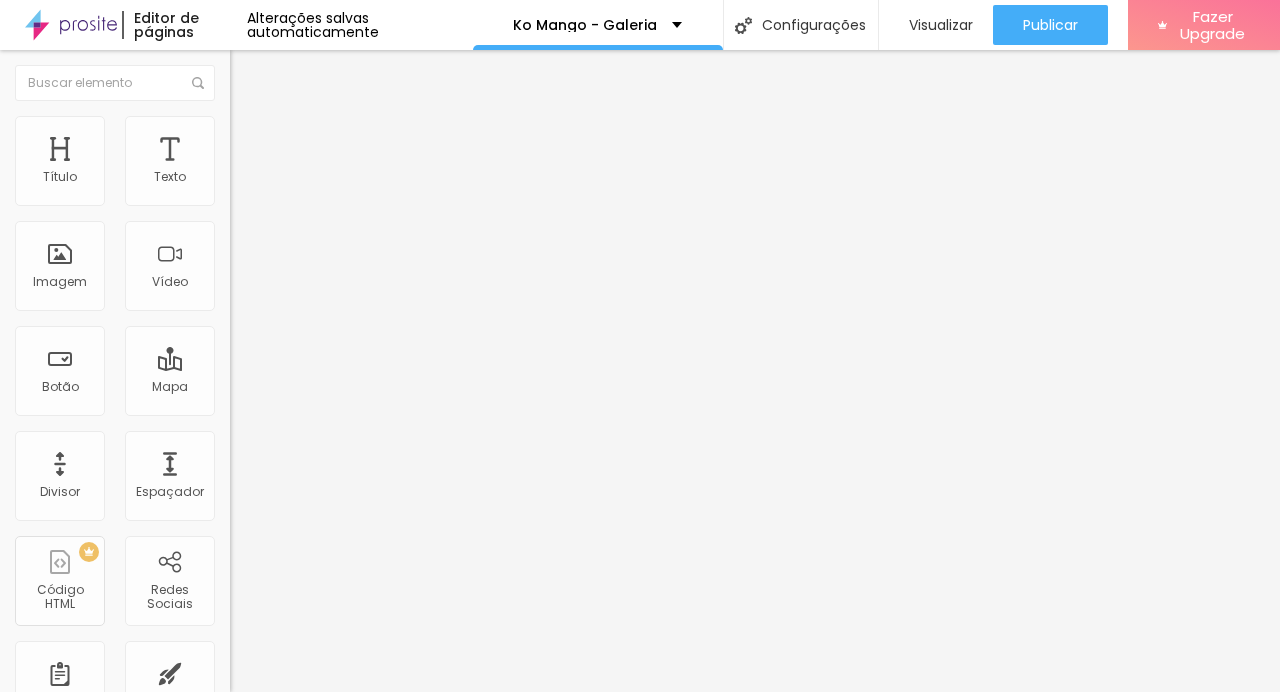click at bounding box center (640, 886) 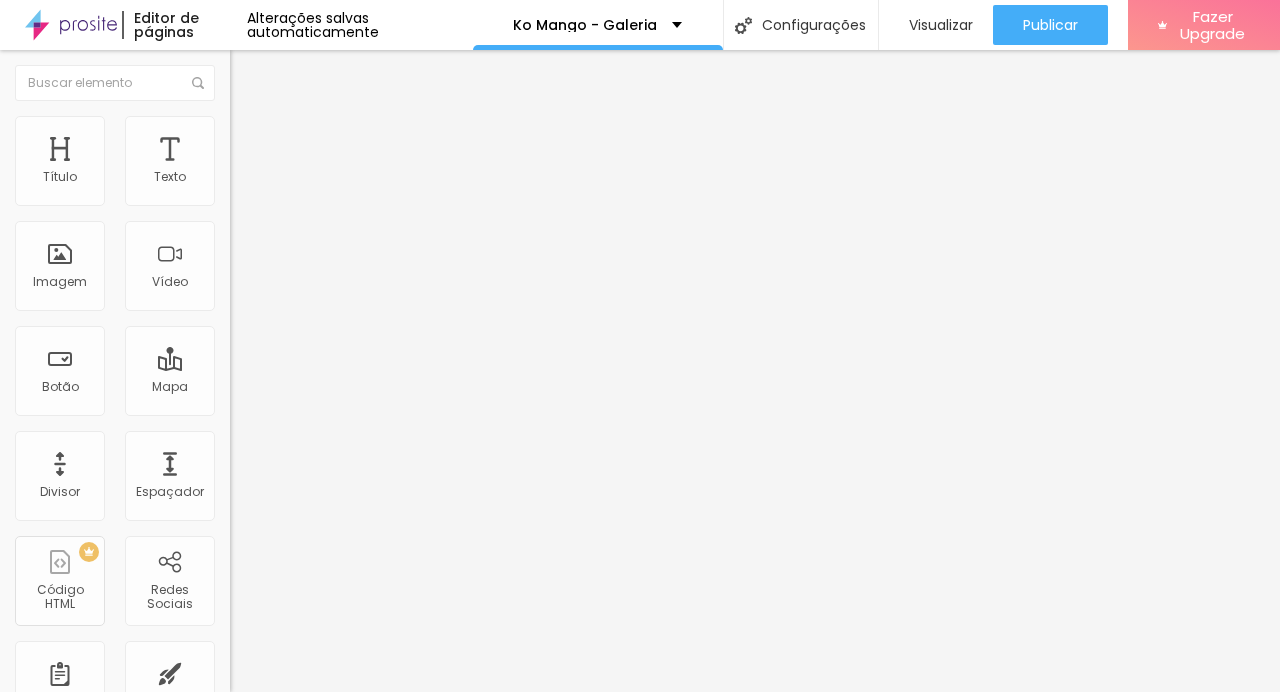 scroll, scrollTop: 2592, scrollLeft: 0, axis: vertical 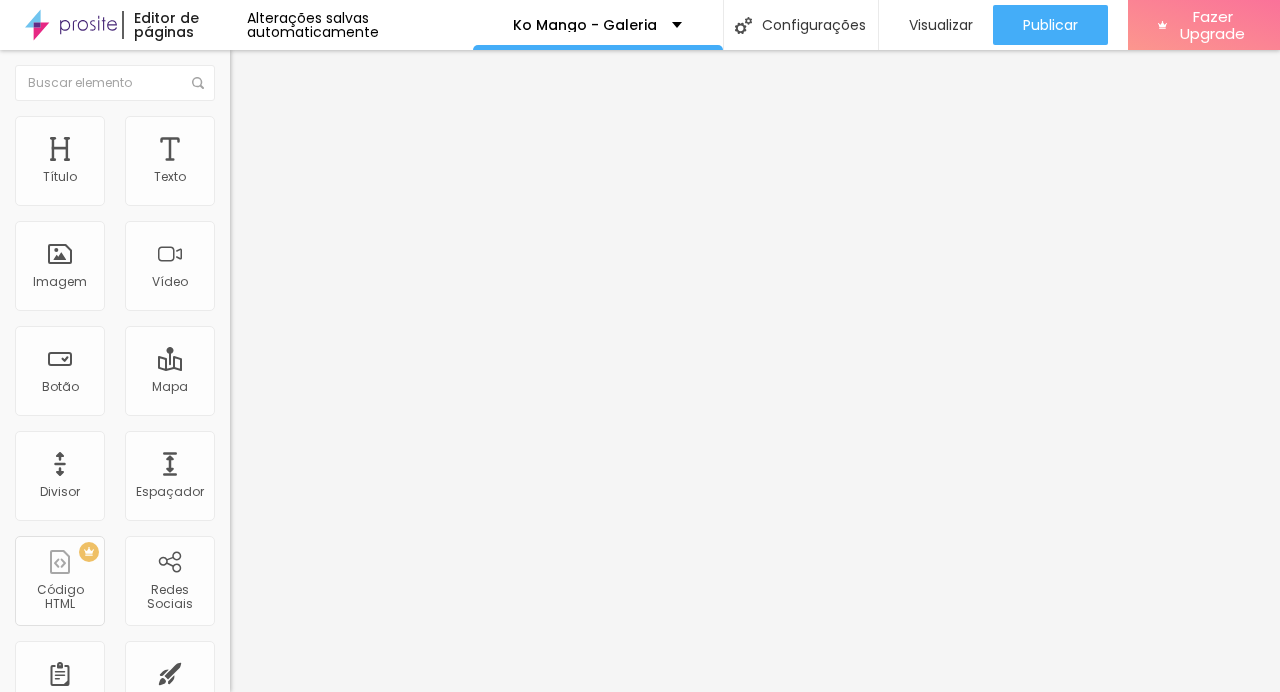 click on "Escolher" at bounding box center [107, 2535] 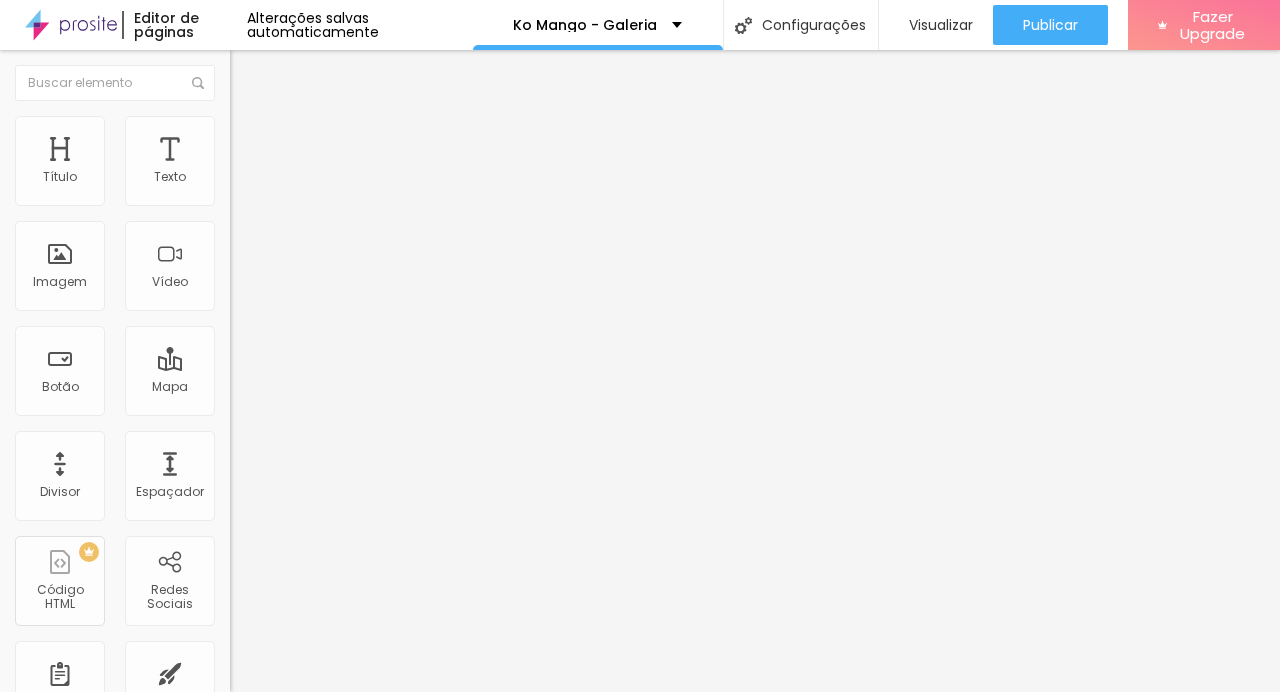 click on "Trocar imagem" at bounding box center [284, 163] 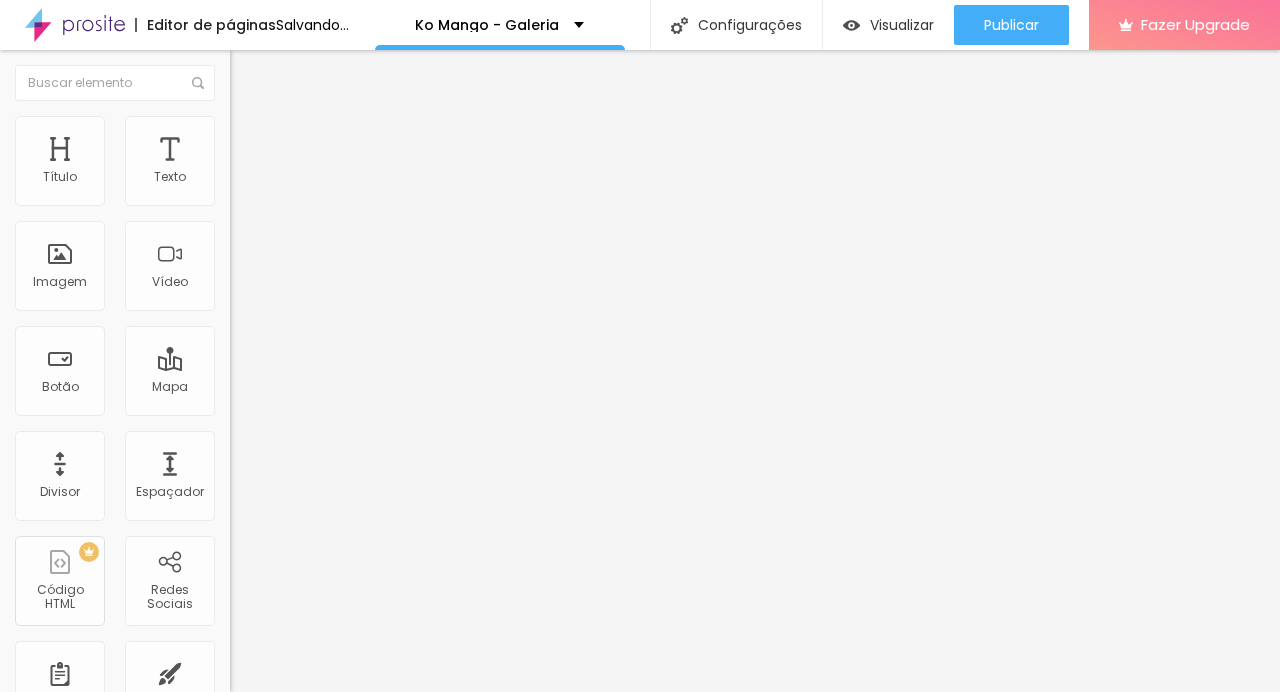 click on "Trocar imagem" at bounding box center [284, 163] 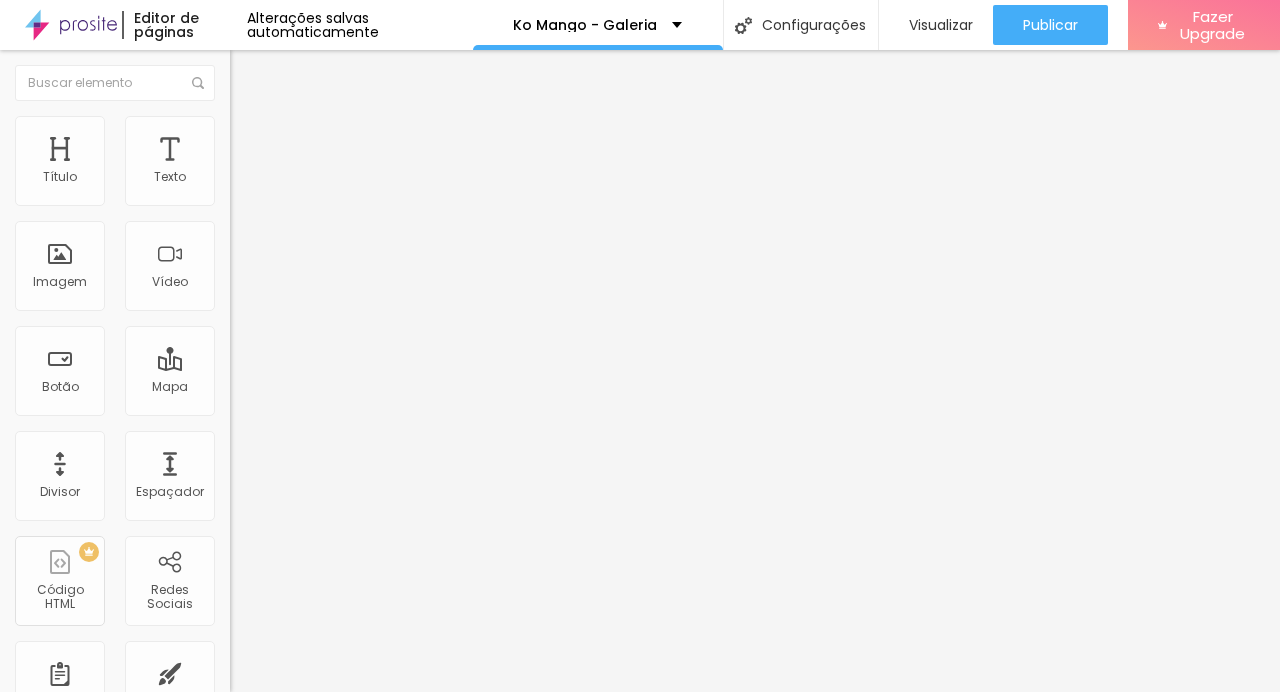 scroll, scrollTop: 2928, scrollLeft: 0, axis: vertical 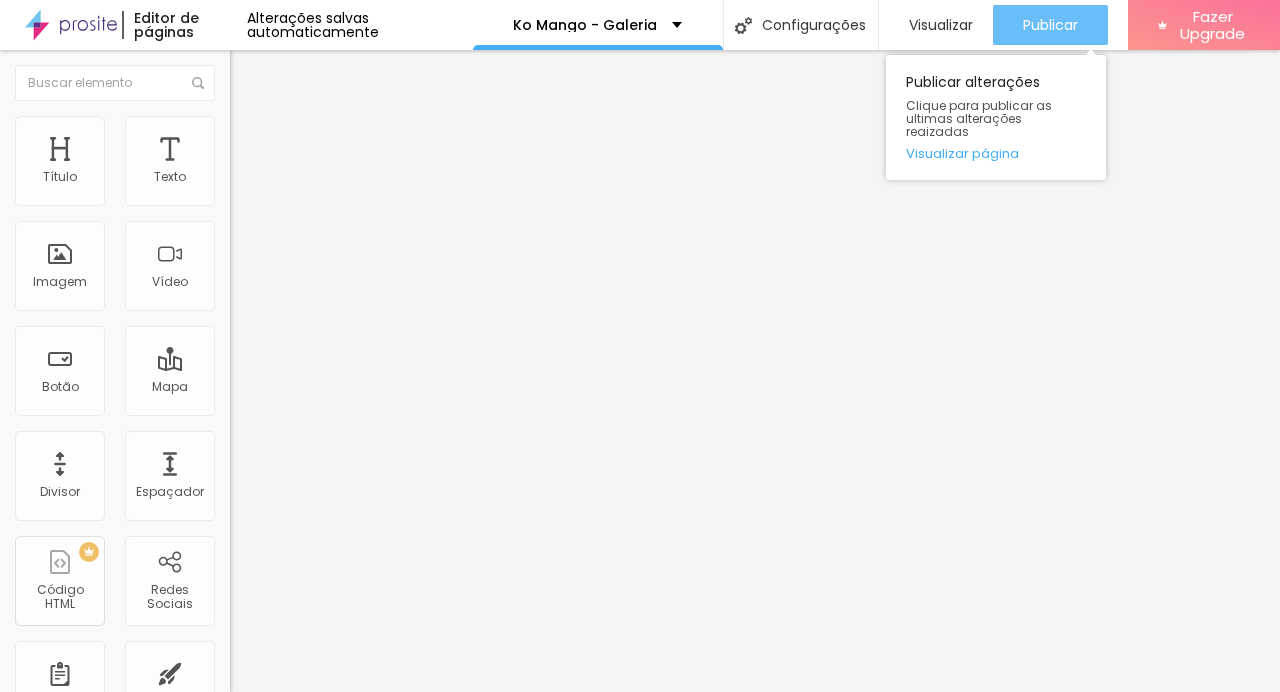 click on "Publicar" at bounding box center (1050, 25) 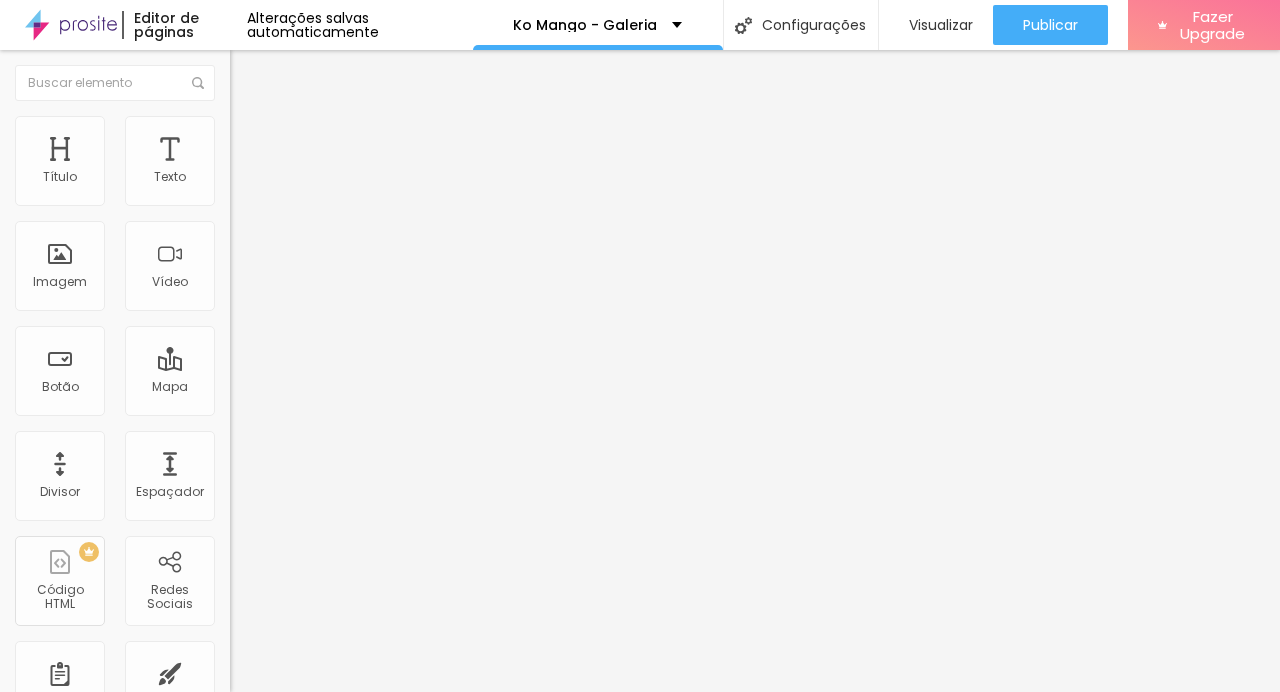 click on "Trocar imagem" at bounding box center (284, 163) 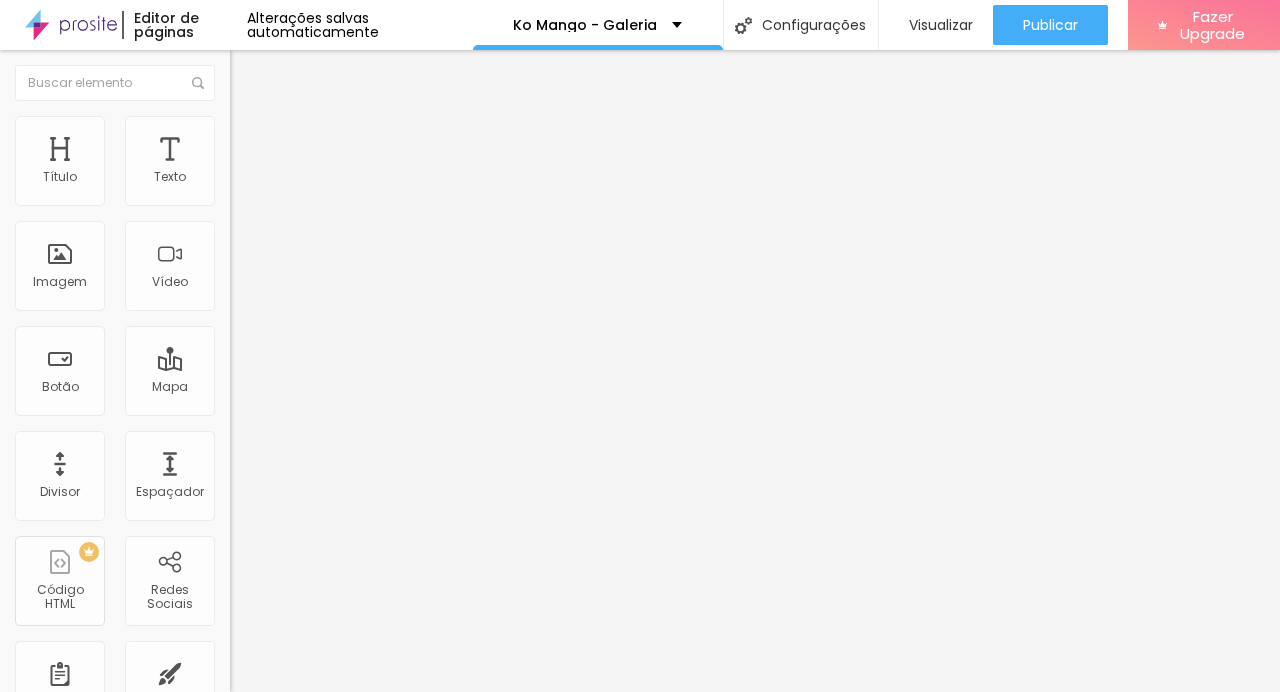 click on "Trocar imagem" at bounding box center [284, 163] 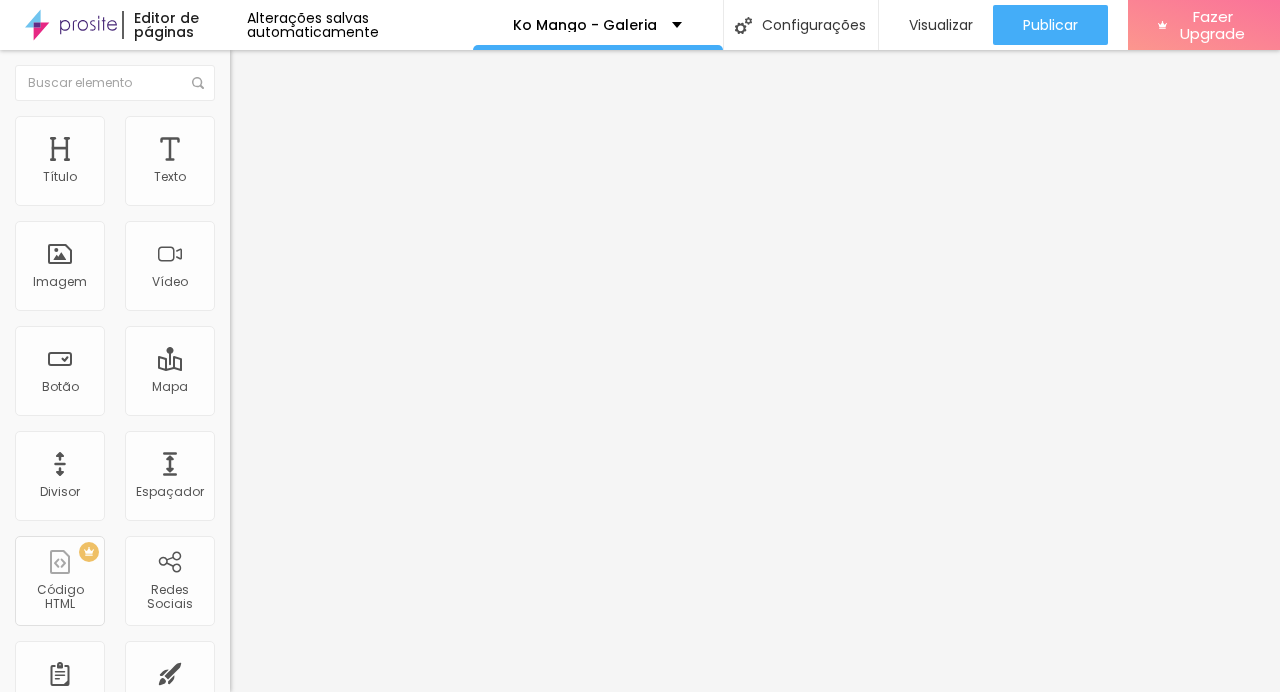 scroll, scrollTop: 2930, scrollLeft: 0, axis: vertical 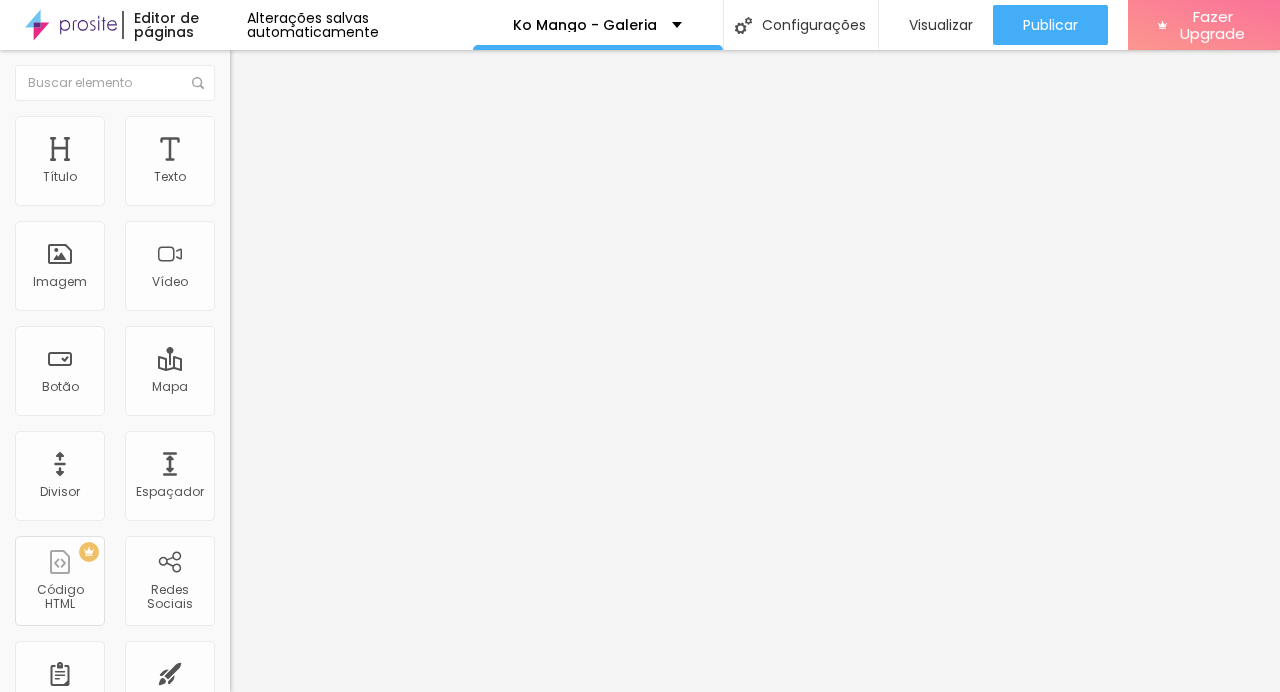 click at bounding box center [640, 1911] 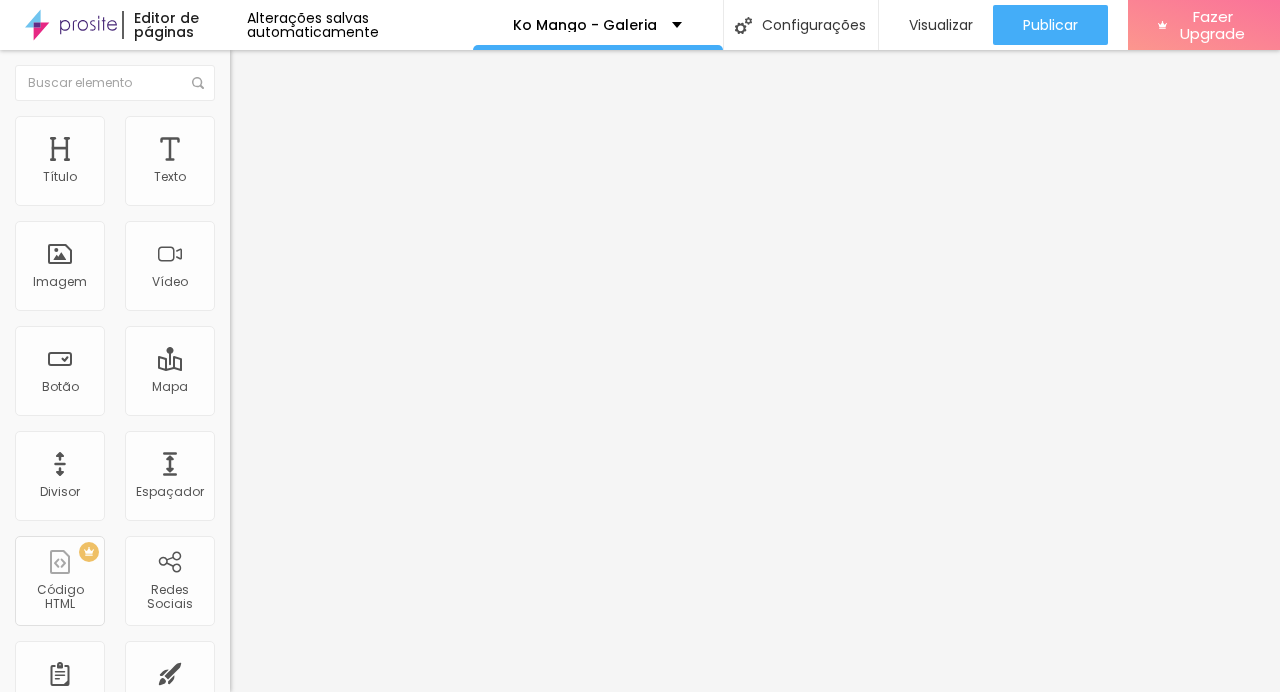click on "Trocar imagem" at bounding box center [284, 163] 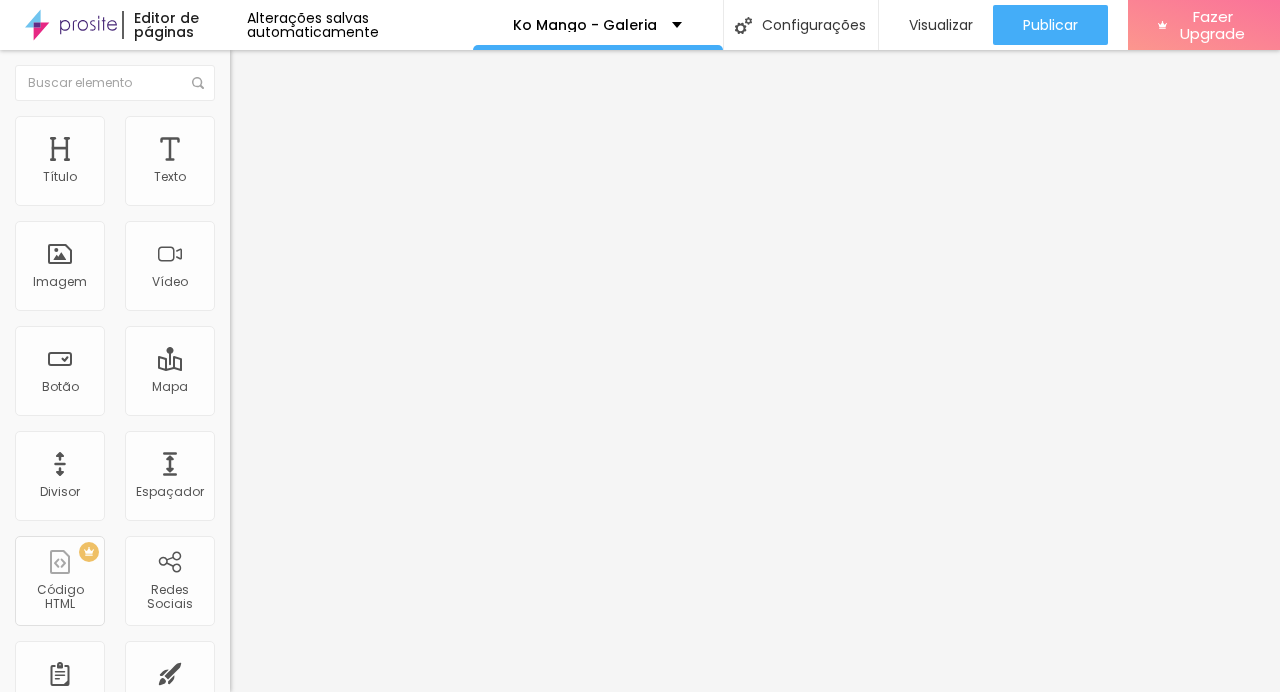 click on "Trocar imagem" at bounding box center (284, 163) 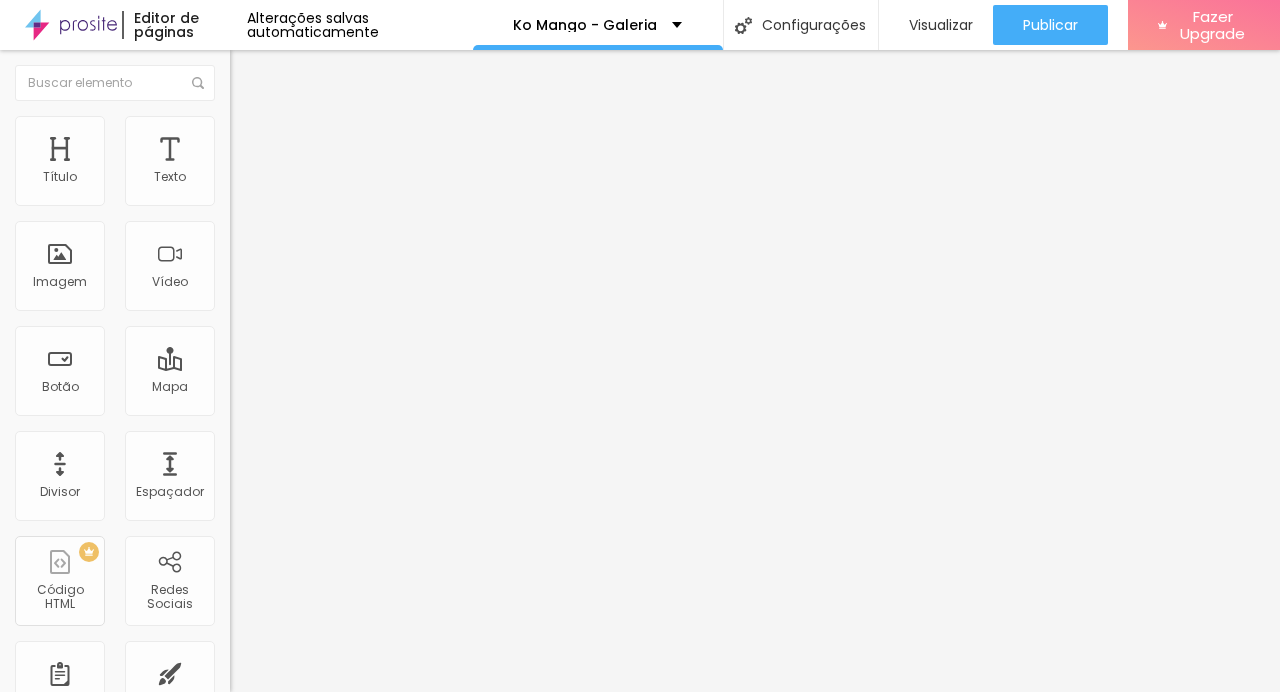 scroll, scrollTop: 2841, scrollLeft: 0, axis: vertical 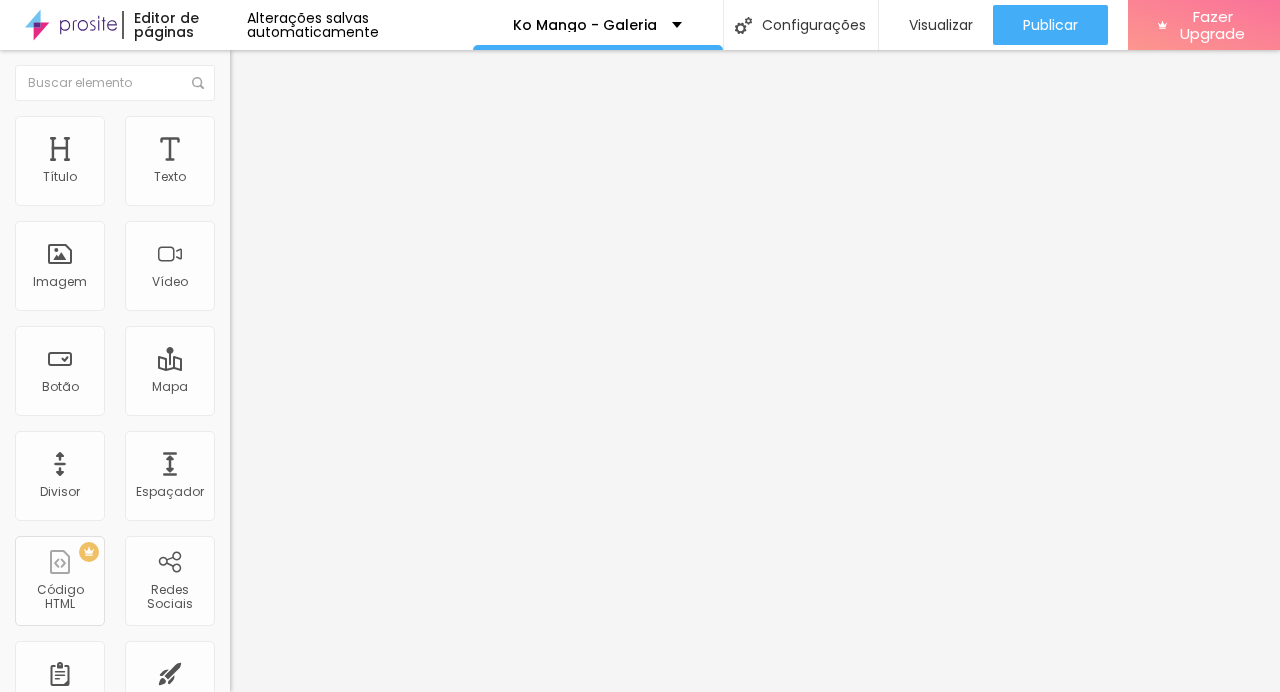click at bounding box center (640, 1899) 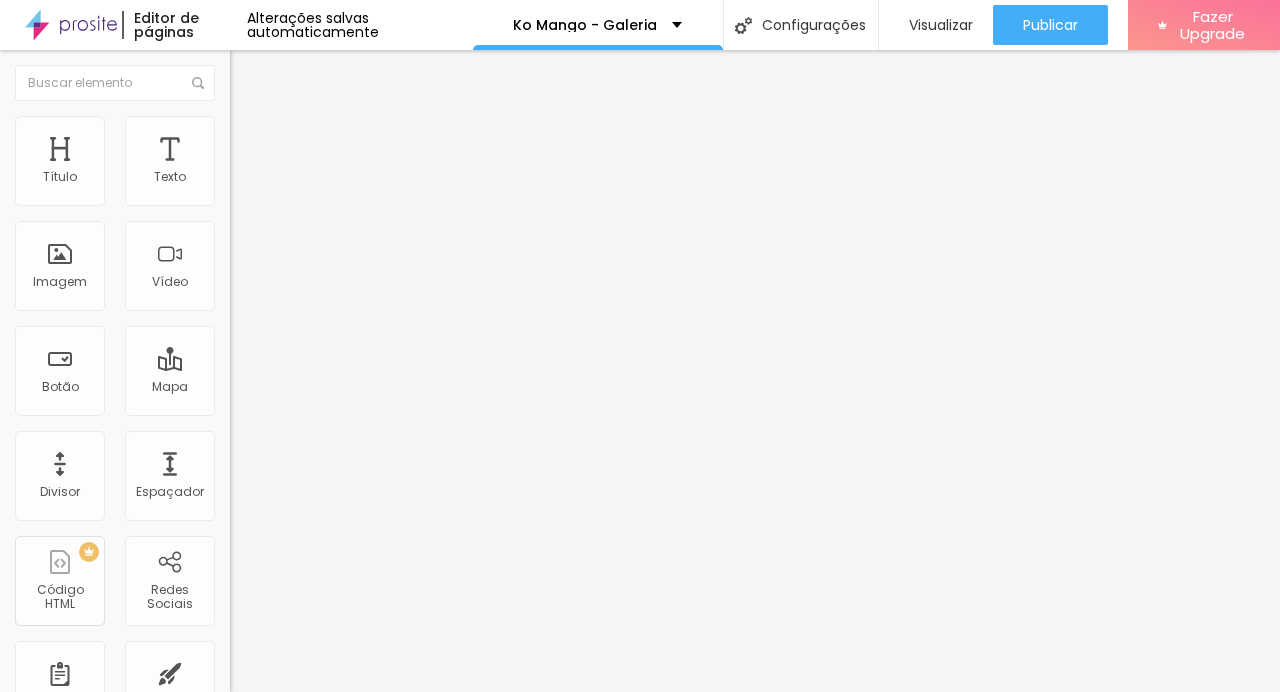 click on "Trocar imagem" at bounding box center (284, 163) 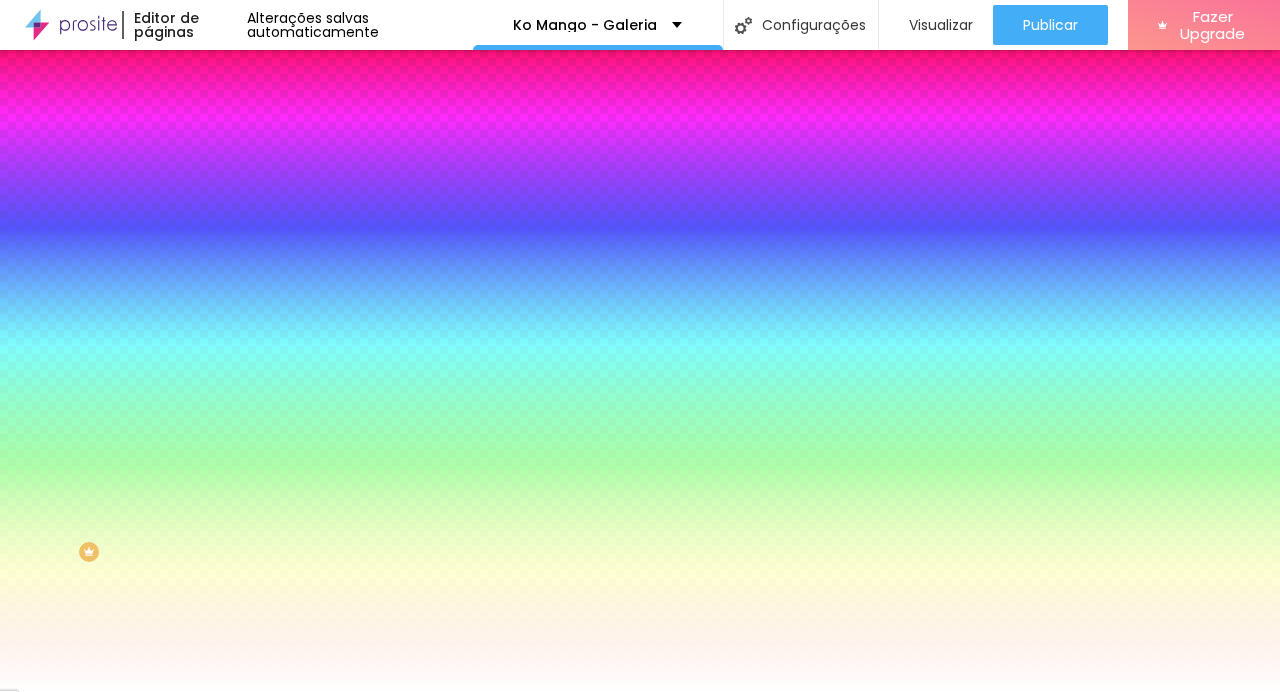 click on "Trocar imagem" at bounding box center [284, 175] 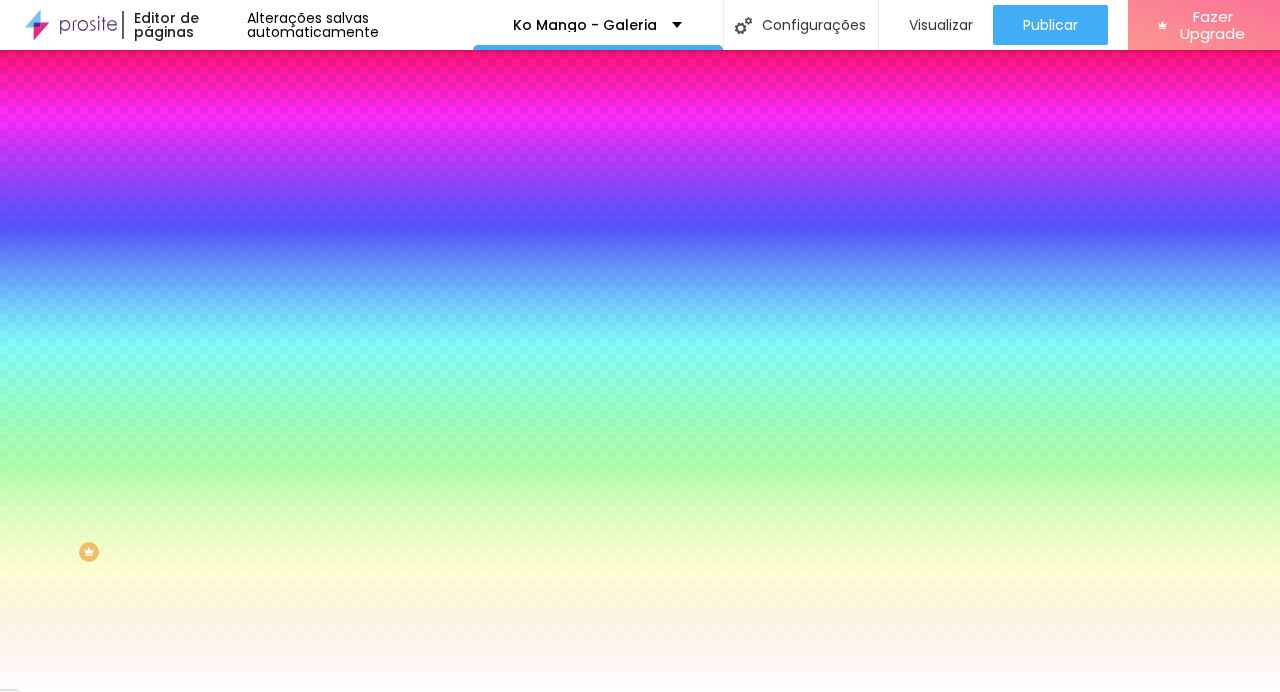 scroll, scrollTop: 2659, scrollLeft: 0, axis: vertical 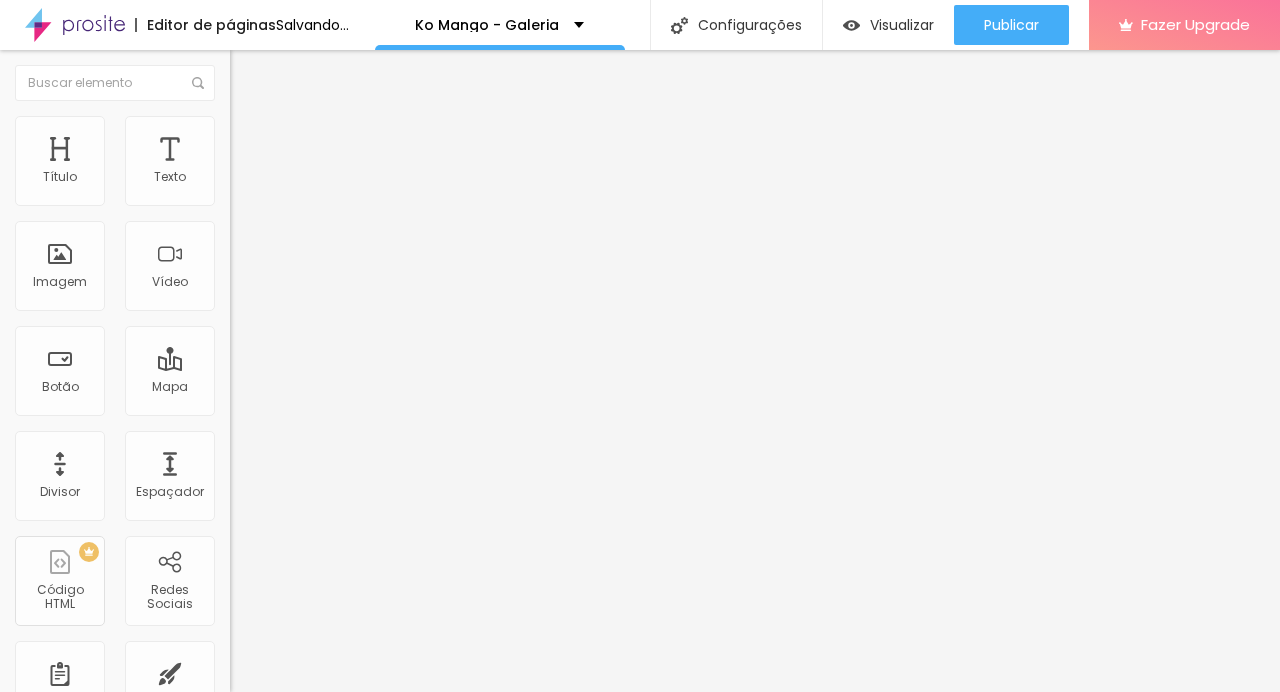 click on "Trocar imagem" at bounding box center [284, 163] 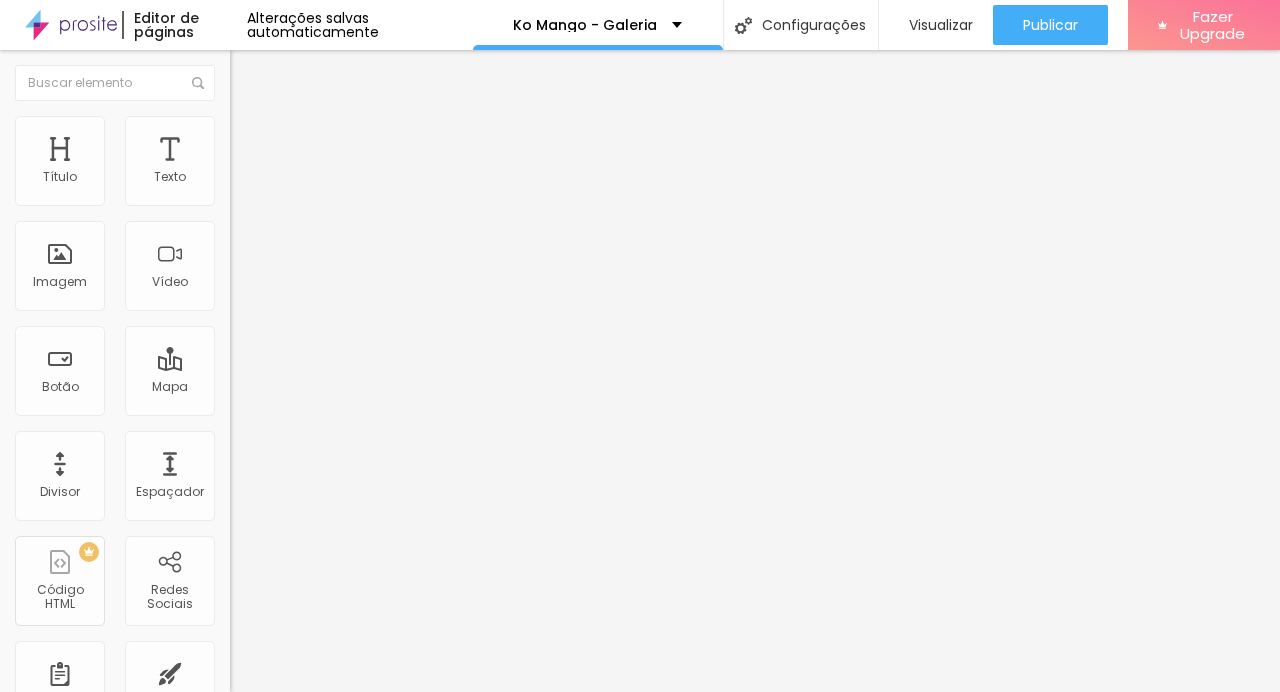 click on "Upload" at bounding box center [66, 753] 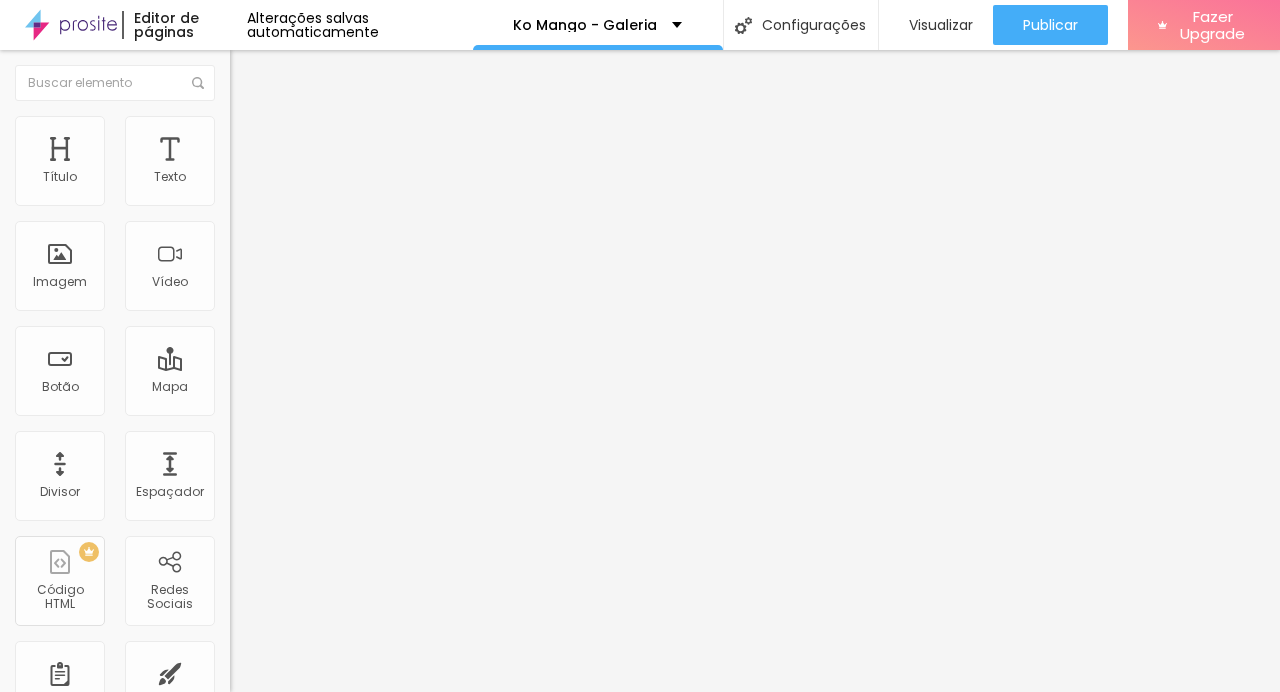 click on "Upload" at bounding box center (66, 753) 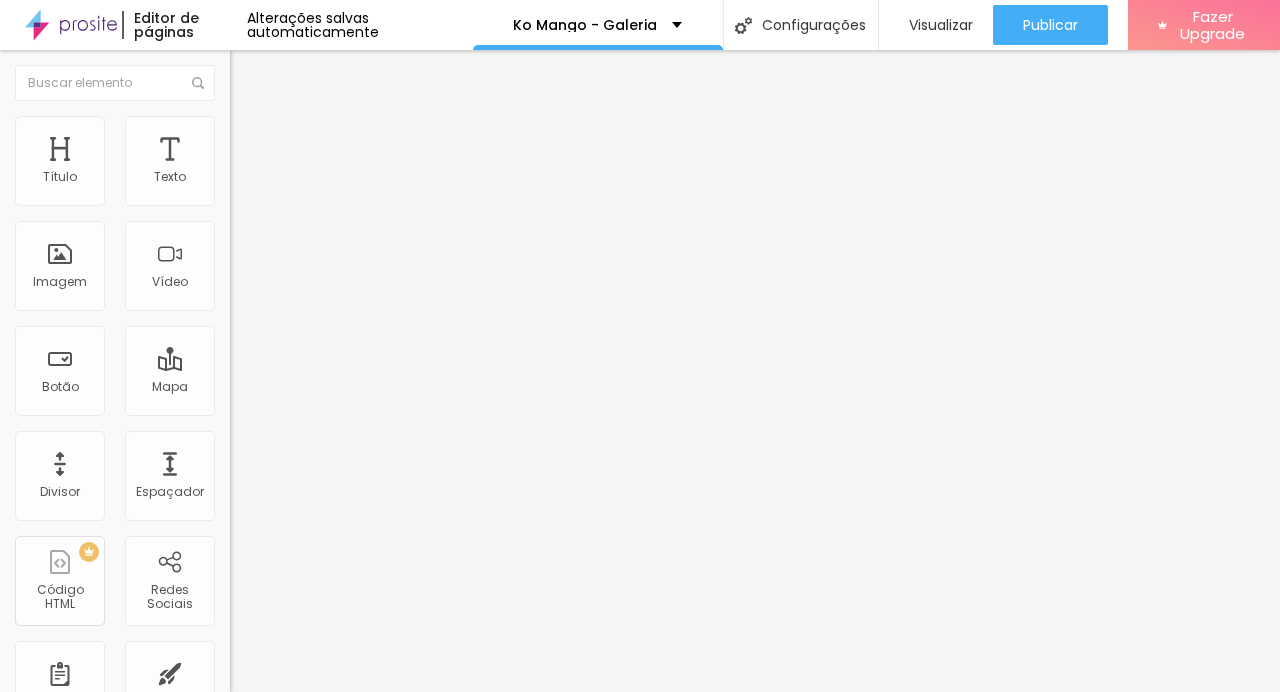 scroll, scrollTop: 1, scrollLeft: 0, axis: vertical 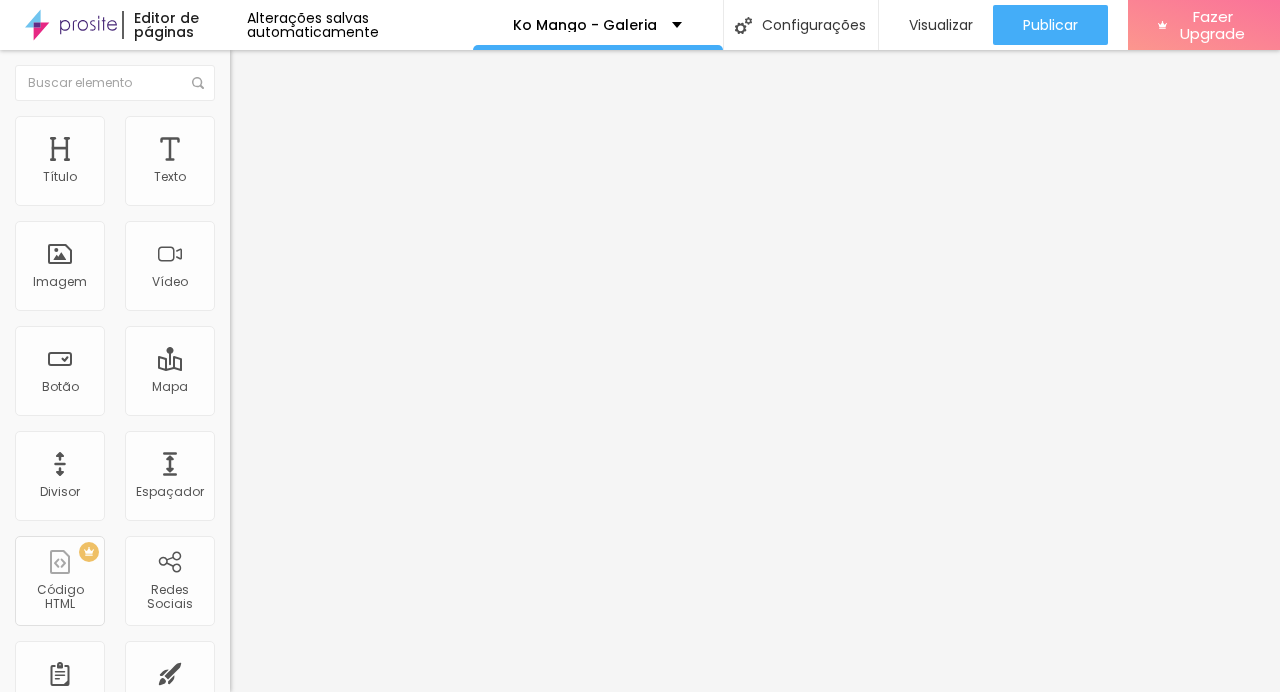 click on "Upload" at bounding box center [66, 753] 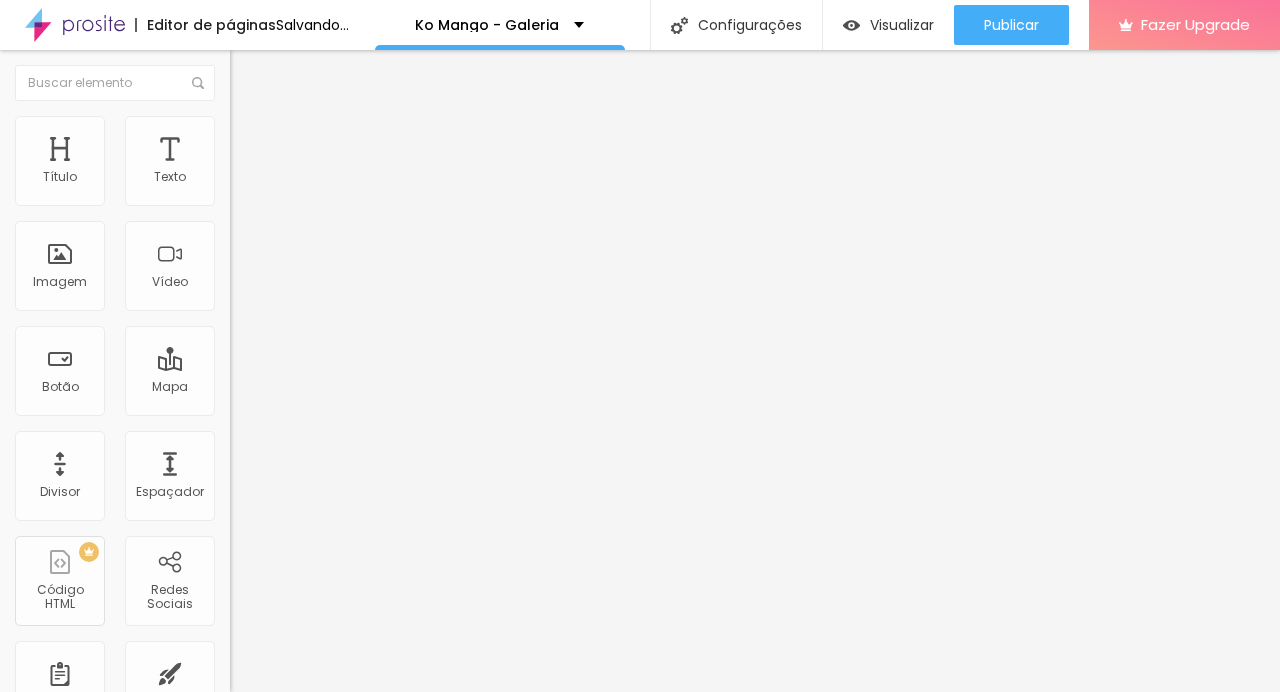 click on "Trocar imagem" at bounding box center [284, 175] 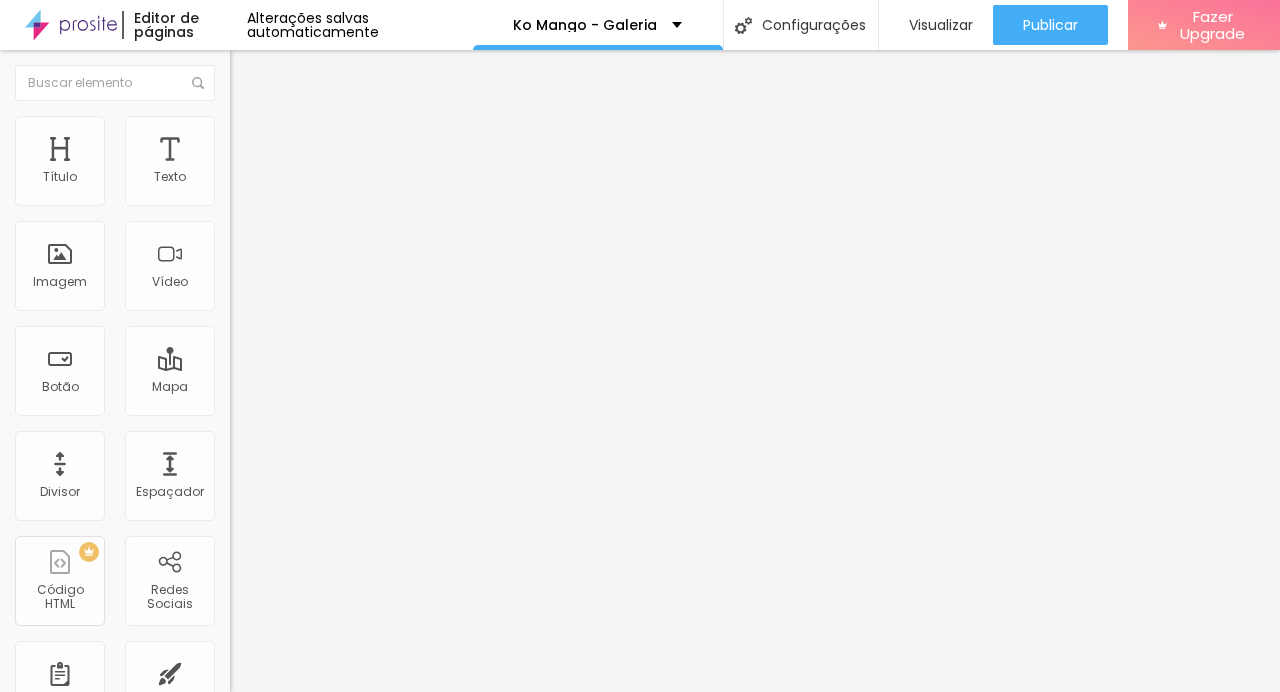 scroll, scrollTop: 1745, scrollLeft: 0, axis: vertical 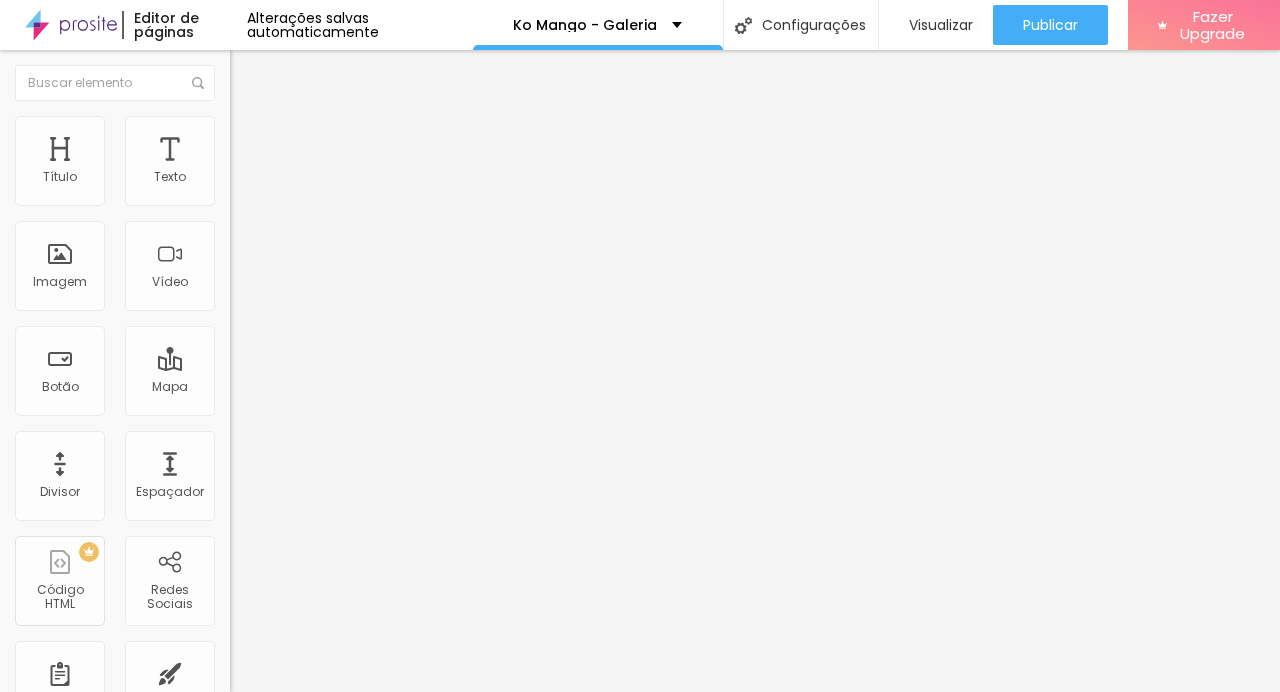 click at bounding box center [640, 1578] 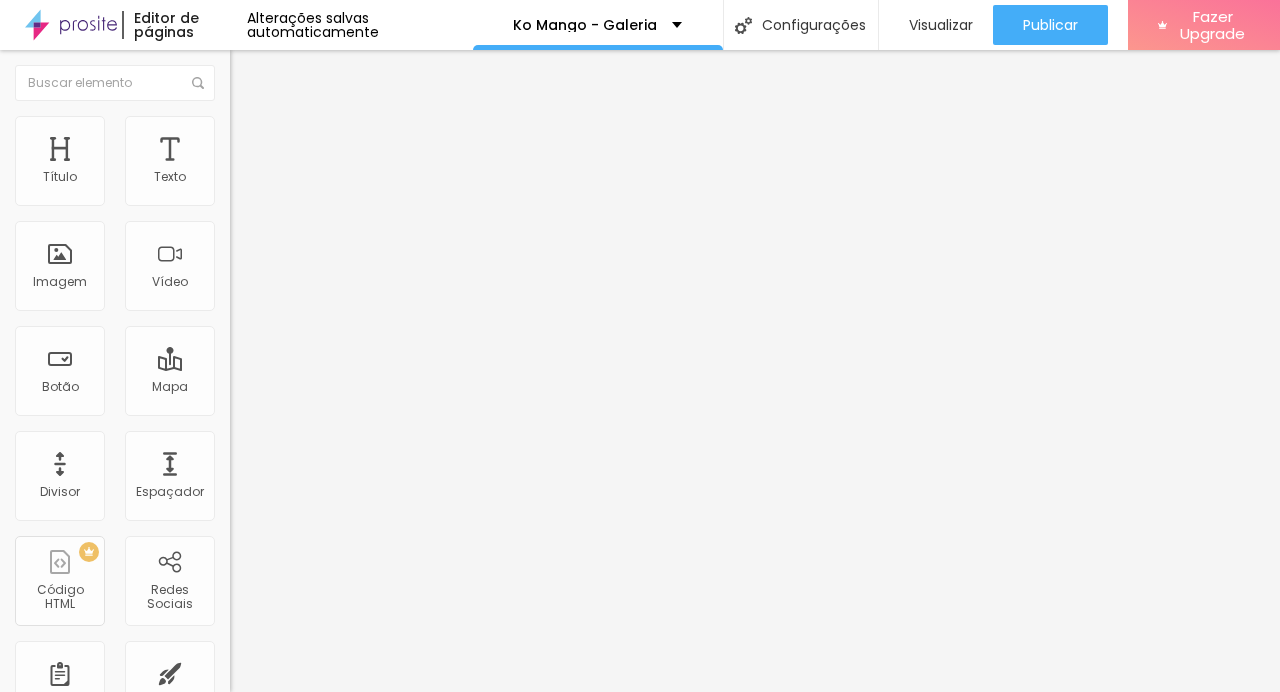 scroll, scrollTop: 2043, scrollLeft: 0, axis: vertical 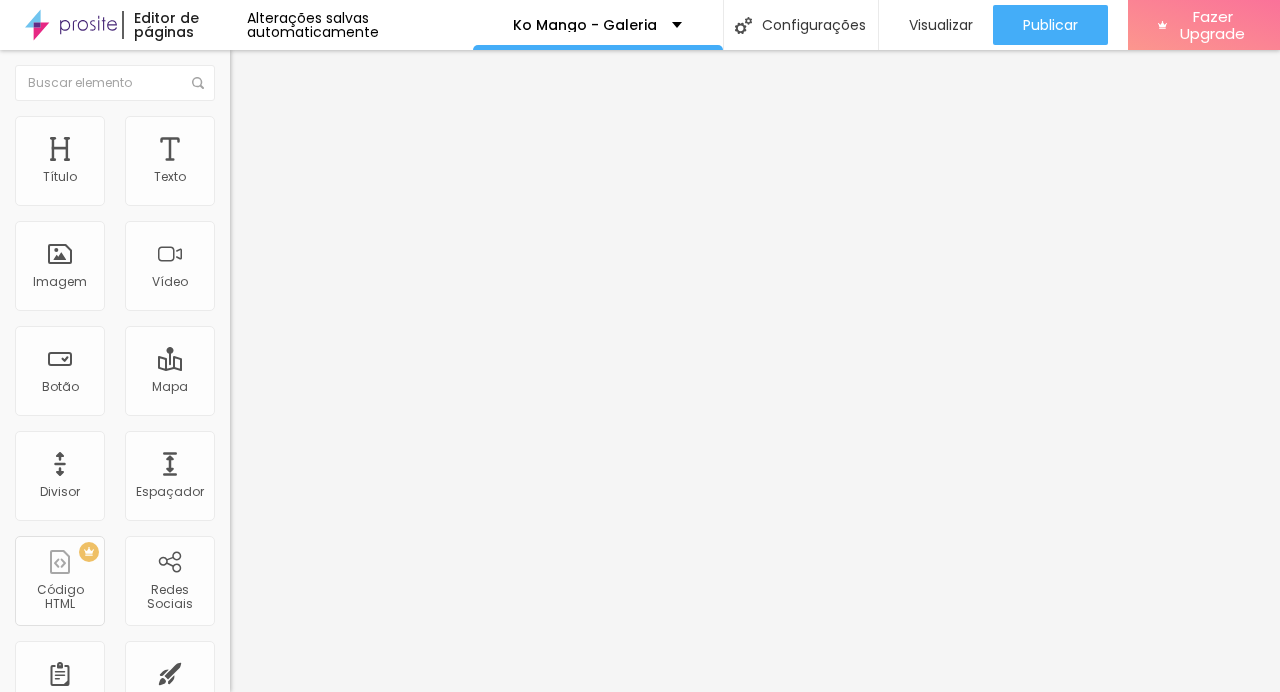 click on "Excluir Permanentemente" at bounding box center [76, 2519] 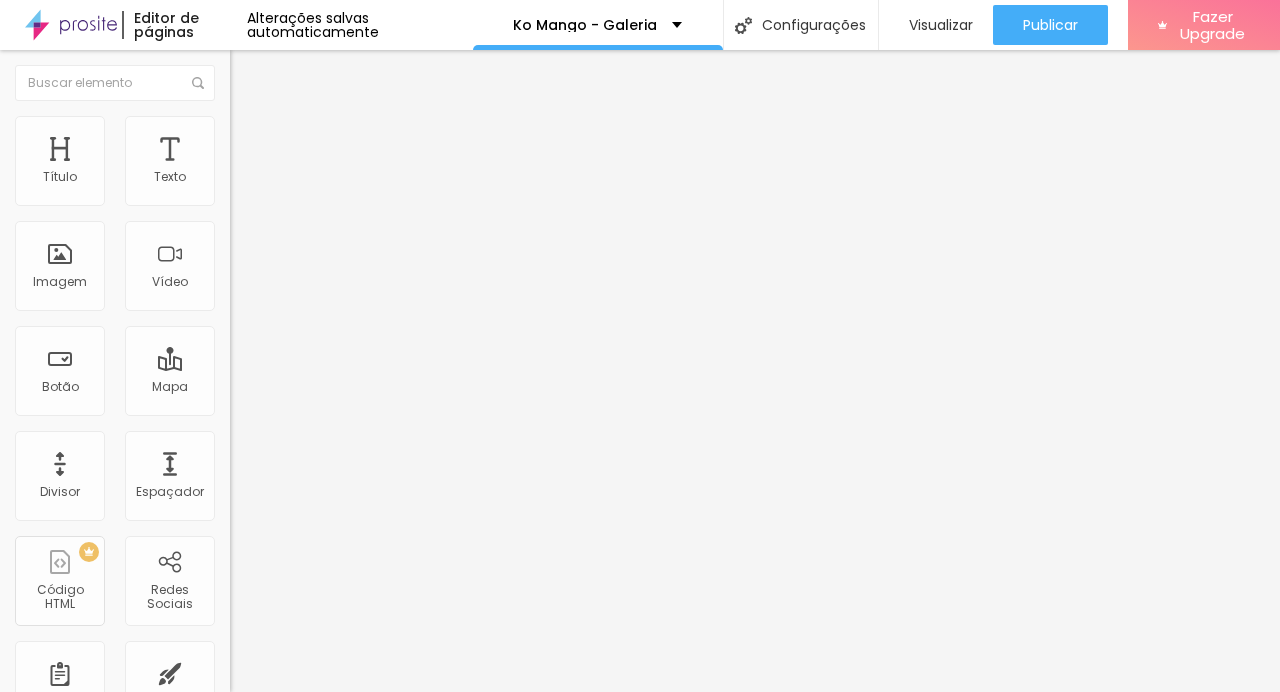 scroll, scrollTop: 30, scrollLeft: 0, axis: vertical 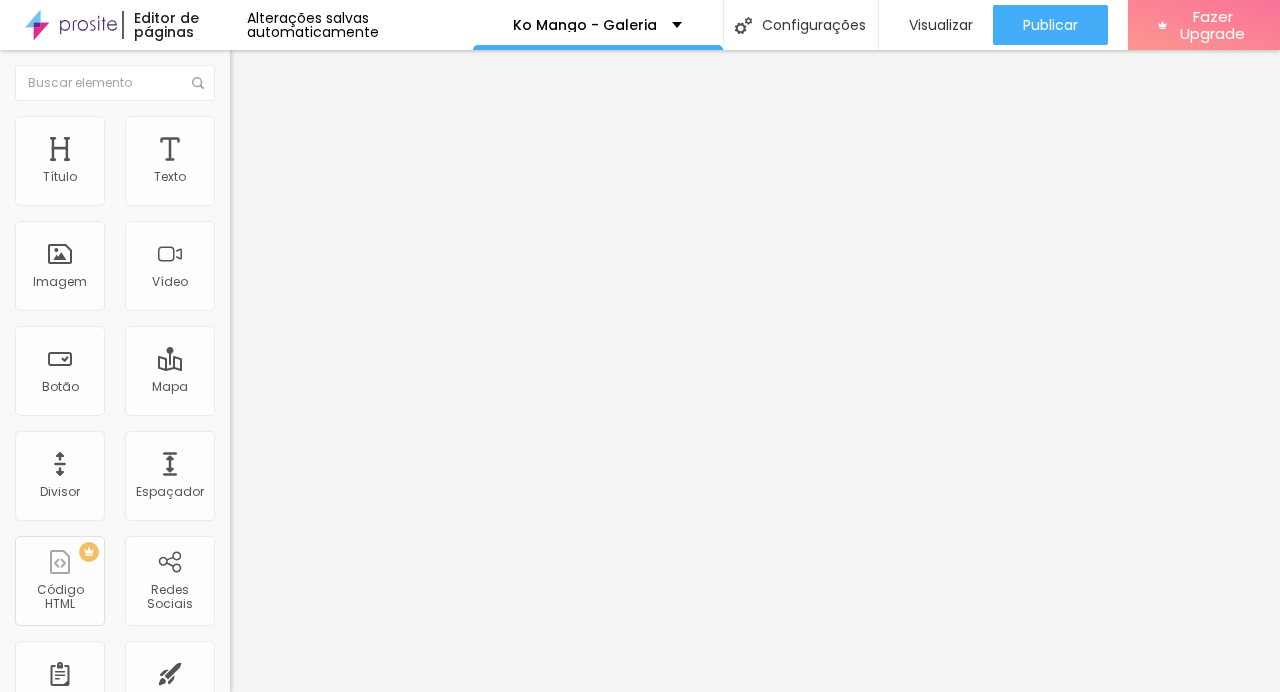 click on "Trocar imagem" at bounding box center [284, 175] 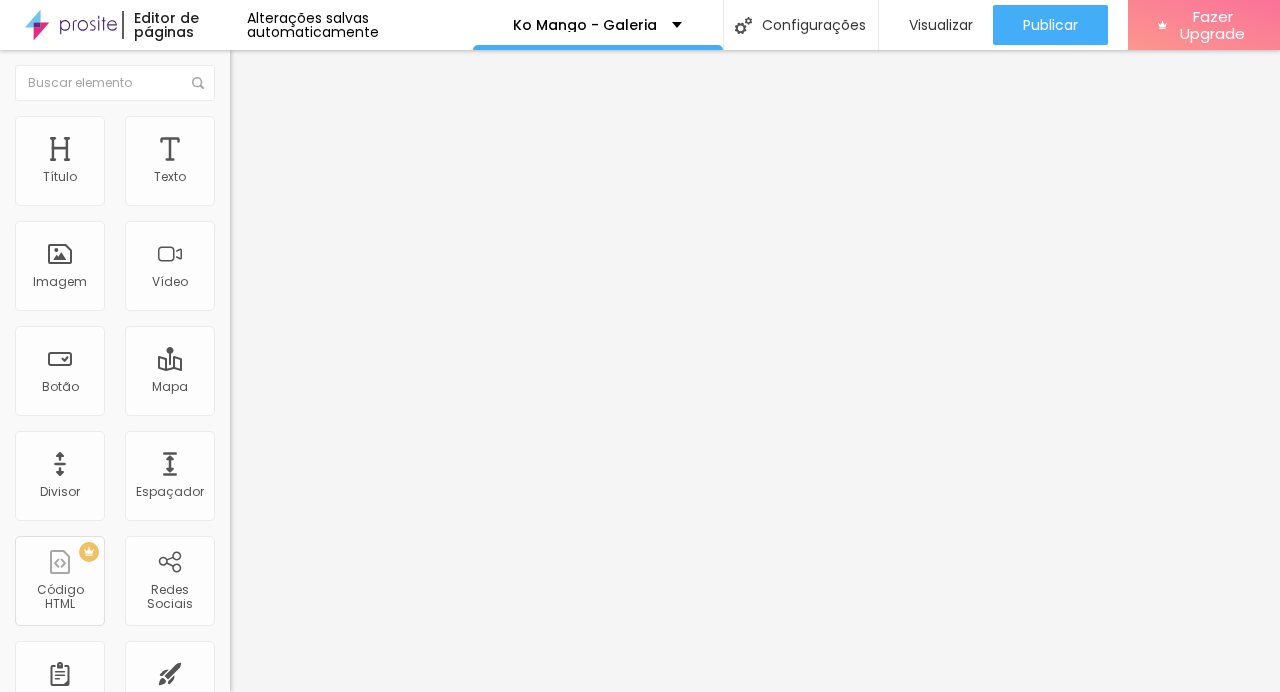 scroll, scrollTop: 2250, scrollLeft: 0, axis: vertical 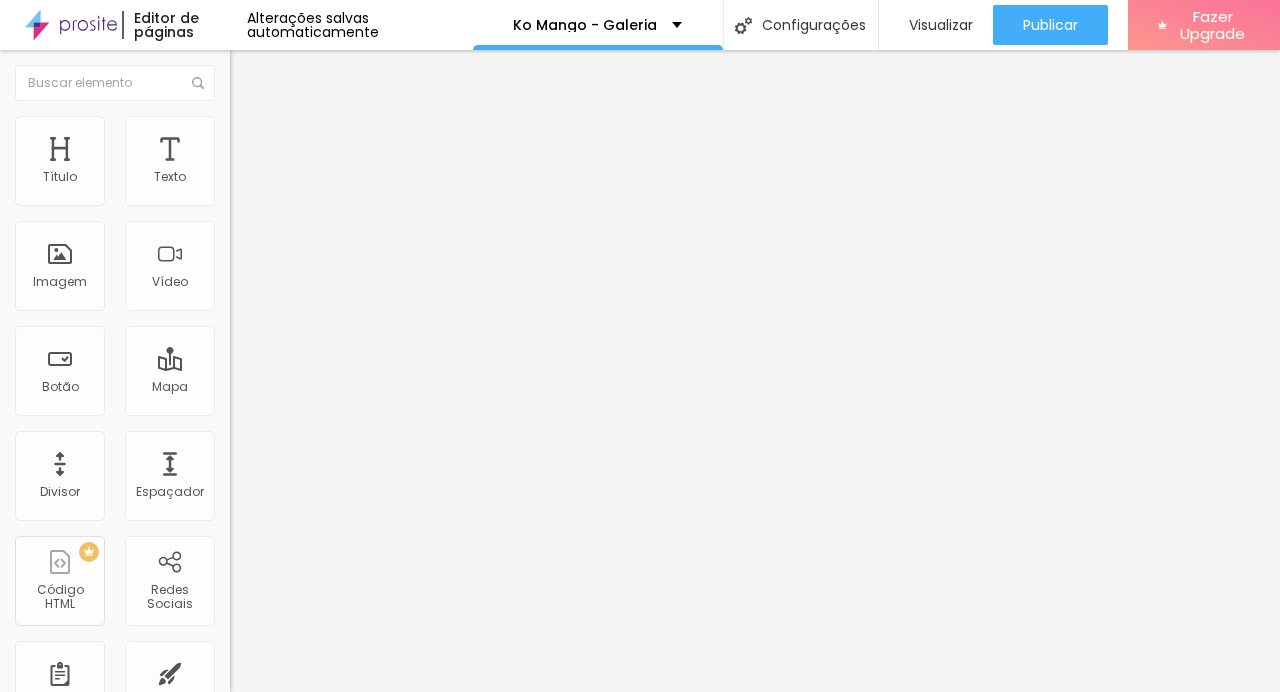 click at bounding box center [640, 1671] 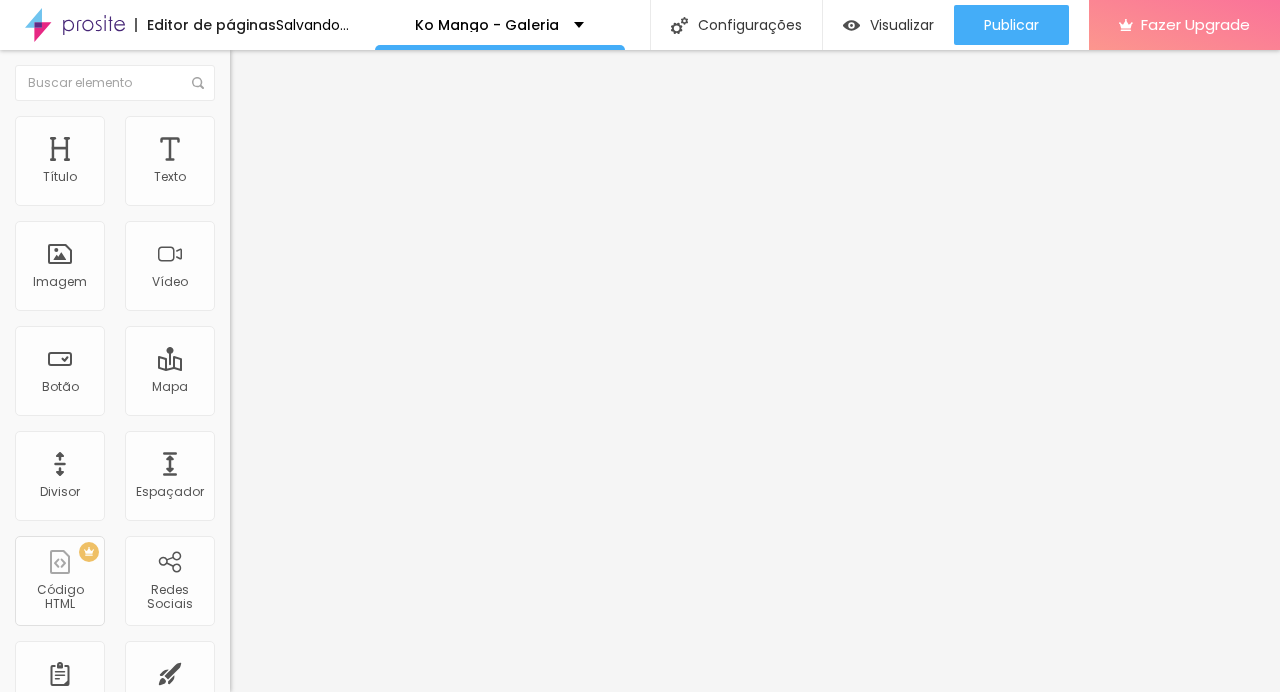 click on "Trocar imagem" at bounding box center [284, 163] 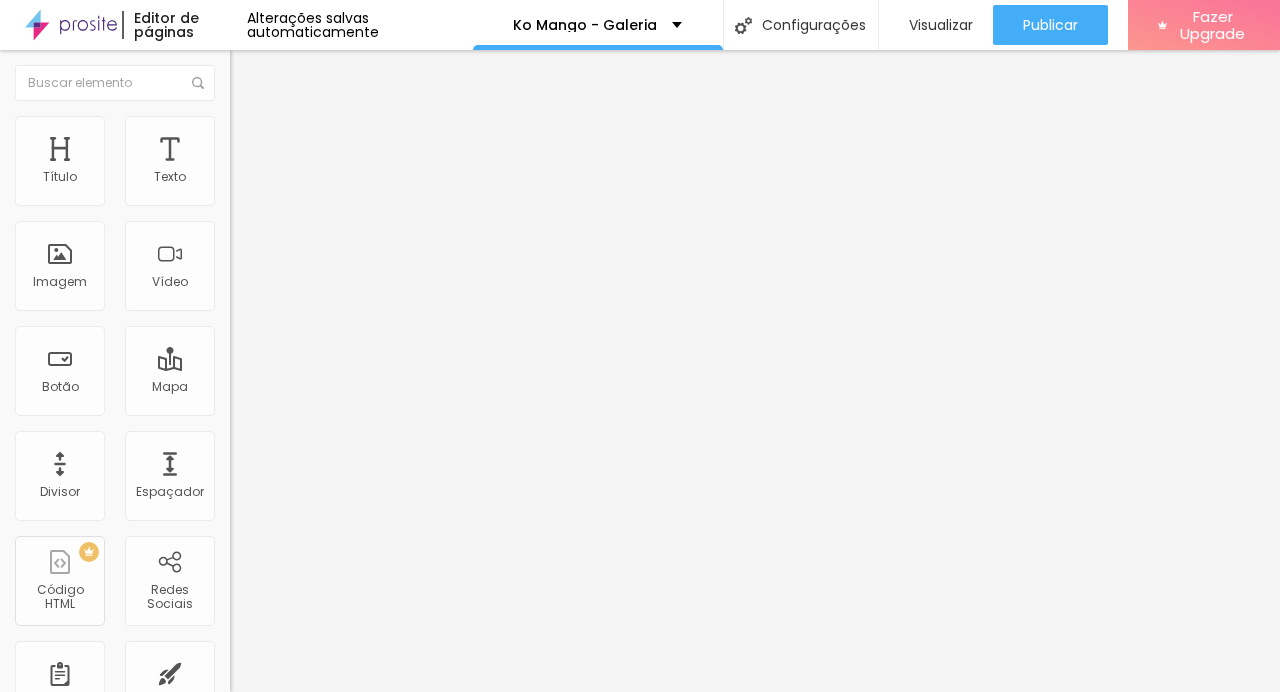 click on "Escolher" at bounding box center (107, 2469) 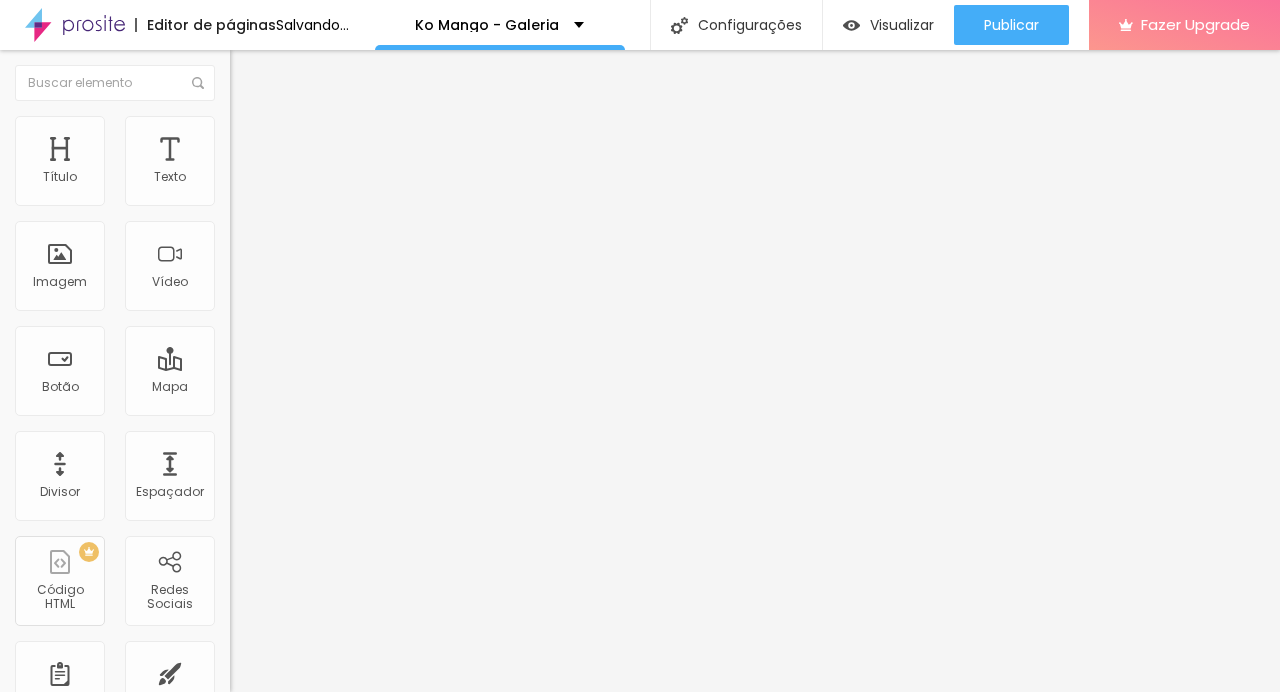 click on "Trocar imagem" at bounding box center (284, 163) 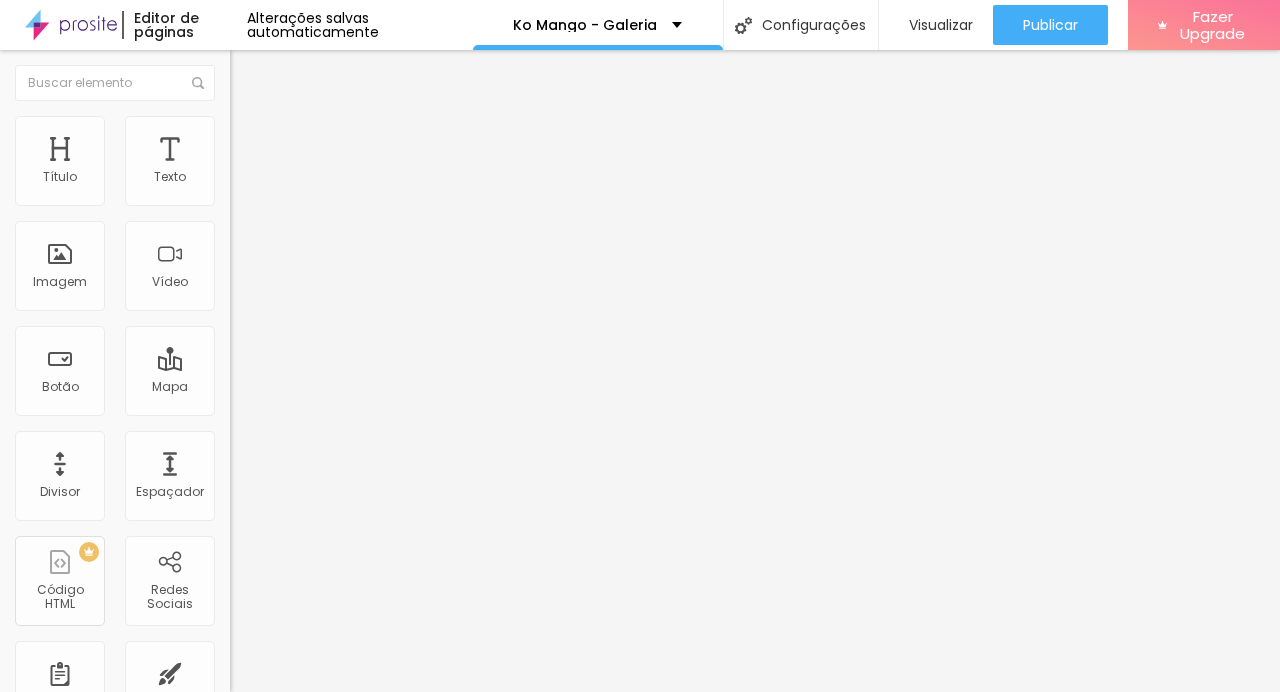 scroll, scrollTop: 2218, scrollLeft: 0, axis: vertical 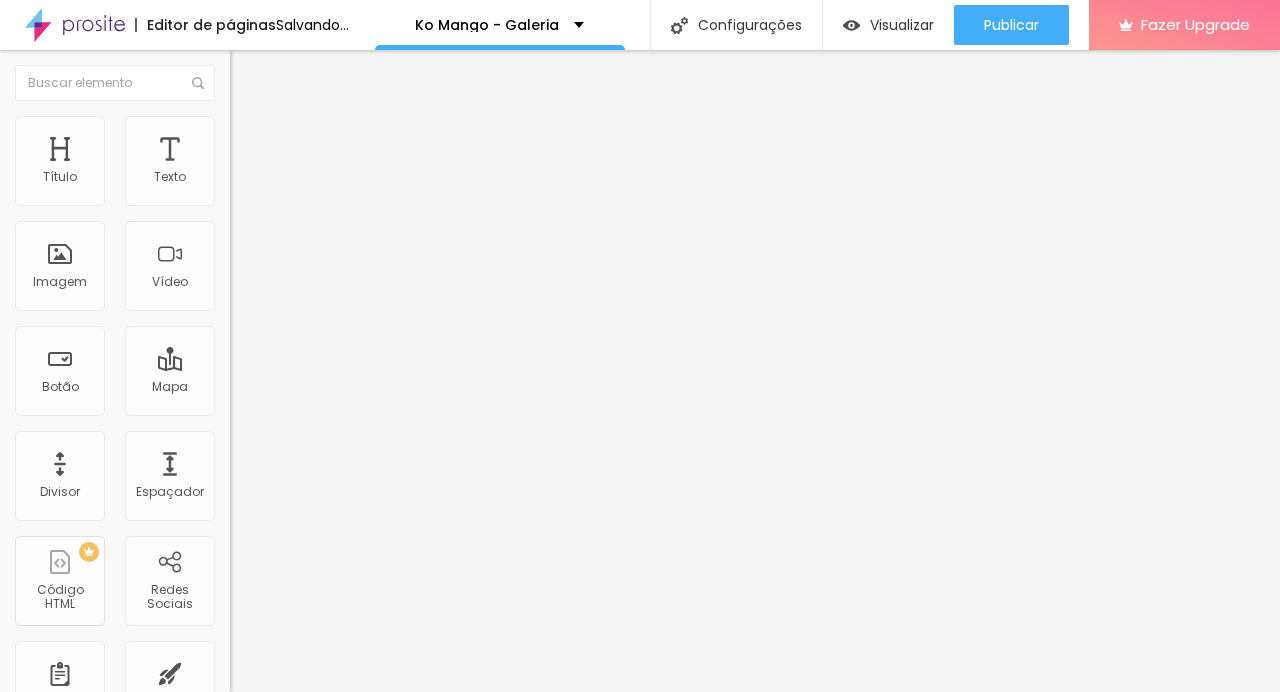 click on "Trocar imagem" at bounding box center (284, 163) 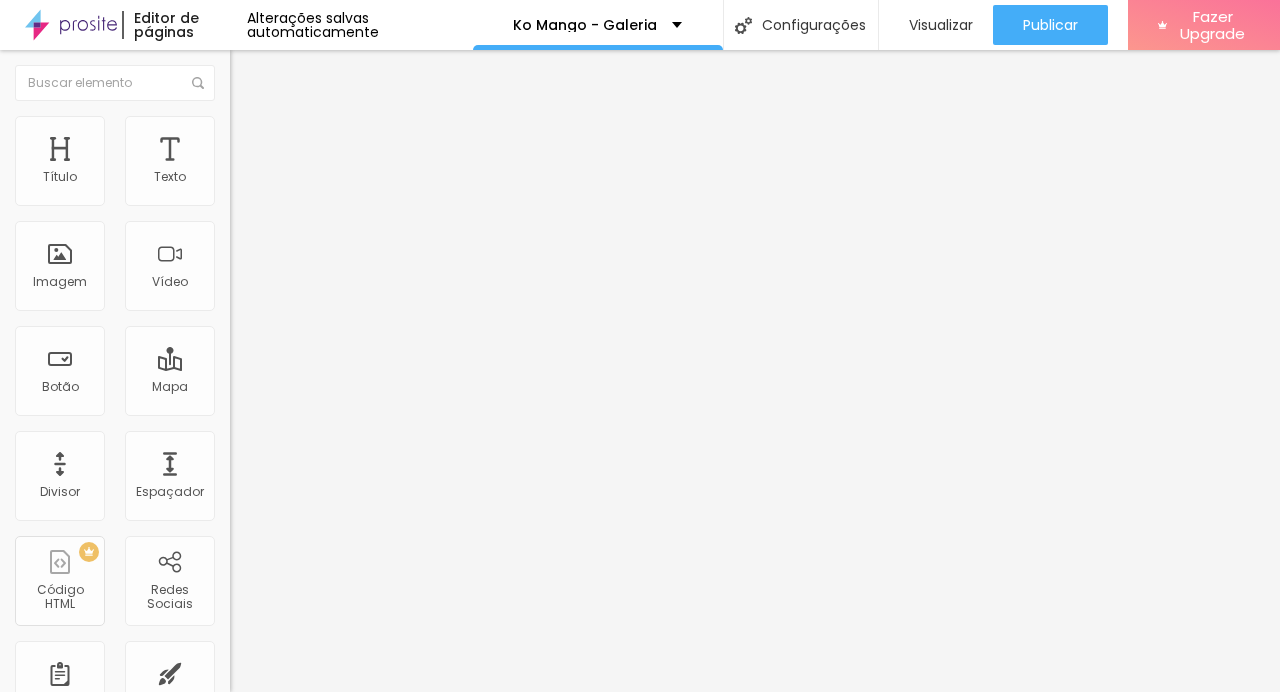 click on "Upload" at bounding box center [66, 753] 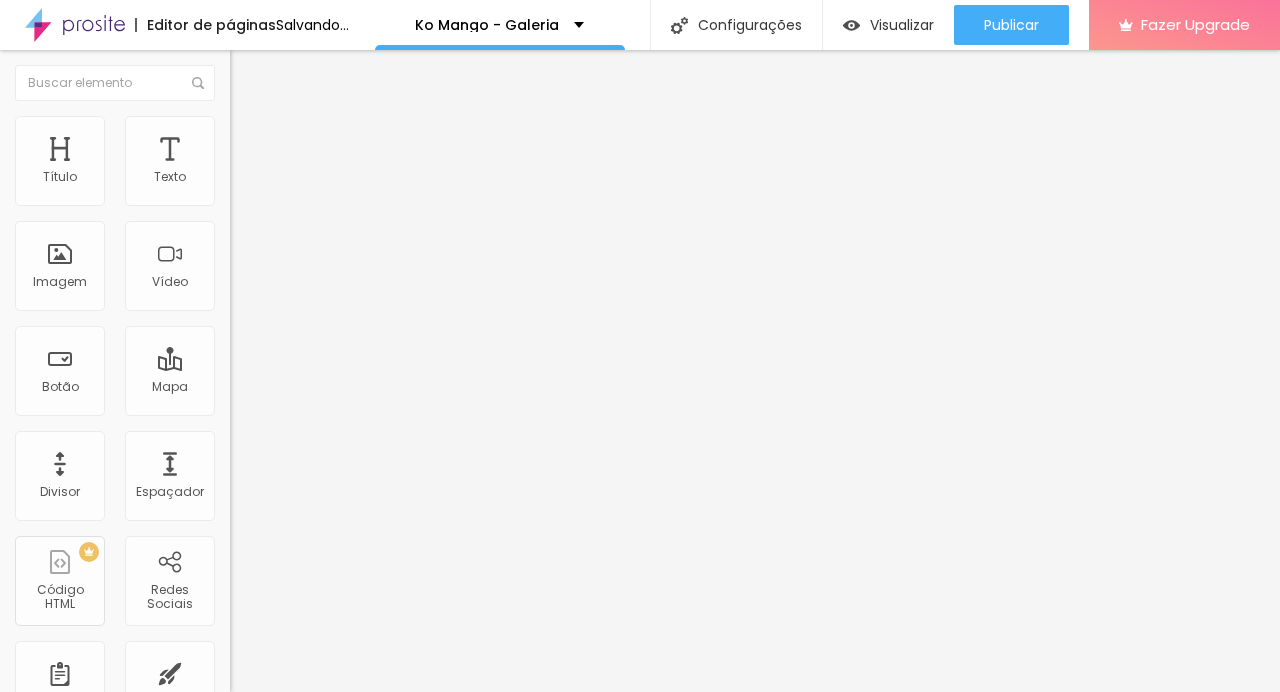 click on "Trocar imagem" at bounding box center (284, 163) 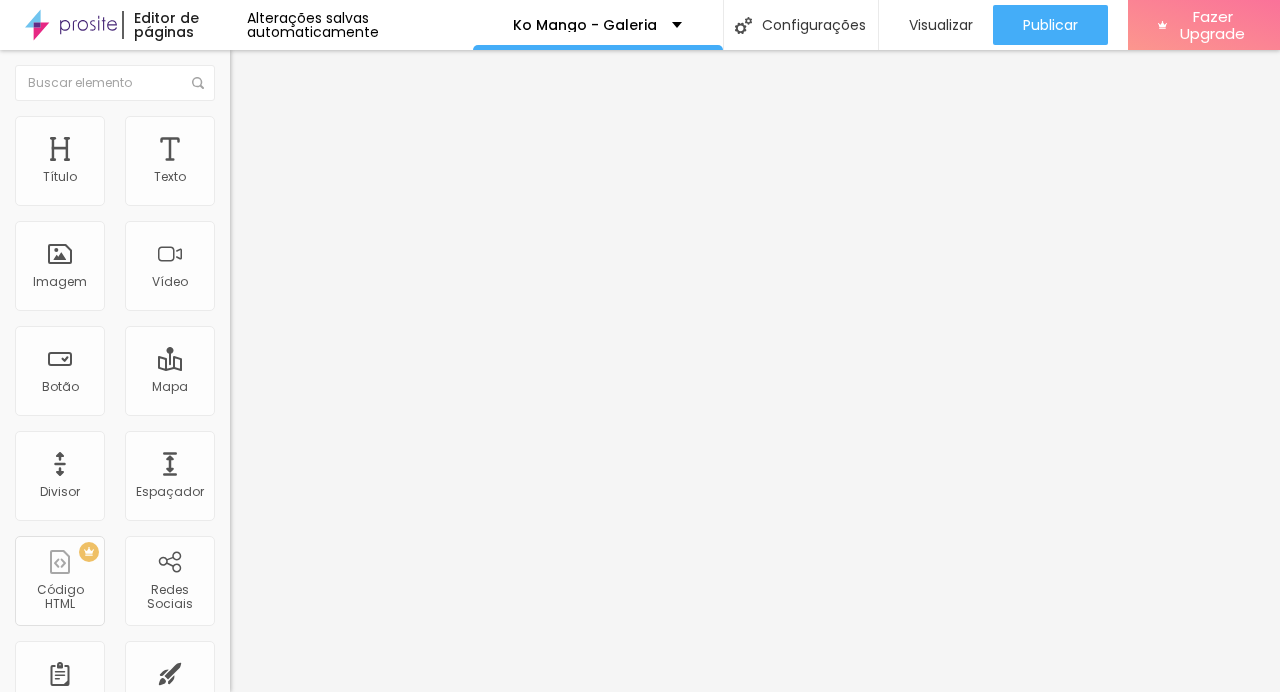 click at bounding box center [35, 752] 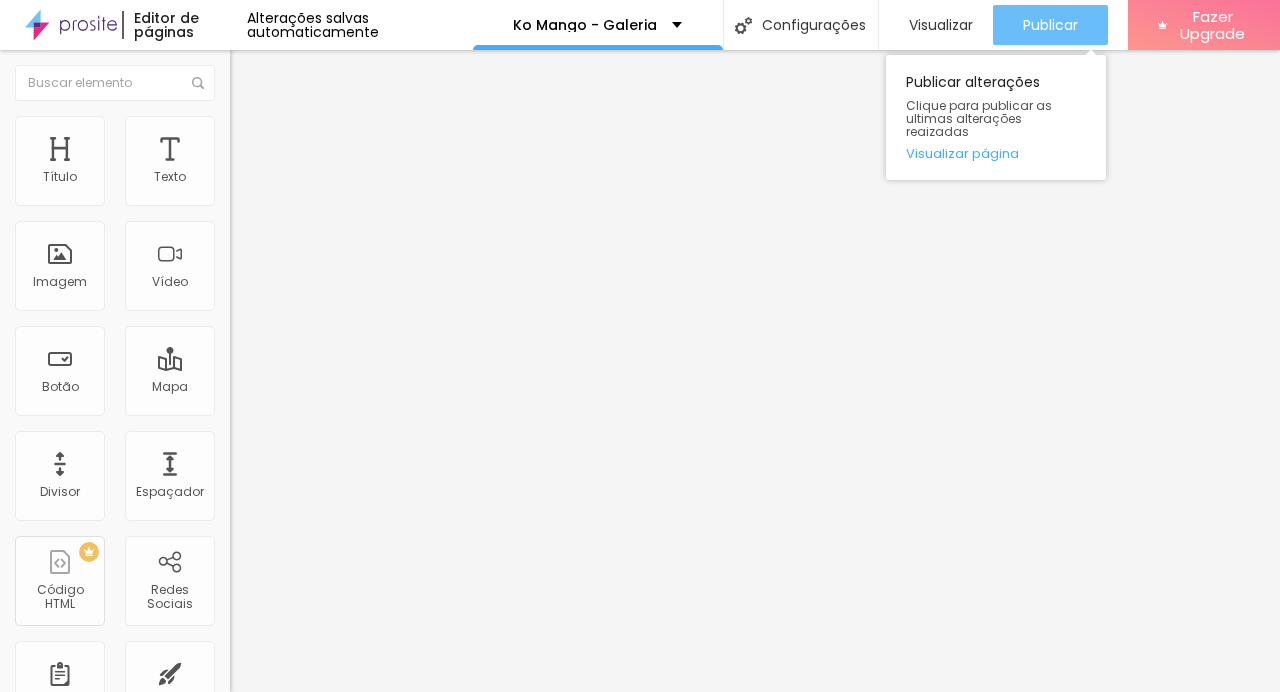 click on "Publicar" at bounding box center (1050, 25) 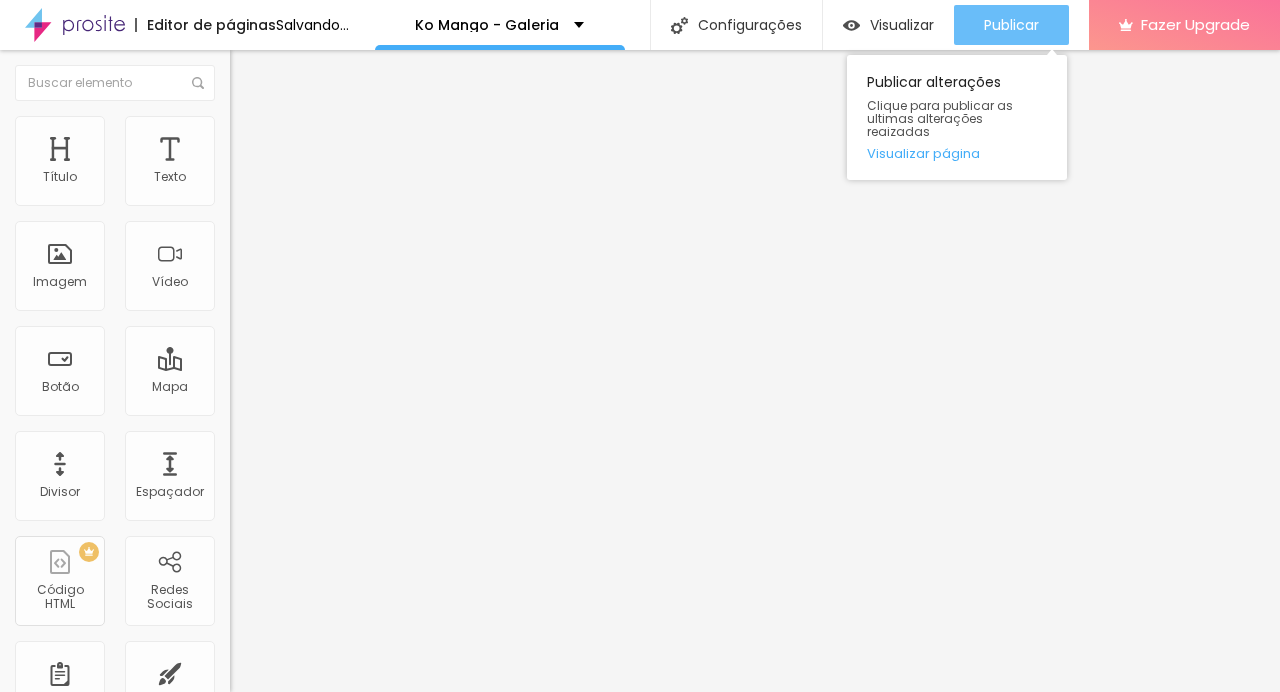 click on "Publicar" at bounding box center (1011, 25) 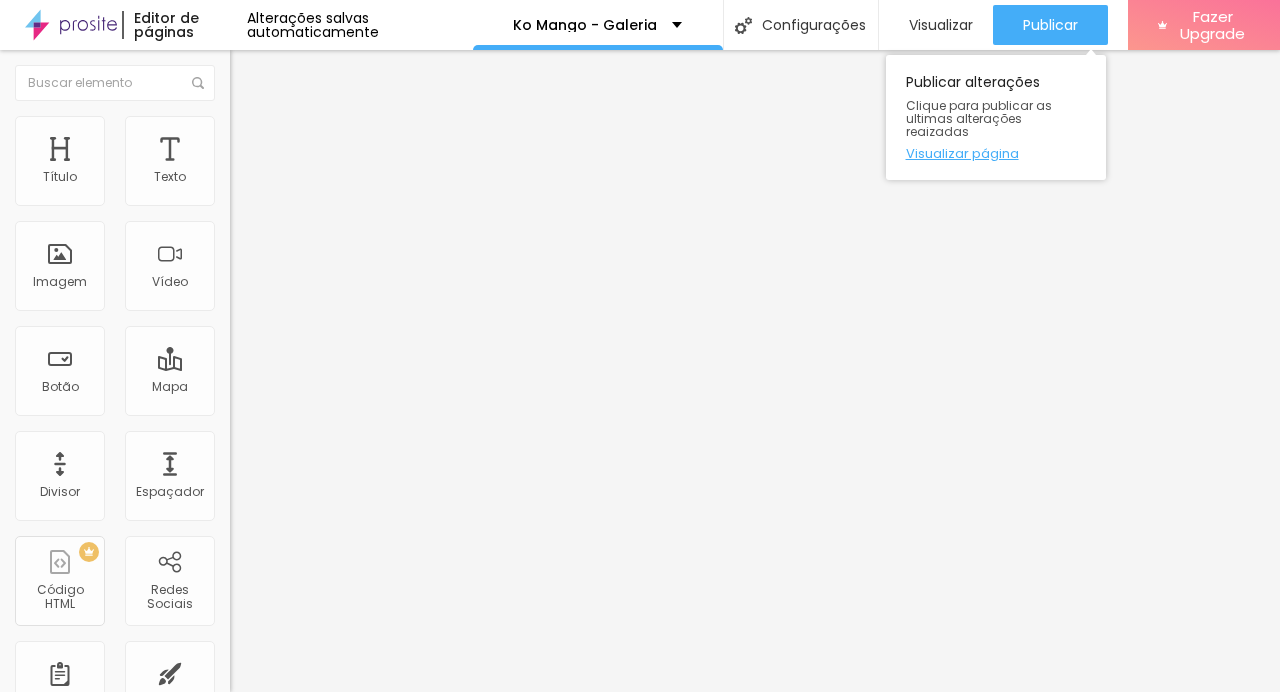 click on "Visualizar página" at bounding box center [996, 153] 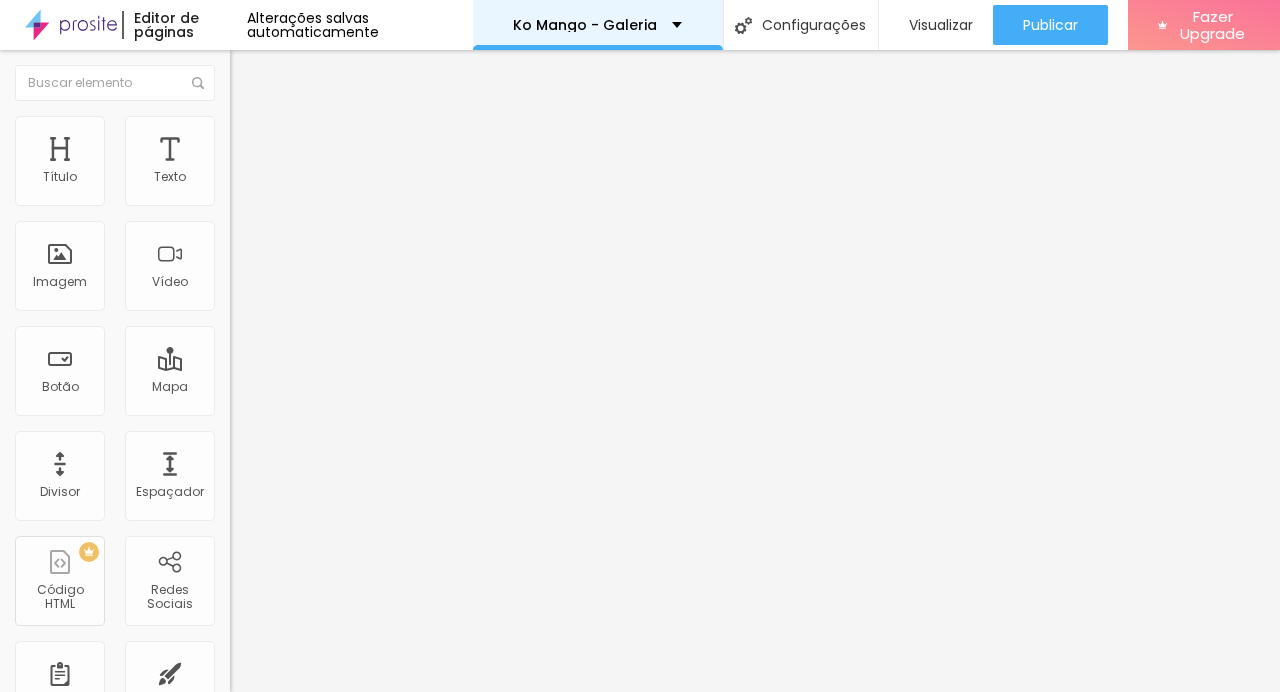 click on "Ko Mango - Galeria" at bounding box center [598, 25] 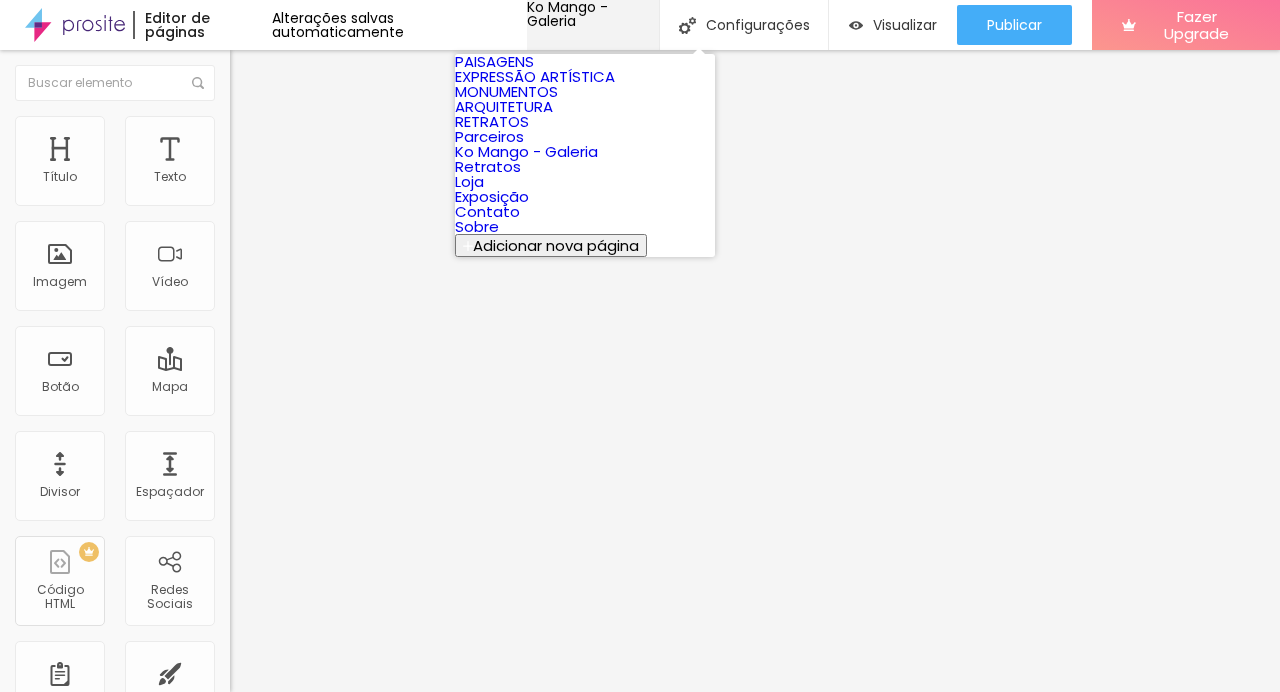 click on "Ko Mango - Galeria" at bounding box center [593, 14] 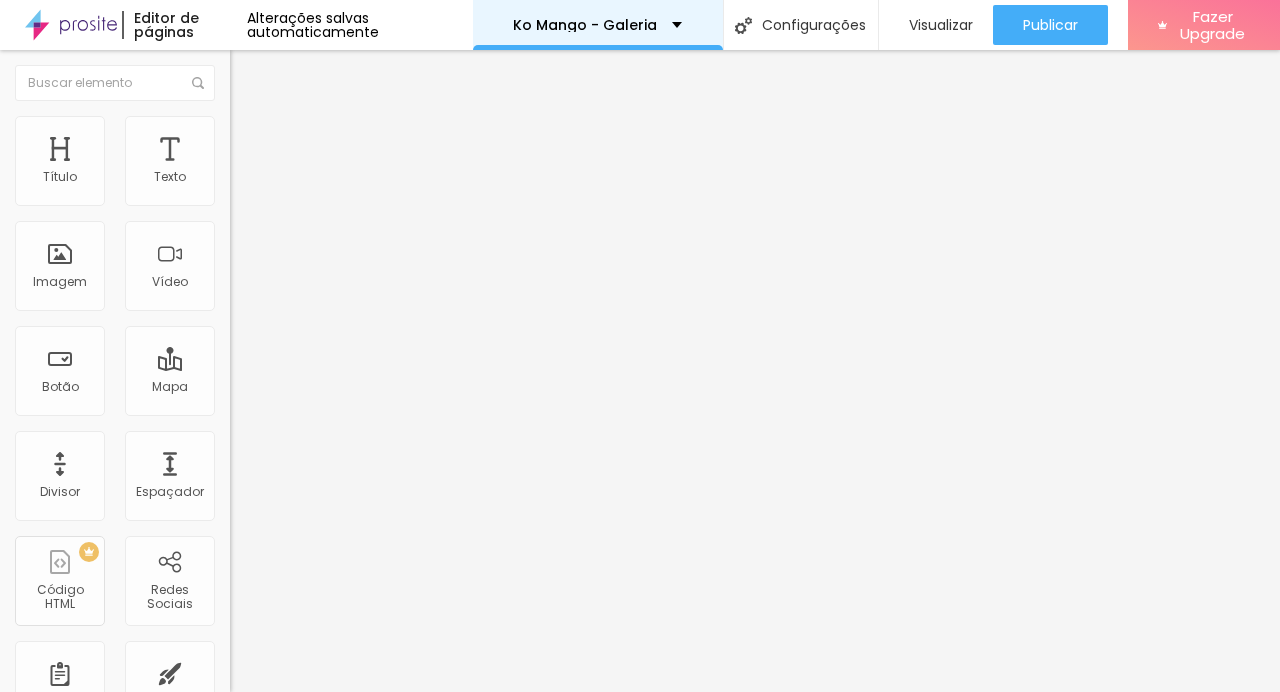 click on "Ko Mango - Galeria" at bounding box center [585, 25] 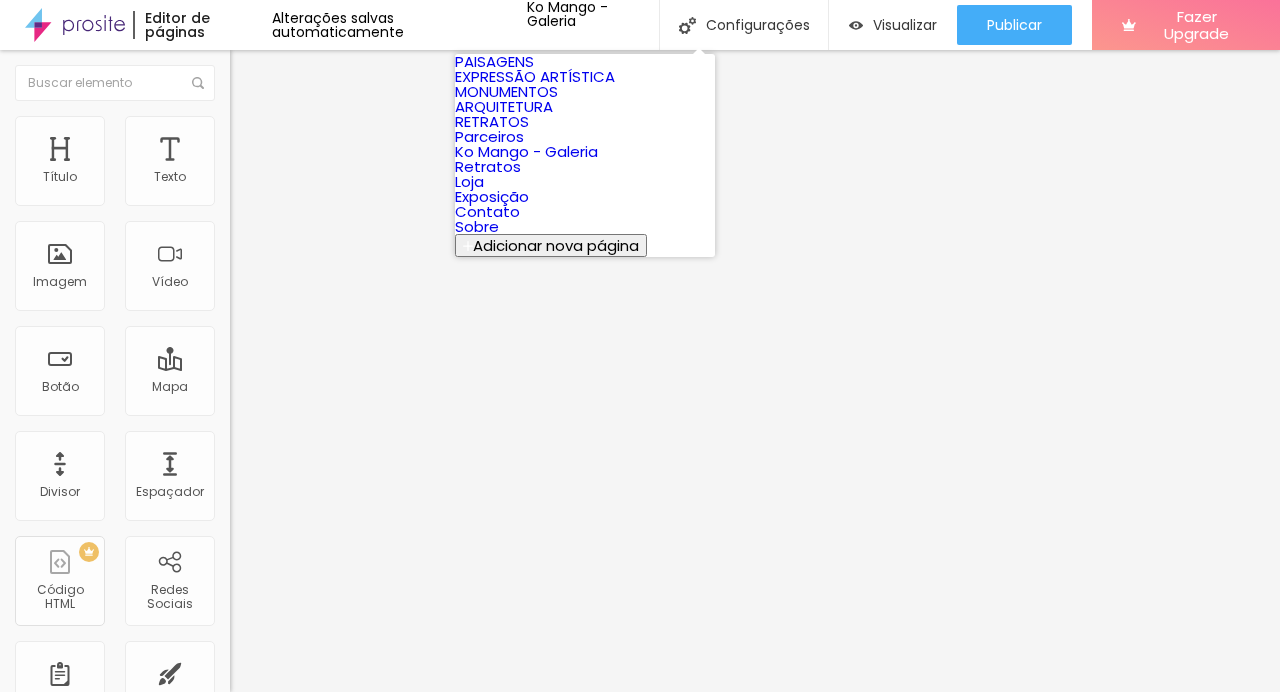 scroll, scrollTop: 193, scrollLeft: 0, axis: vertical 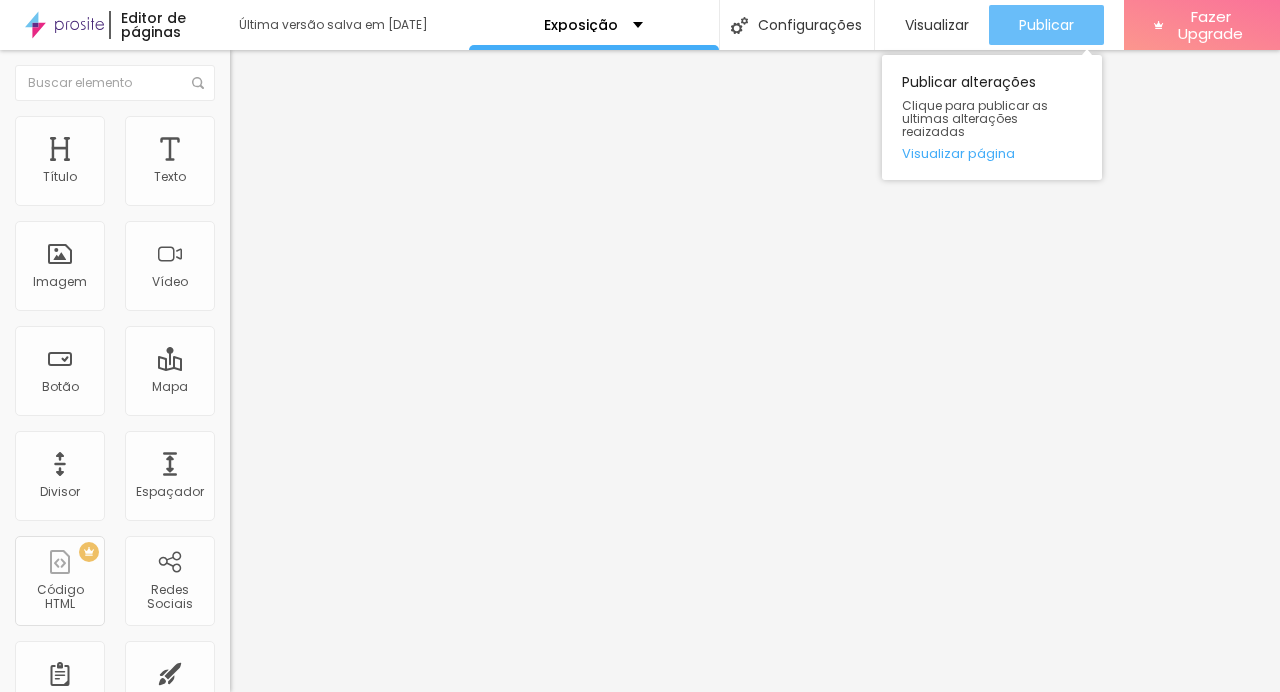 click on "Publicar" at bounding box center (1046, 25) 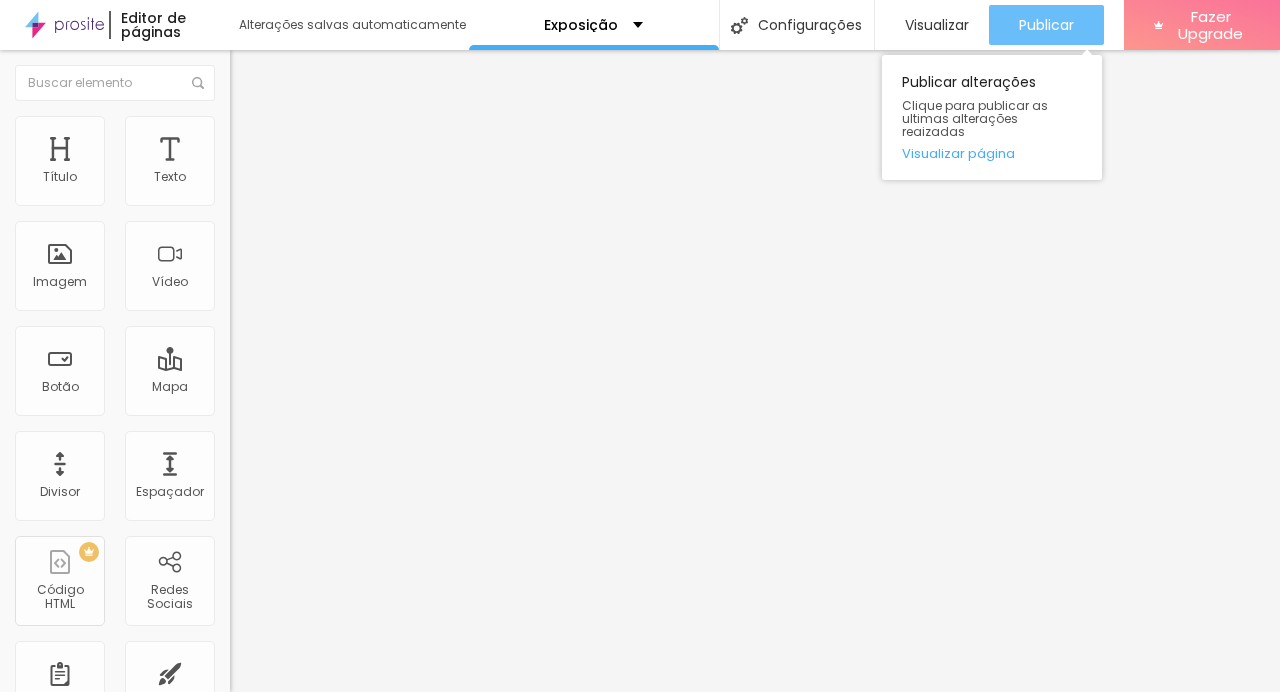click on "Publicar" at bounding box center (1046, 25) 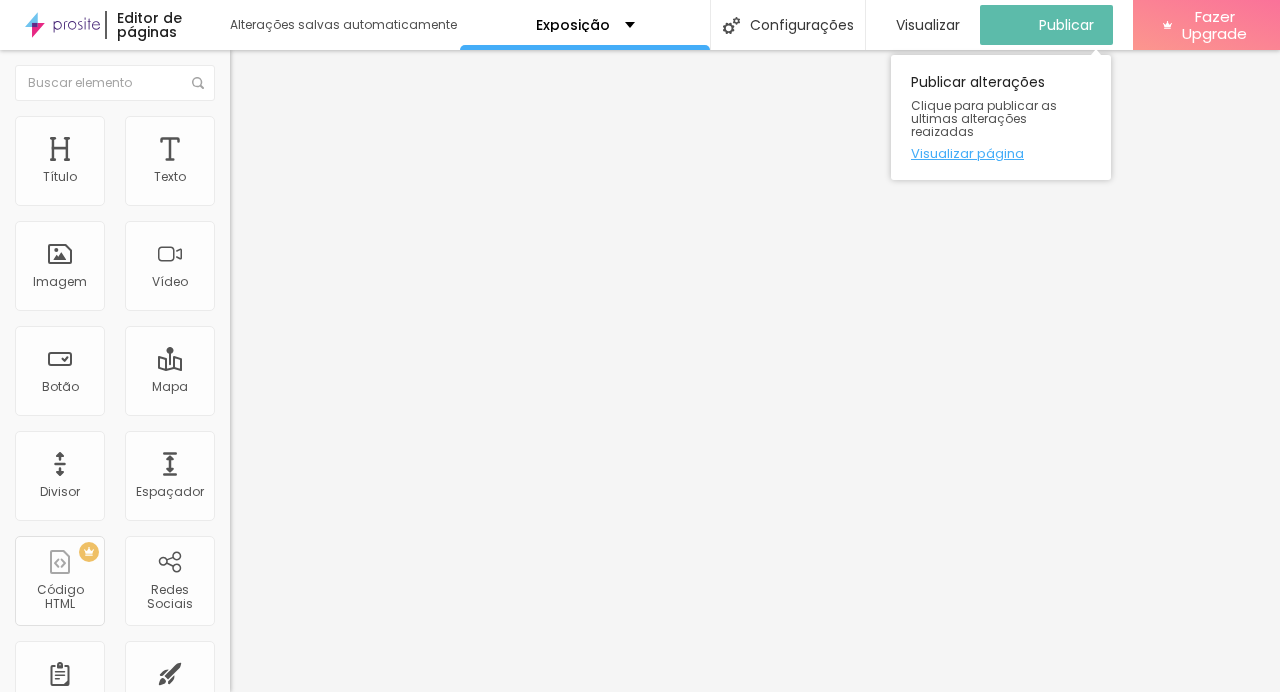 click on "Visualizar página" at bounding box center [1001, 153] 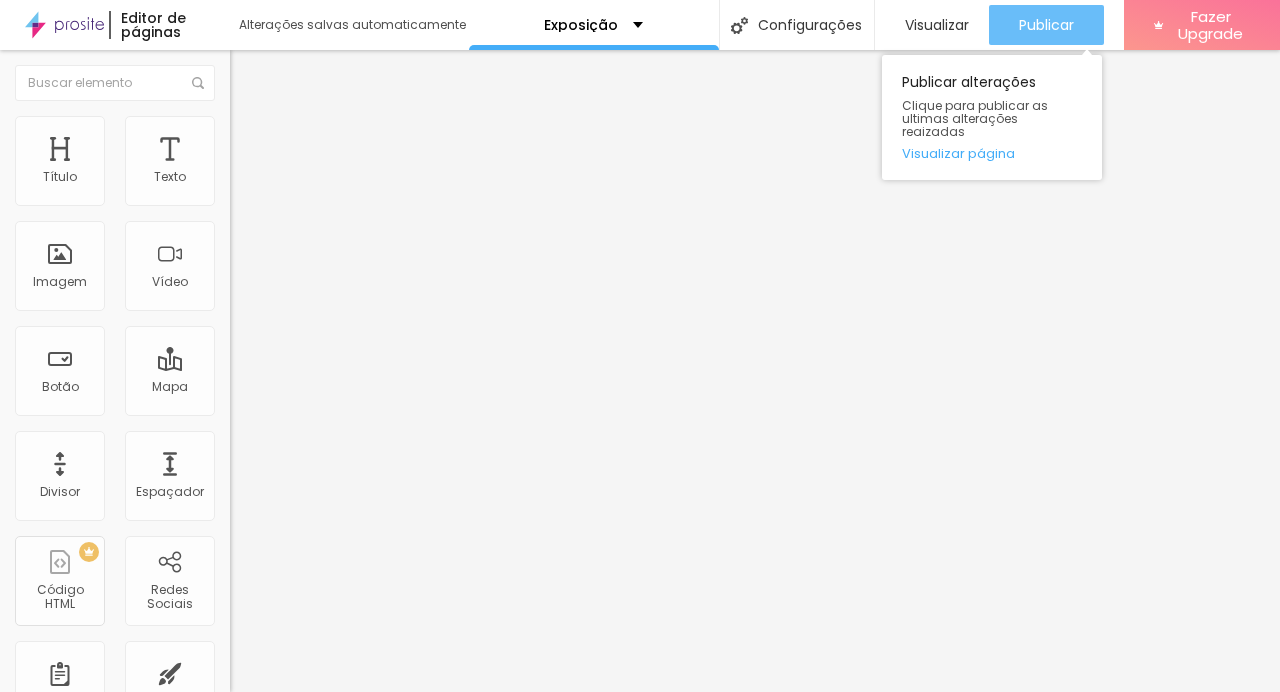 click on "Publicar" at bounding box center [1046, 25] 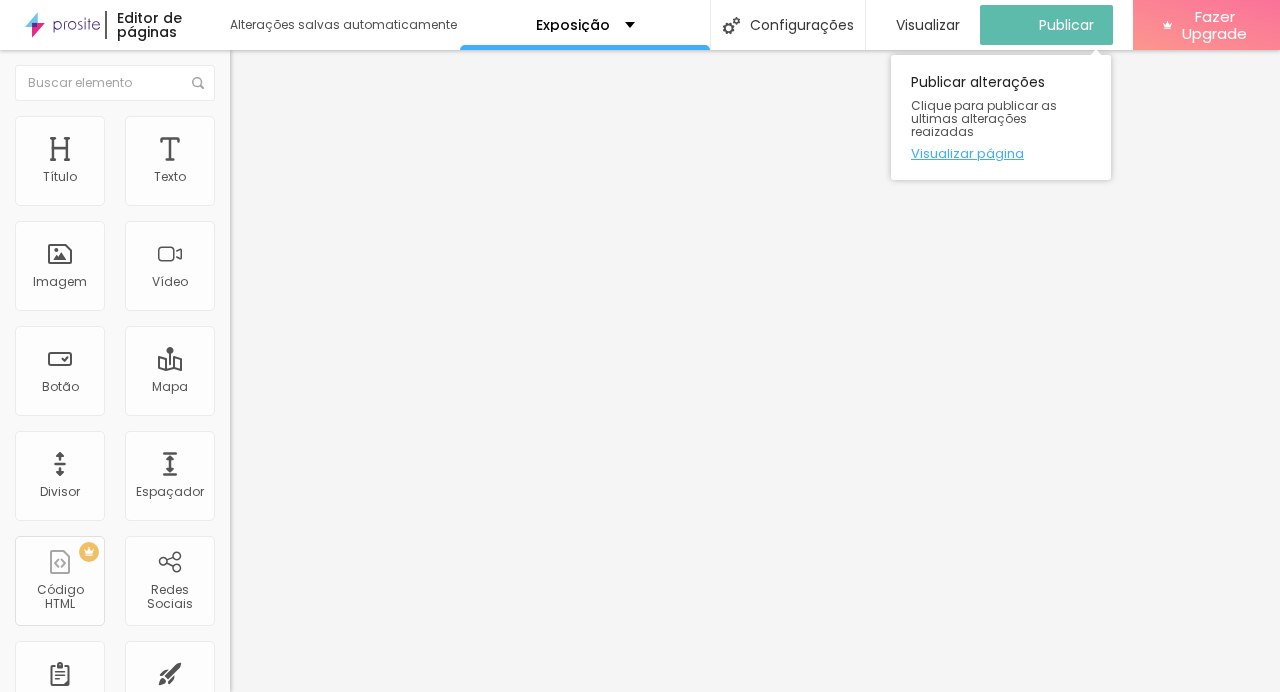 click on "Visualizar página" at bounding box center [1001, 153] 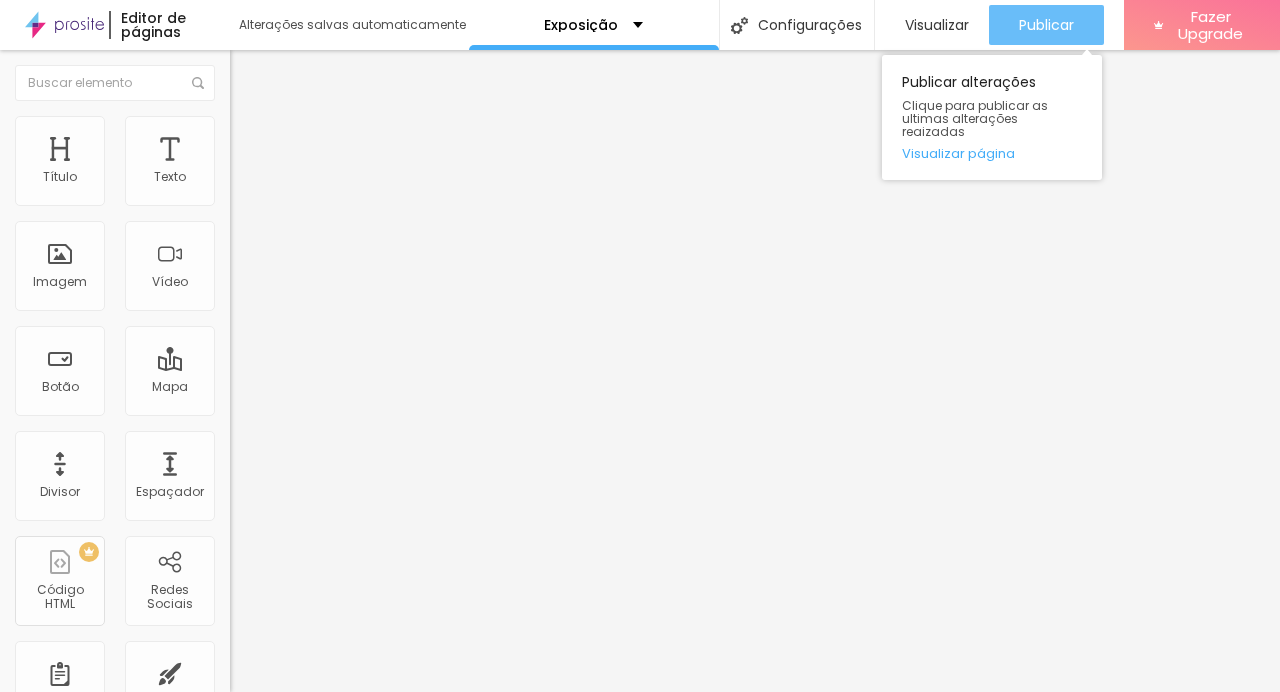 click on "Publicar" at bounding box center [1046, 25] 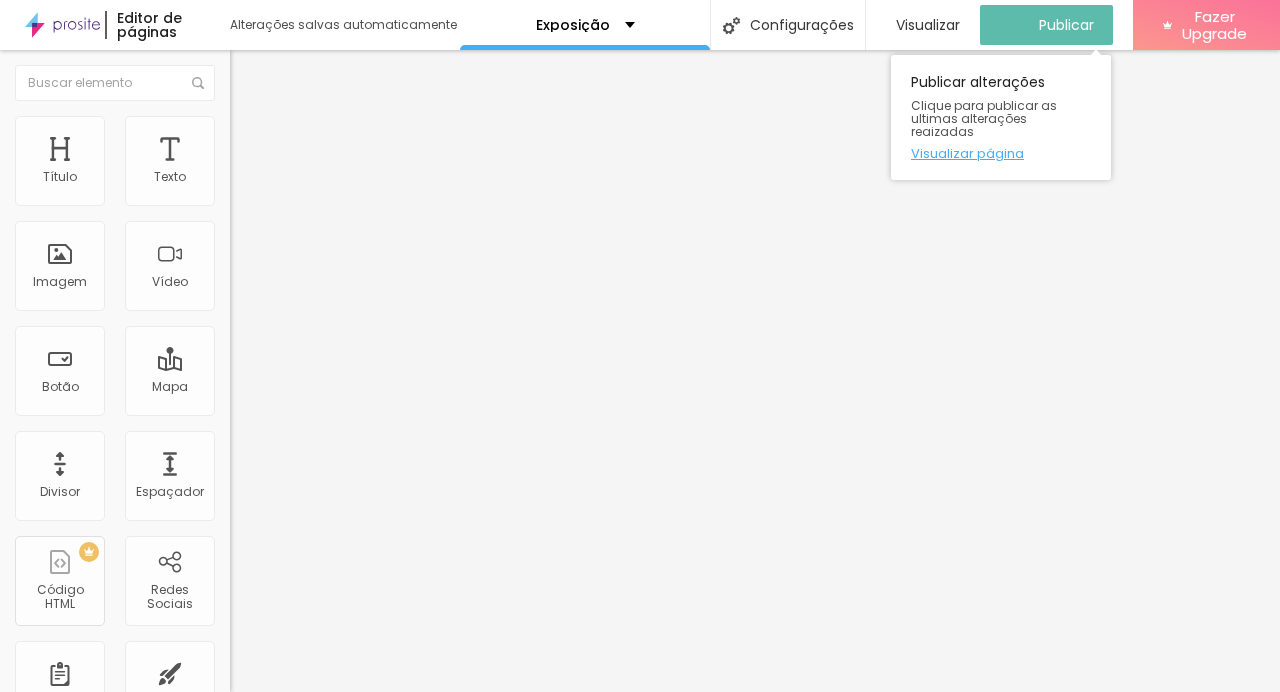 click on "Visualizar página" at bounding box center (1001, 153) 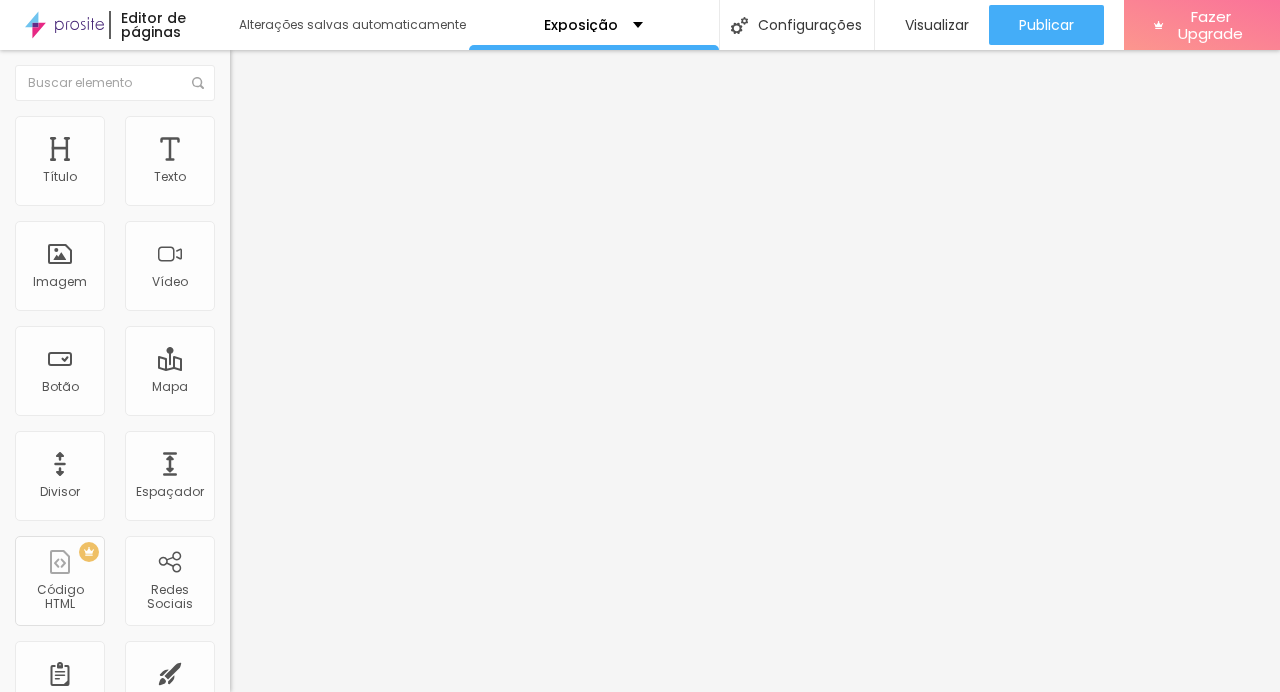 click on "28 Tamanho do texto" at bounding box center (345, 381) 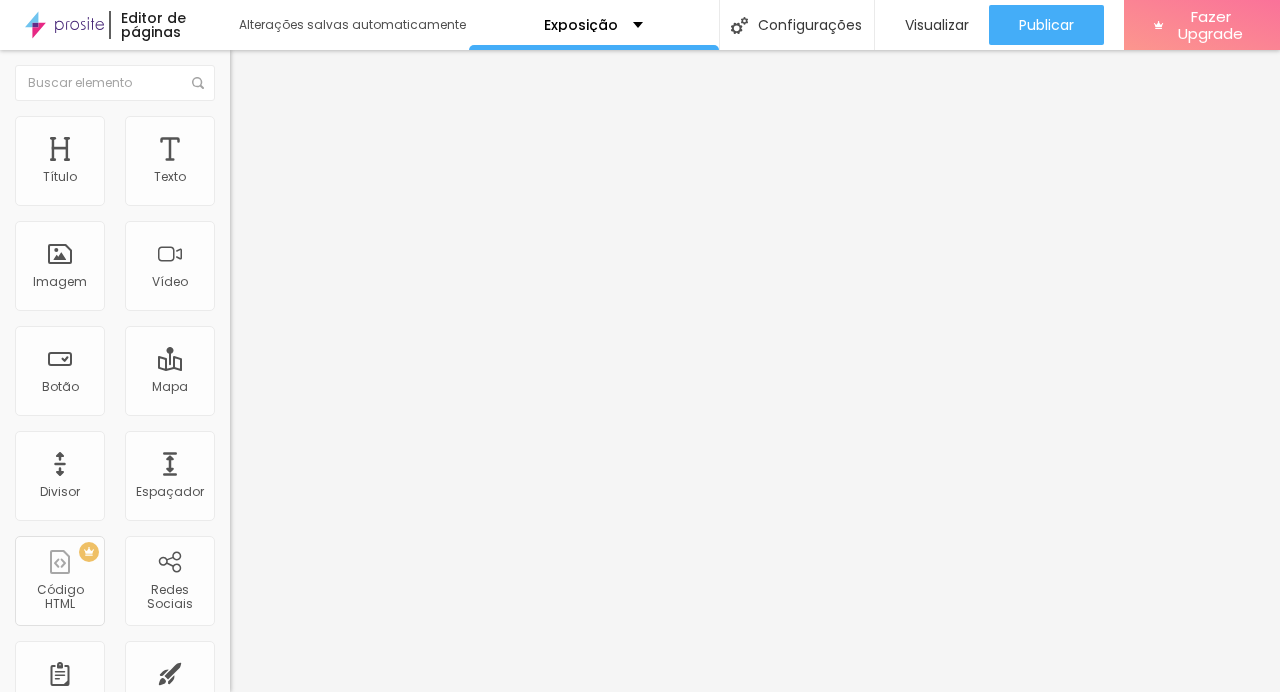 type on "21" 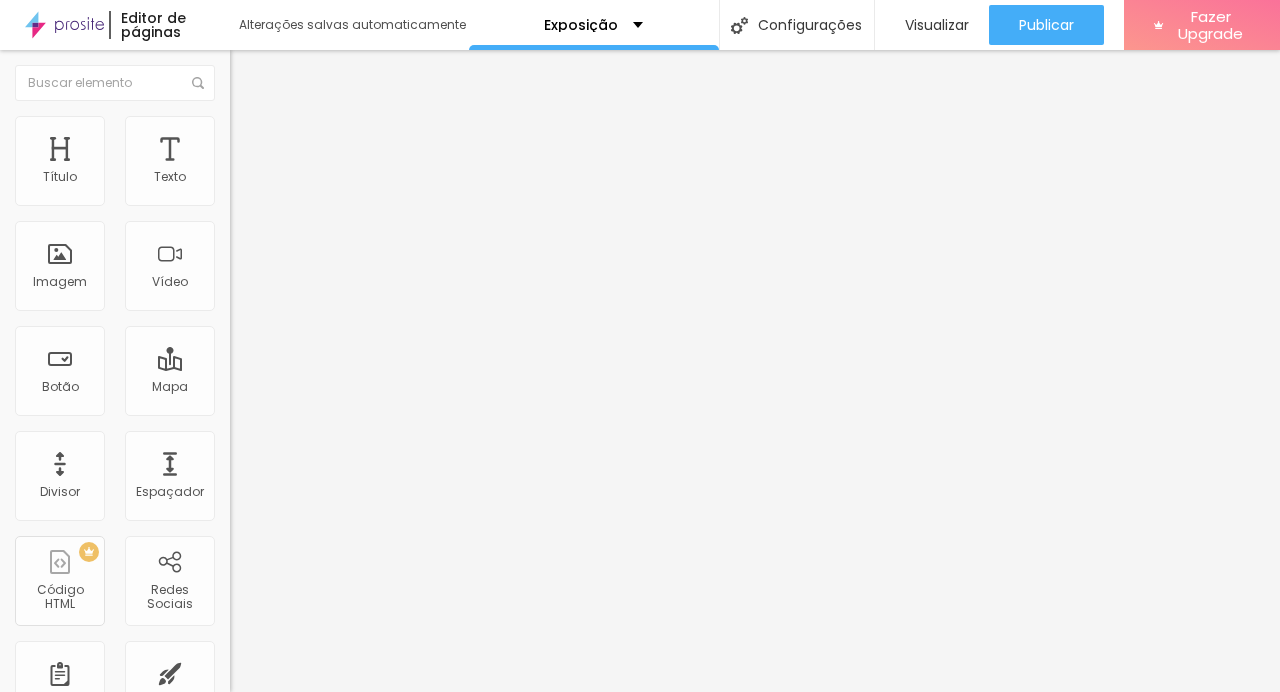 type on "20" 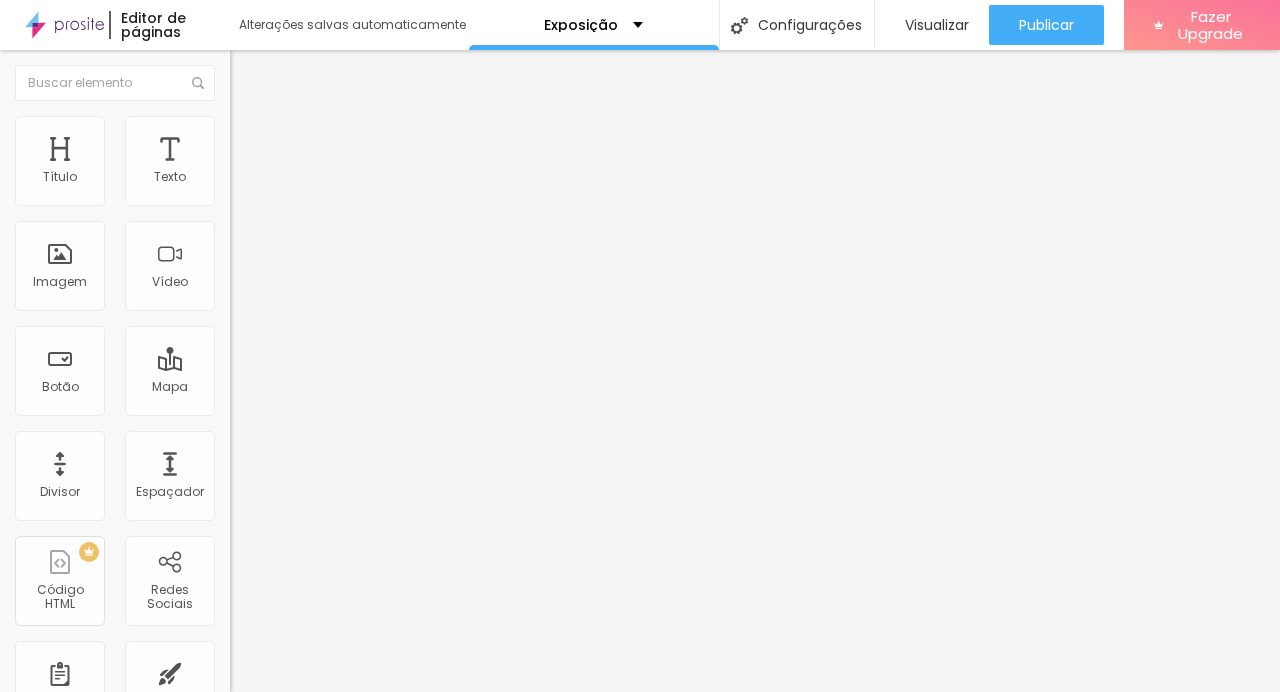 click at bounding box center (294, 480) 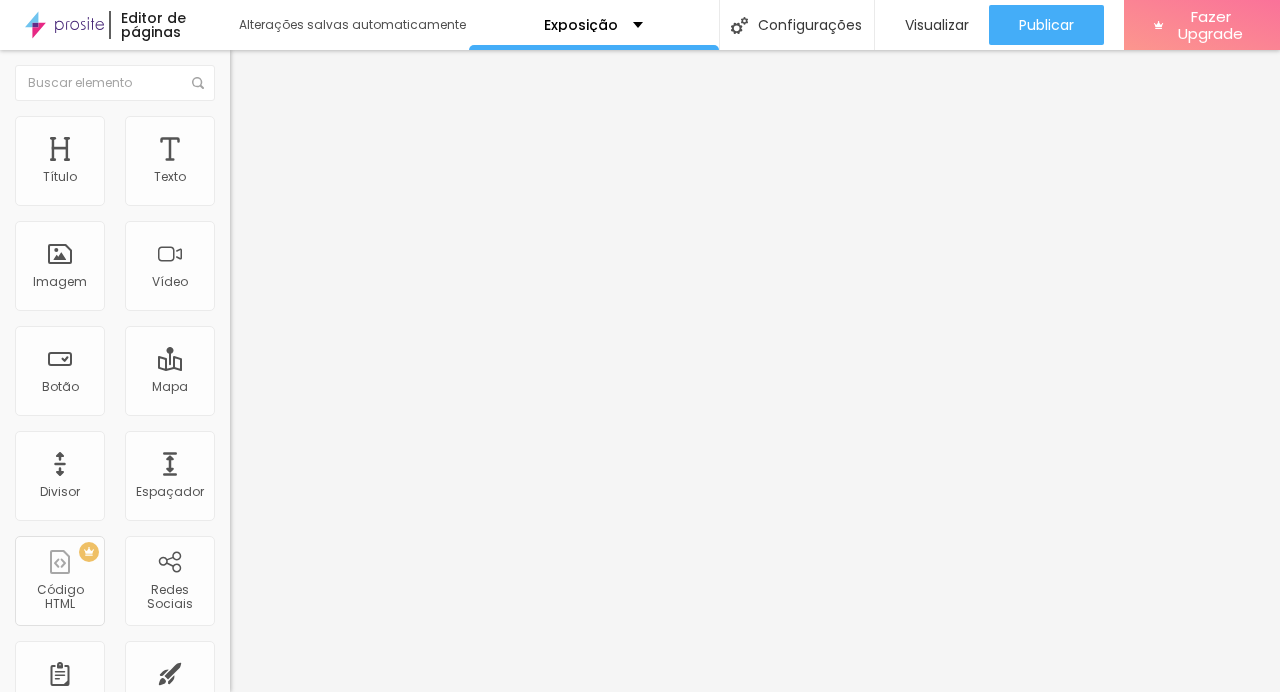 type on "16" 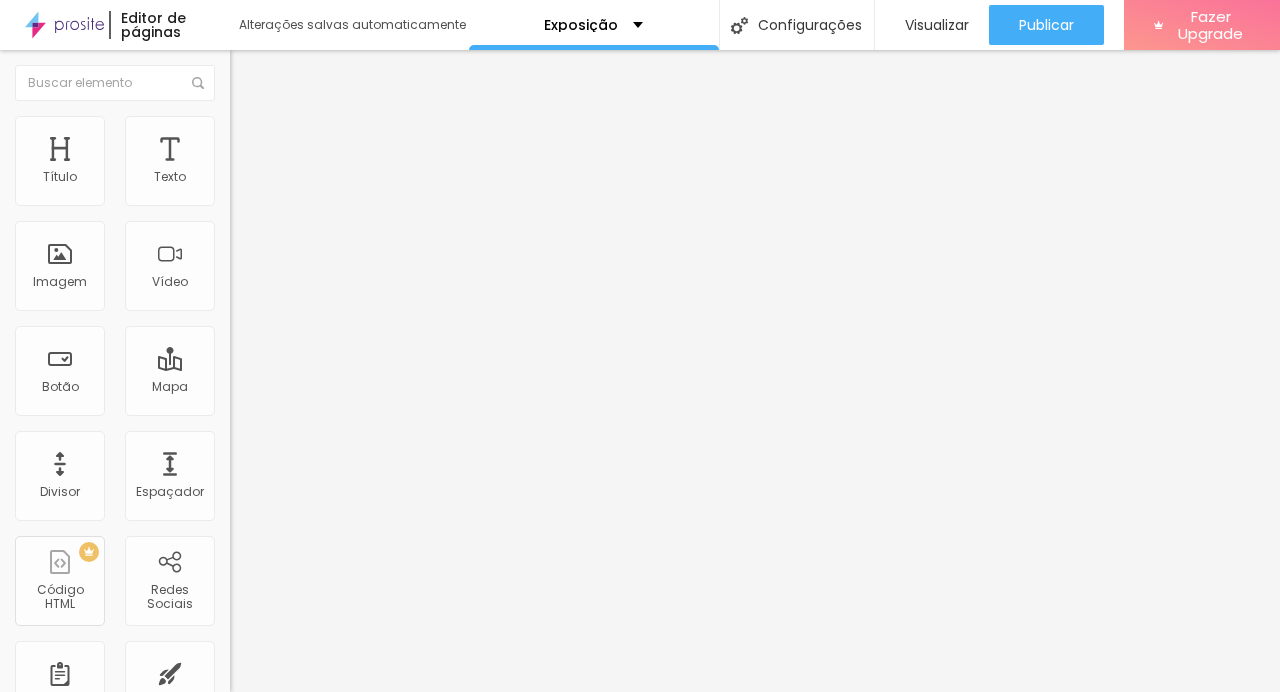 type on "16" 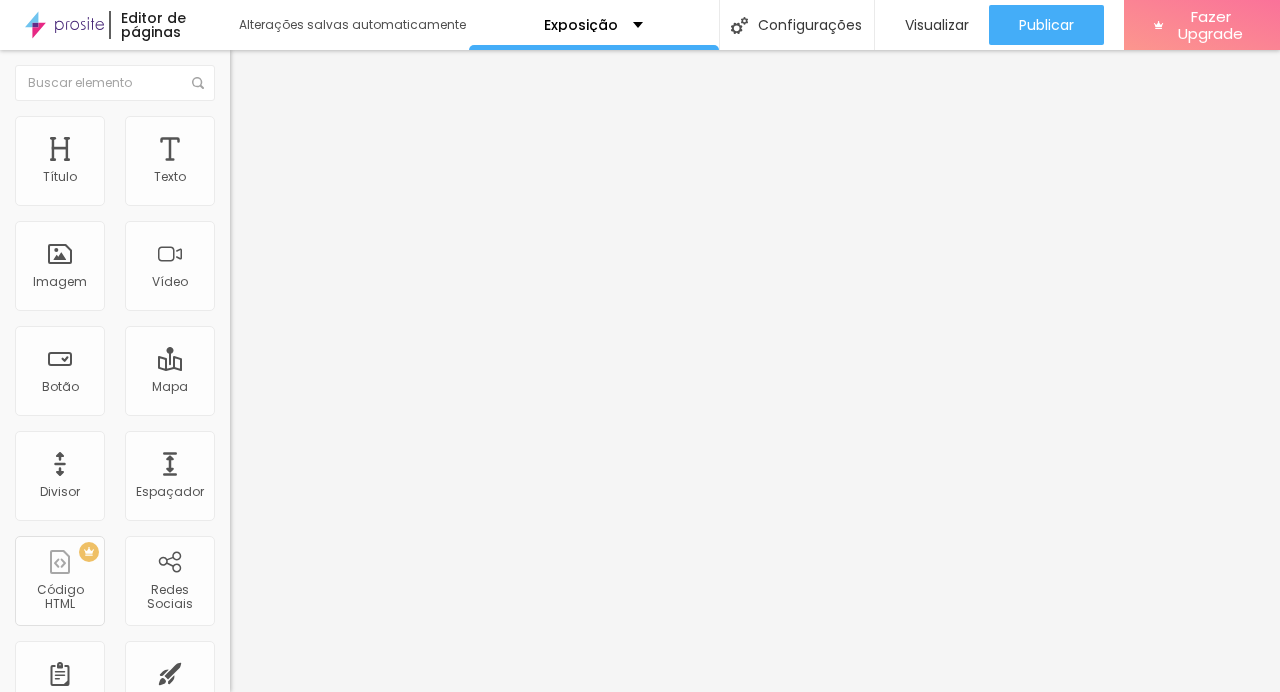 type on "17" 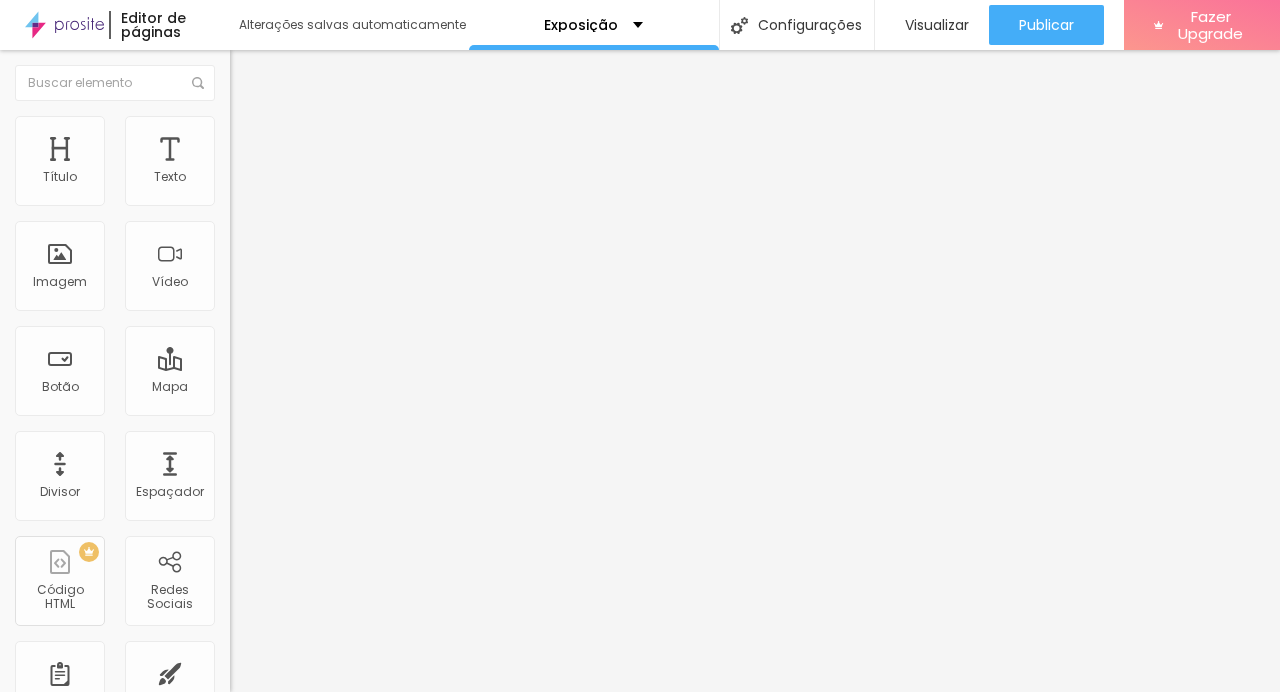 type on "18" 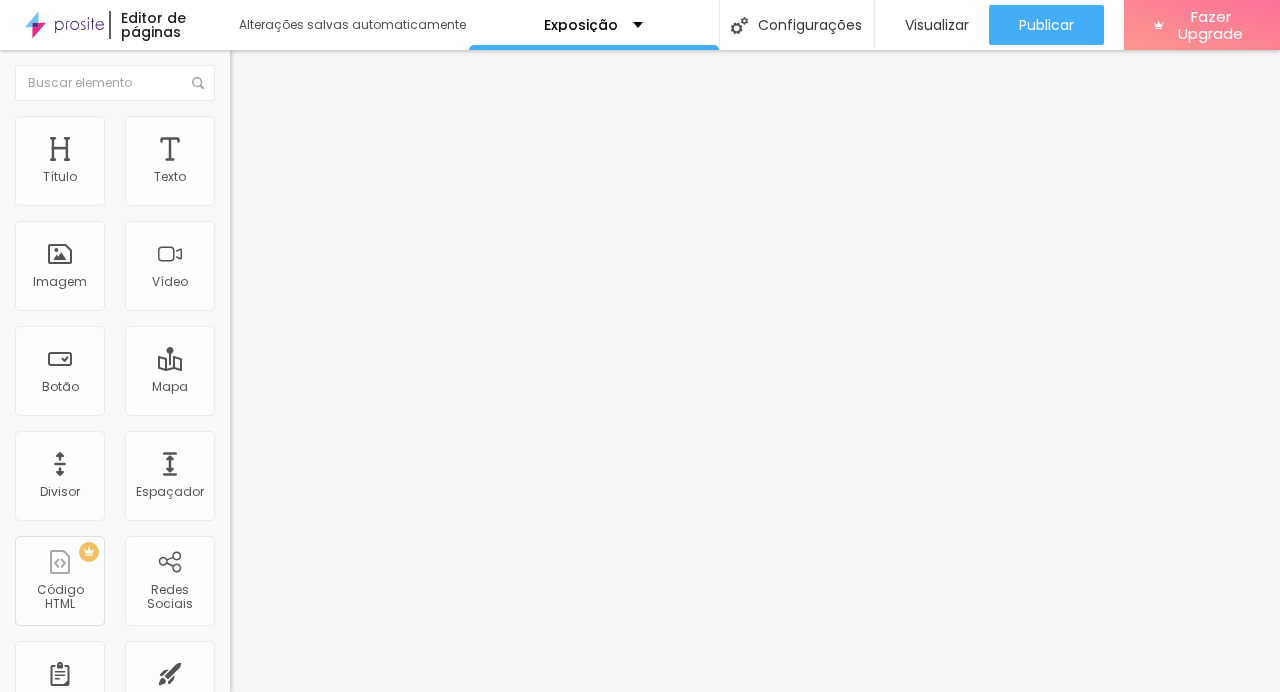 click at bounding box center [294, 480] 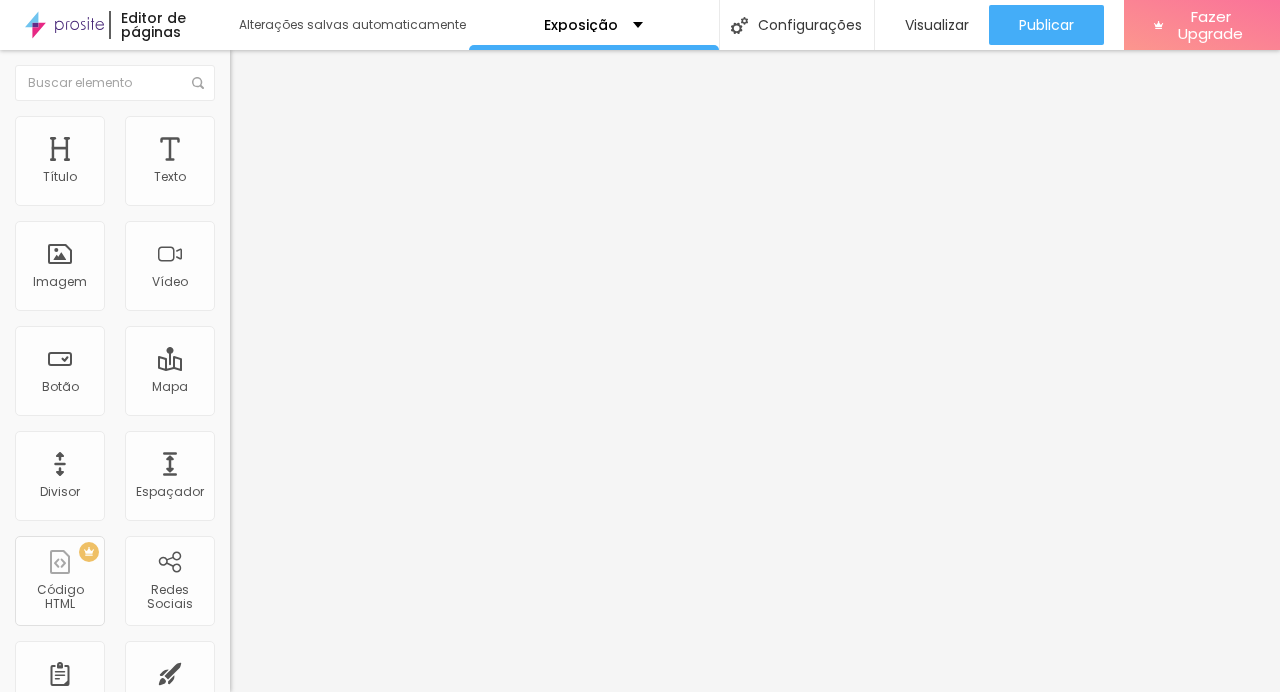 type on "19" 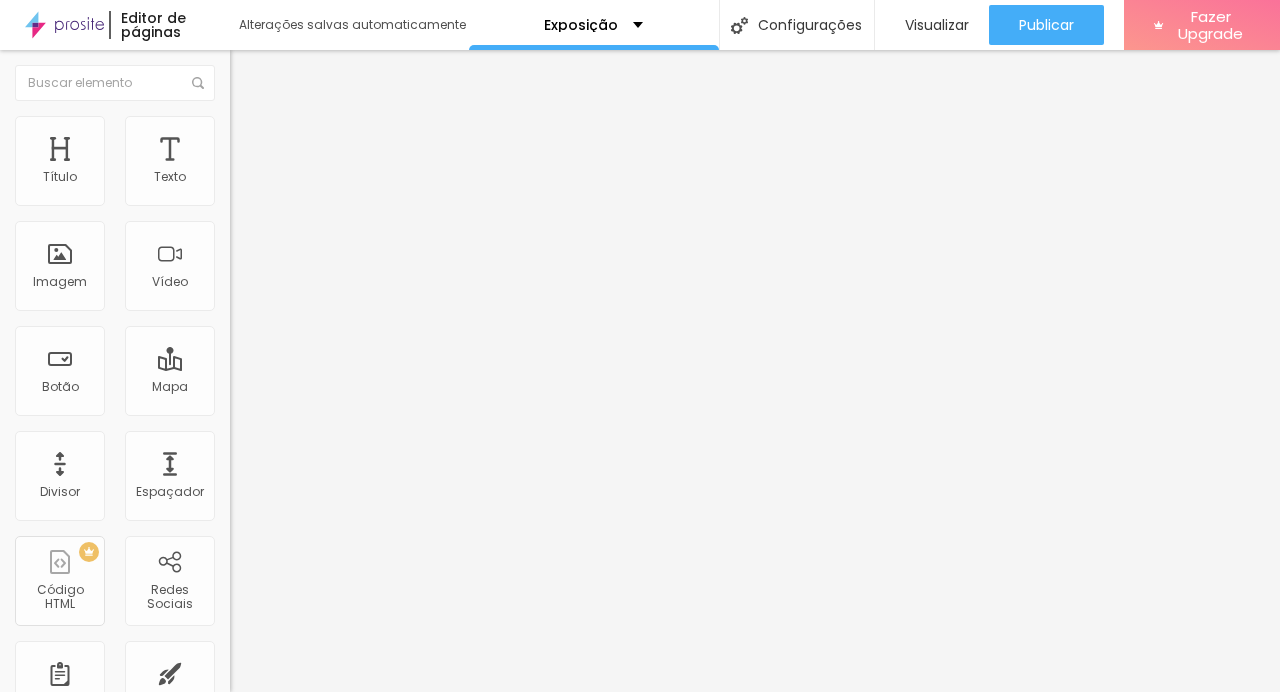 type on "22" 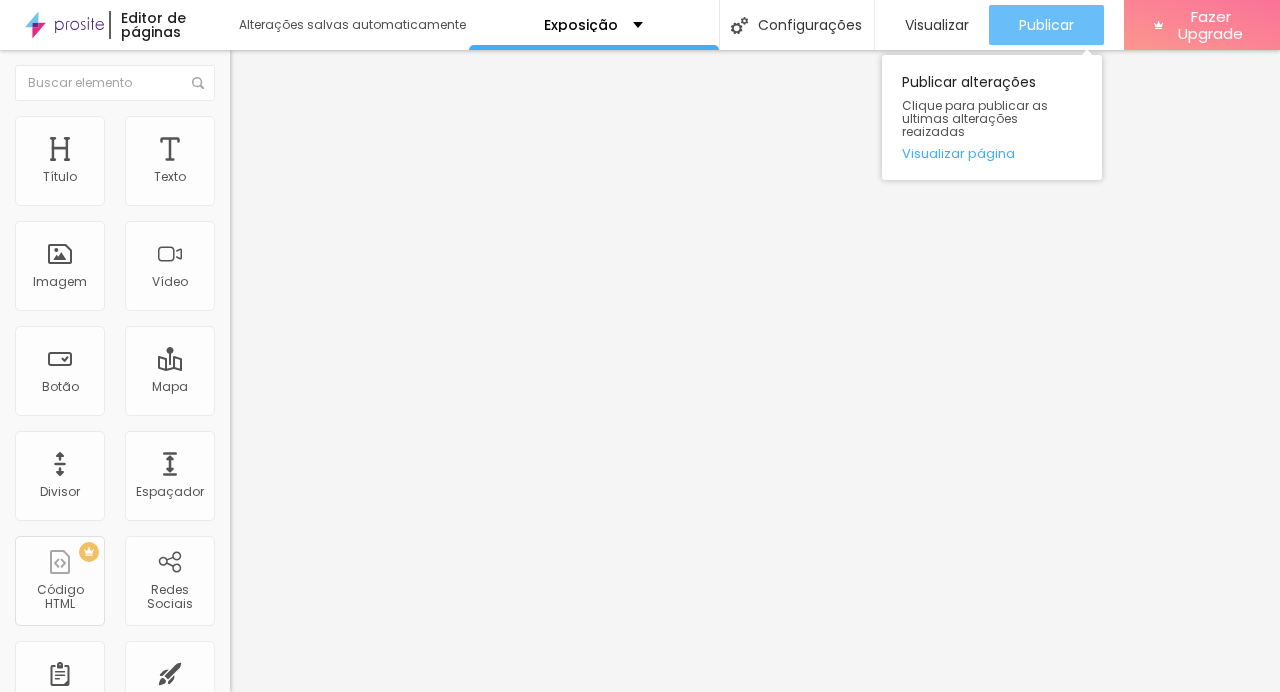 click on "Publicar" at bounding box center [1046, 25] 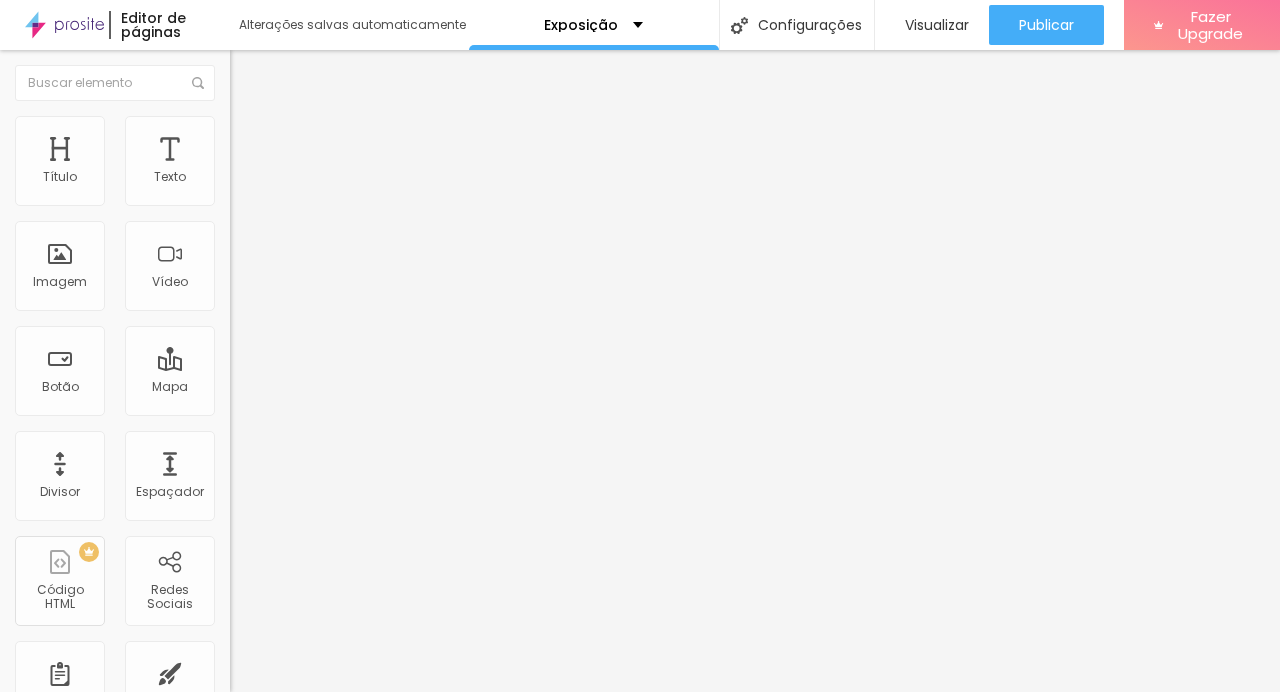 type on "29" 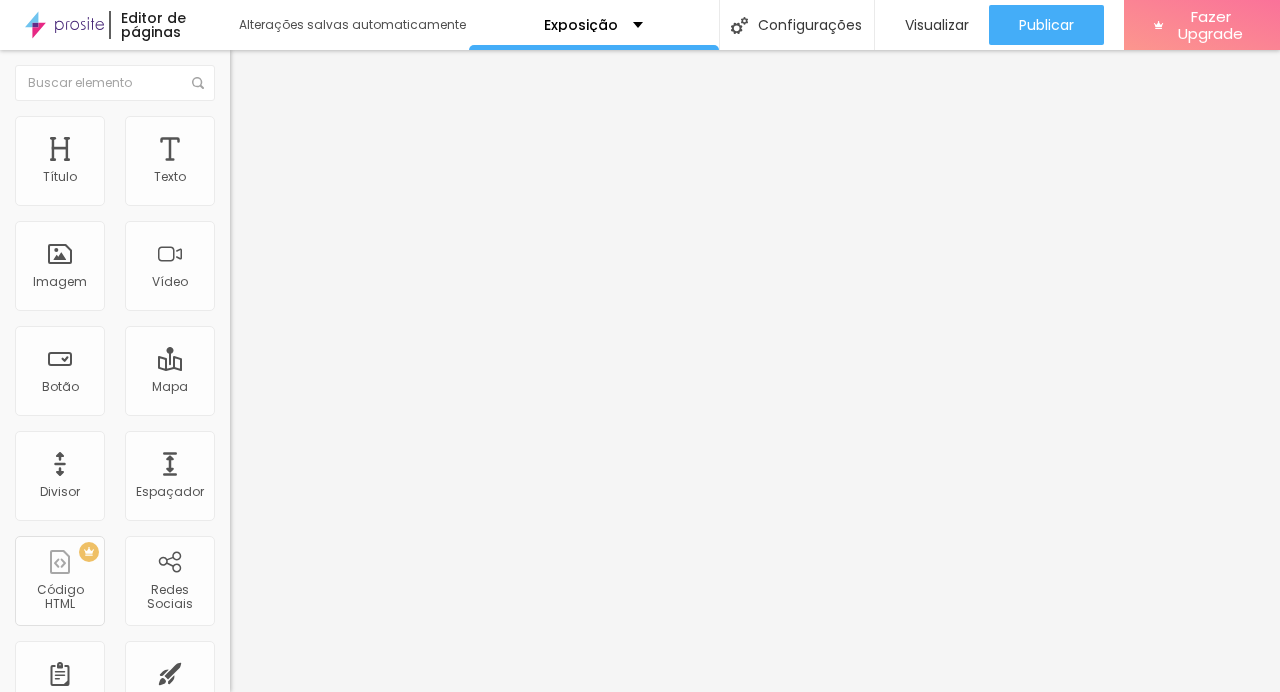 type on "30" 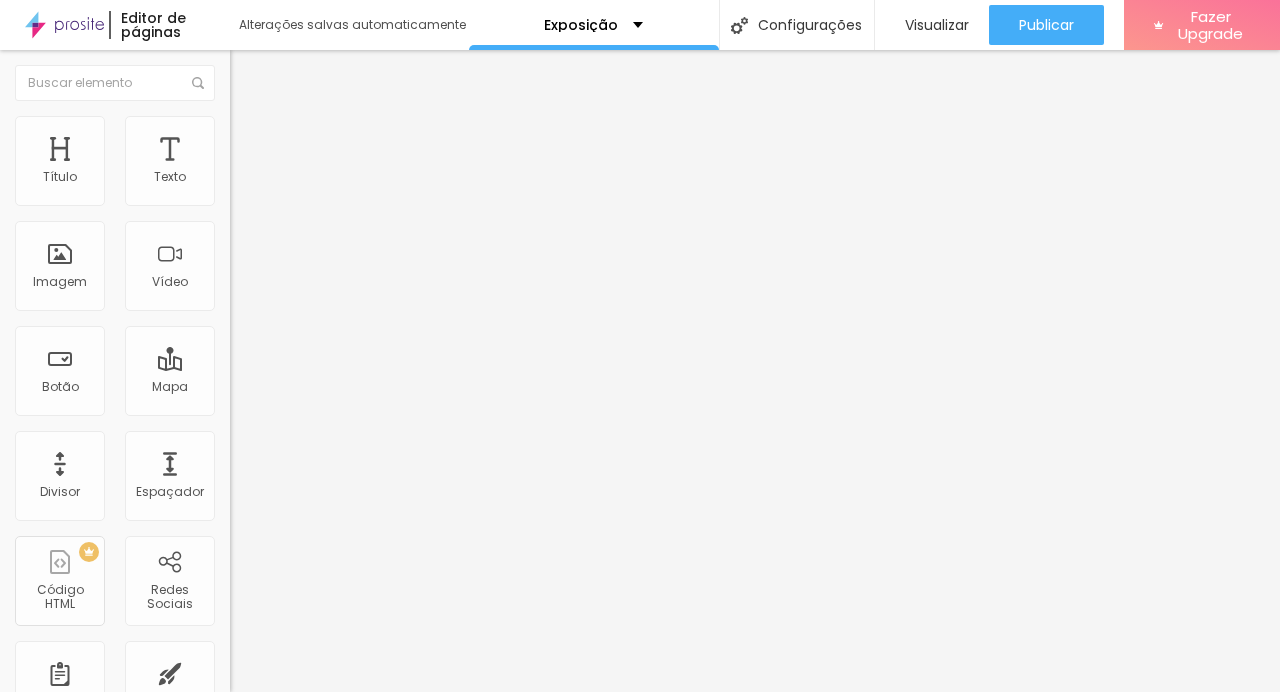 type on "31" 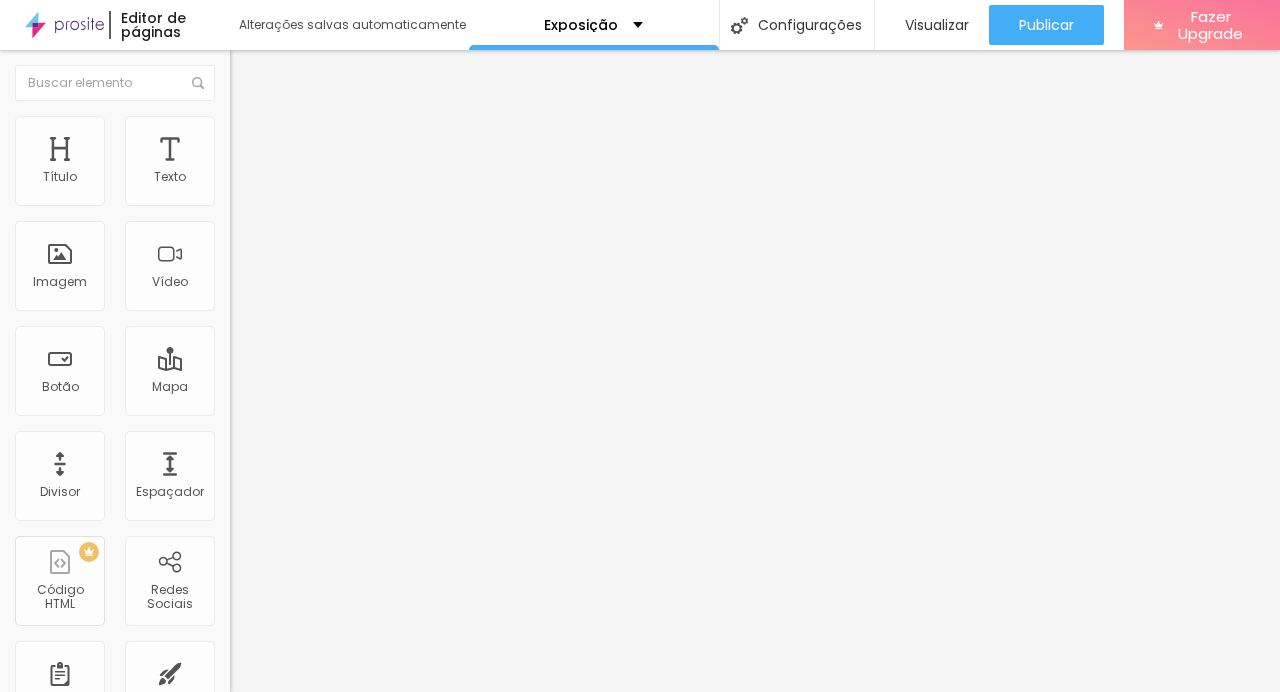 type on "2" 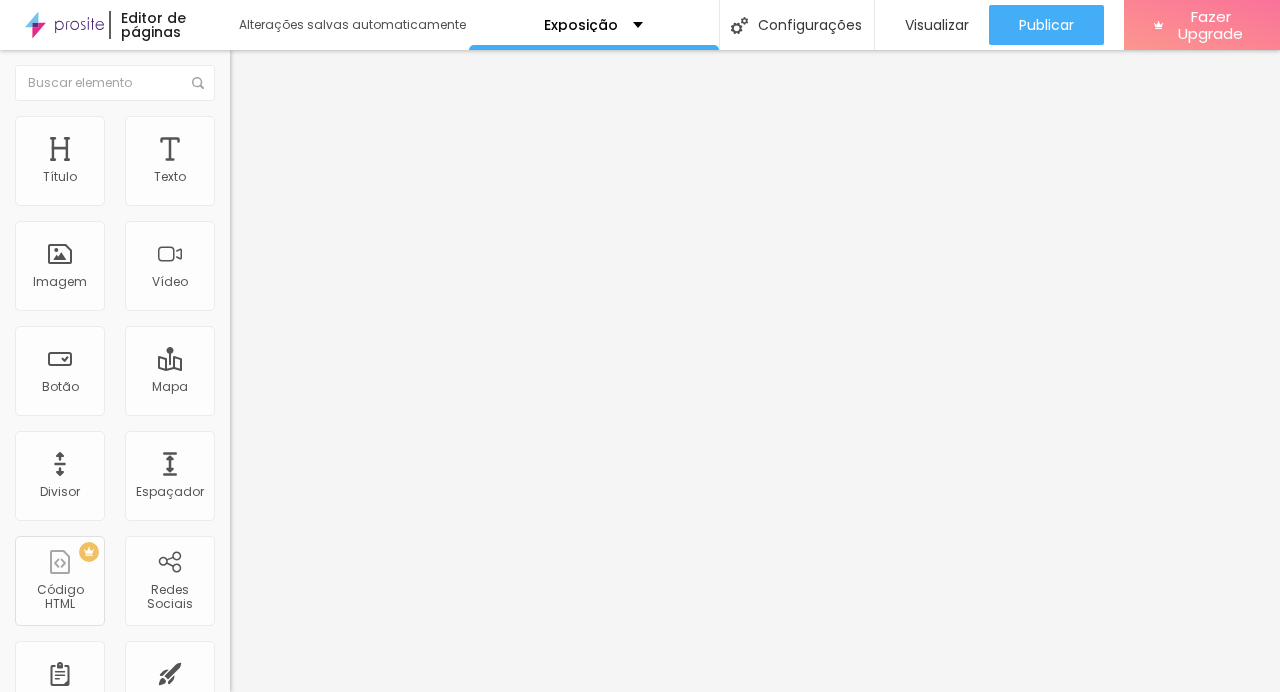 type on "3" 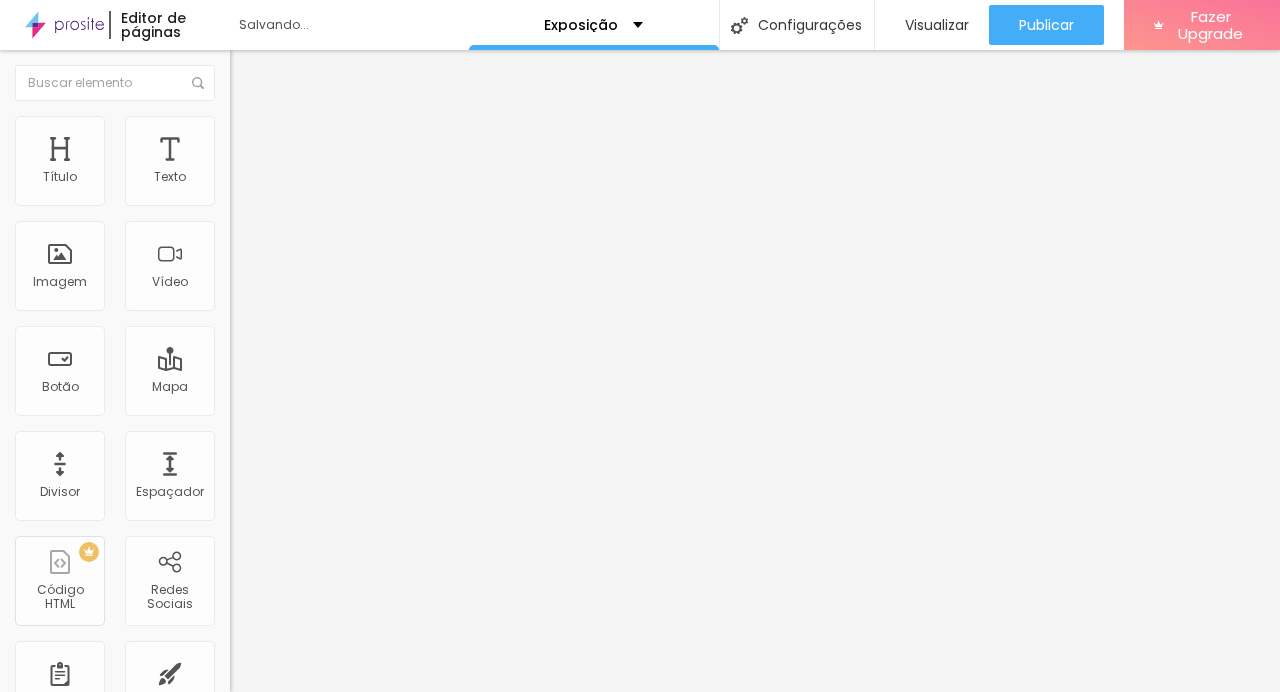 type on "0" 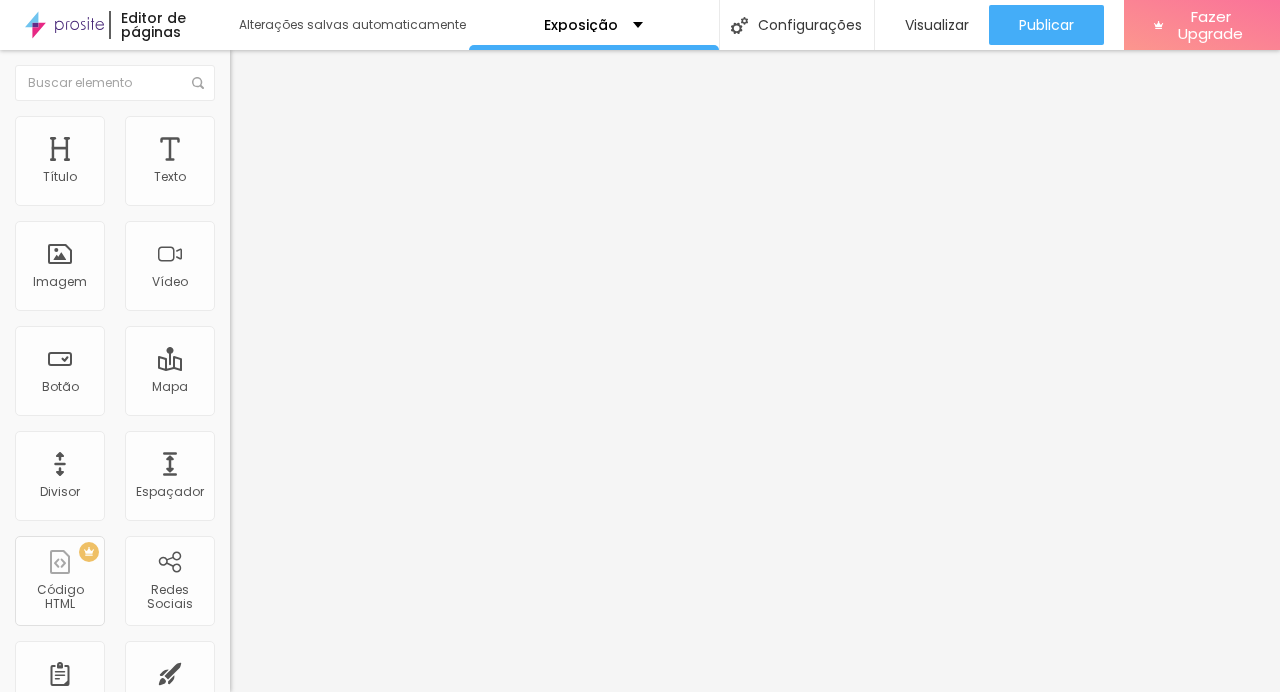 drag, startPoint x: 50, startPoint y: 557, endPoint x: 24, endPoint y: 563, distance: 26.683329 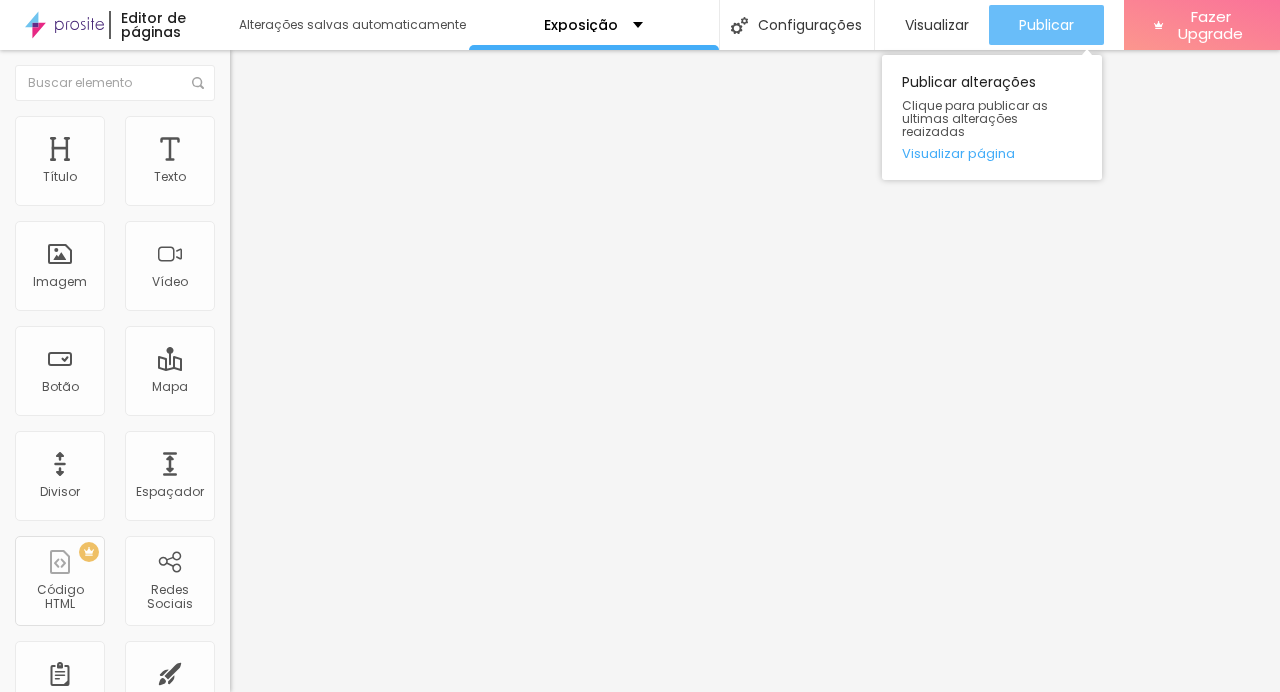 click on "Publicar" at bounding box center [1046, 25] 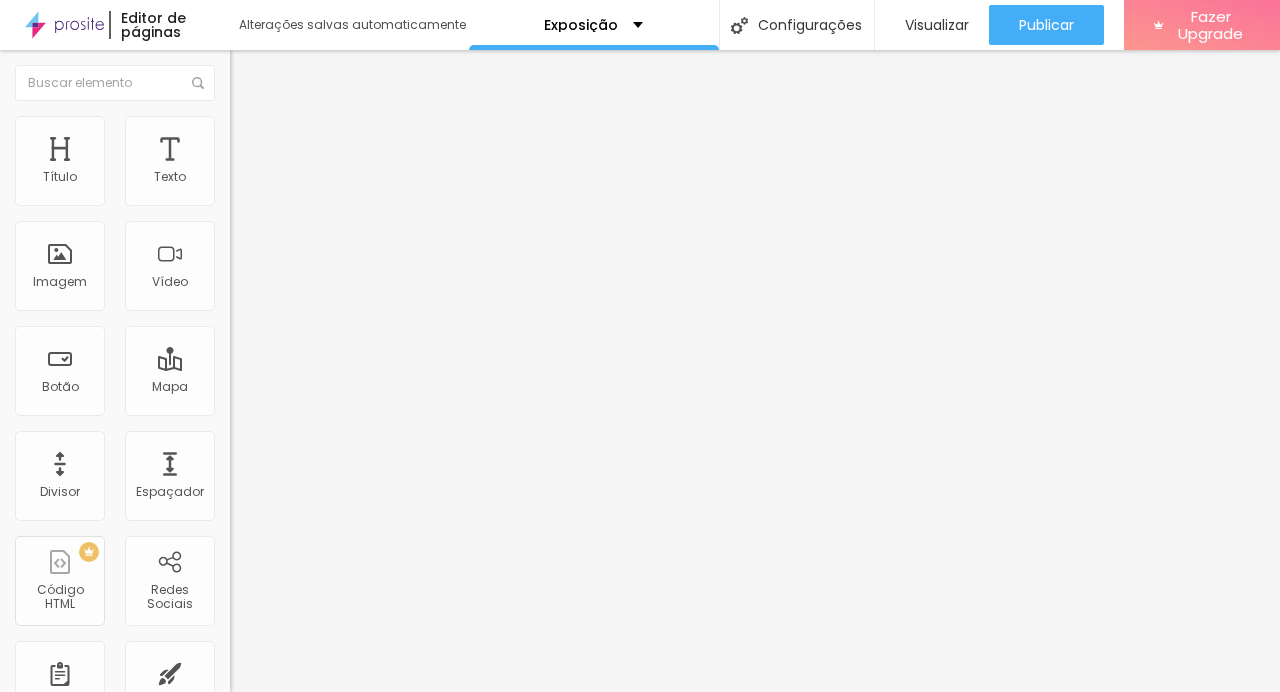 type on "2" 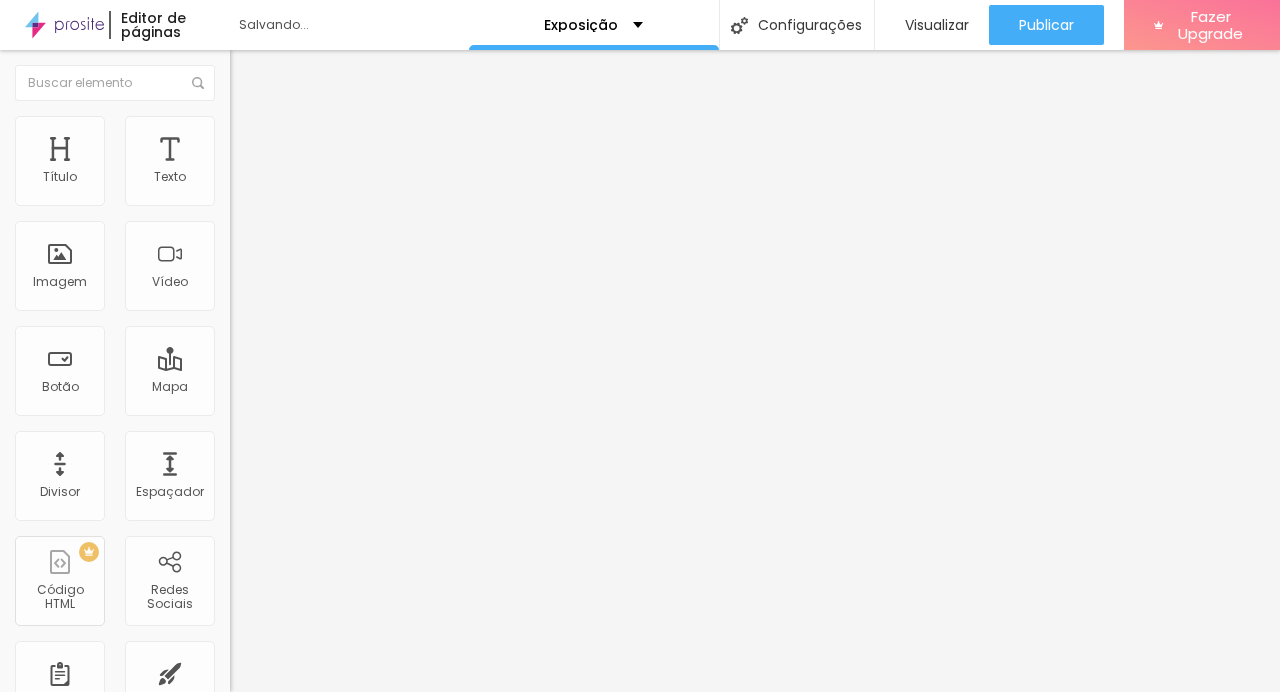 type on "0.2" 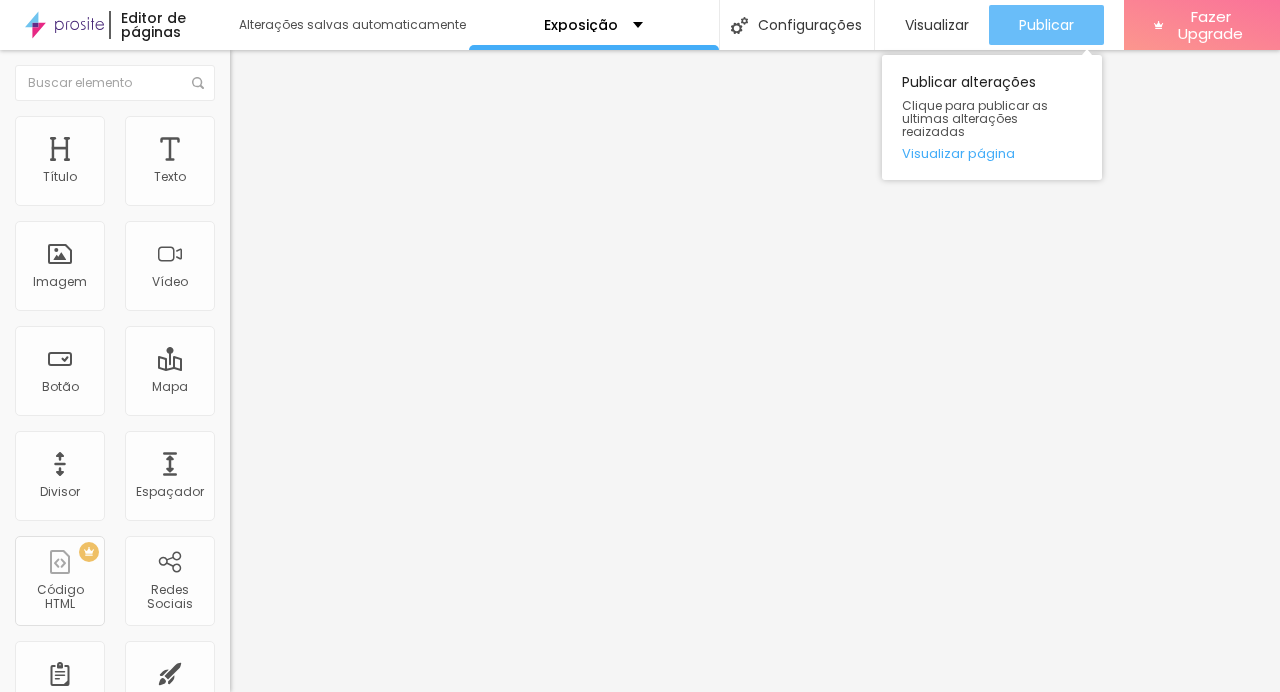 click on "Publicar" at bounding box center [1046, 25] 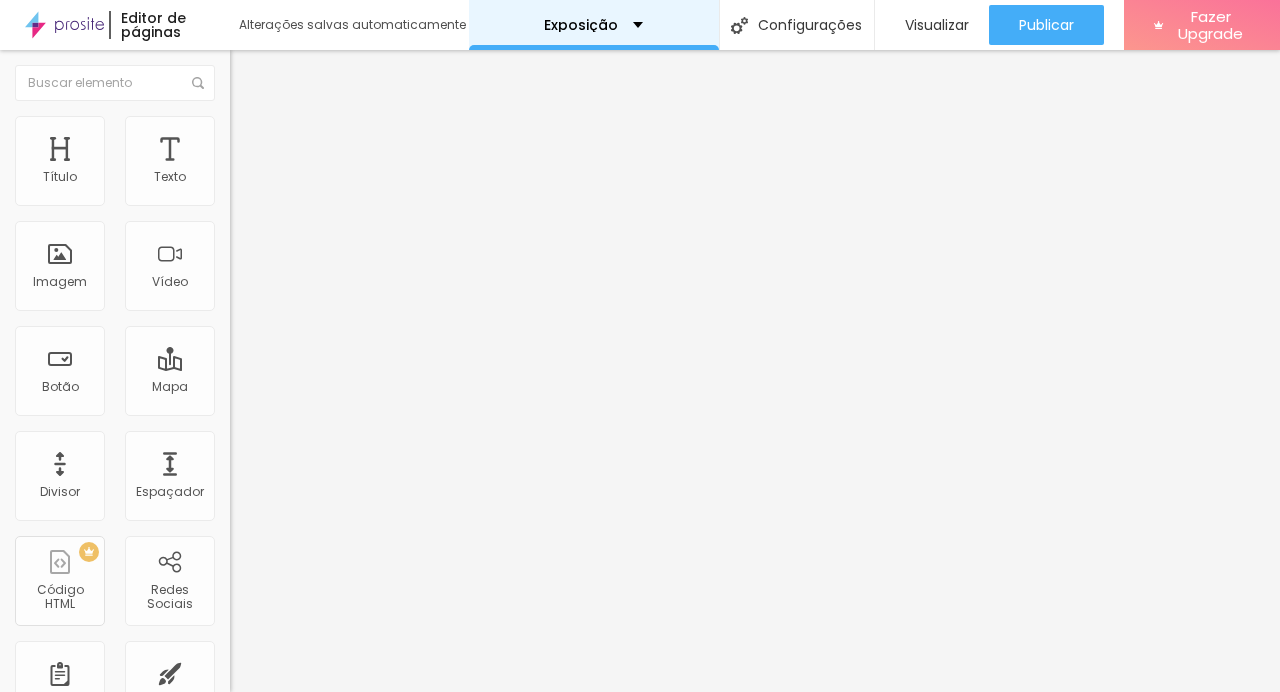 click on "Exposição" at bounding box center (593, 25) 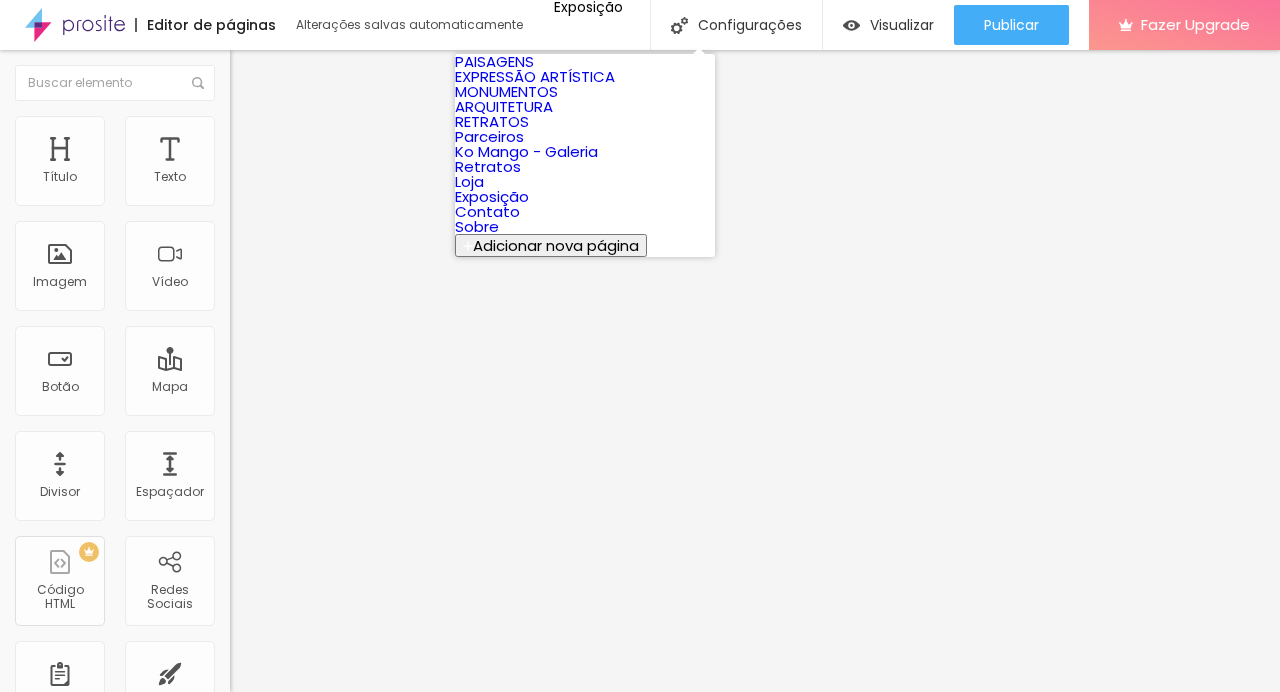 click on "Parceiros" at bounding box center [489, 136] 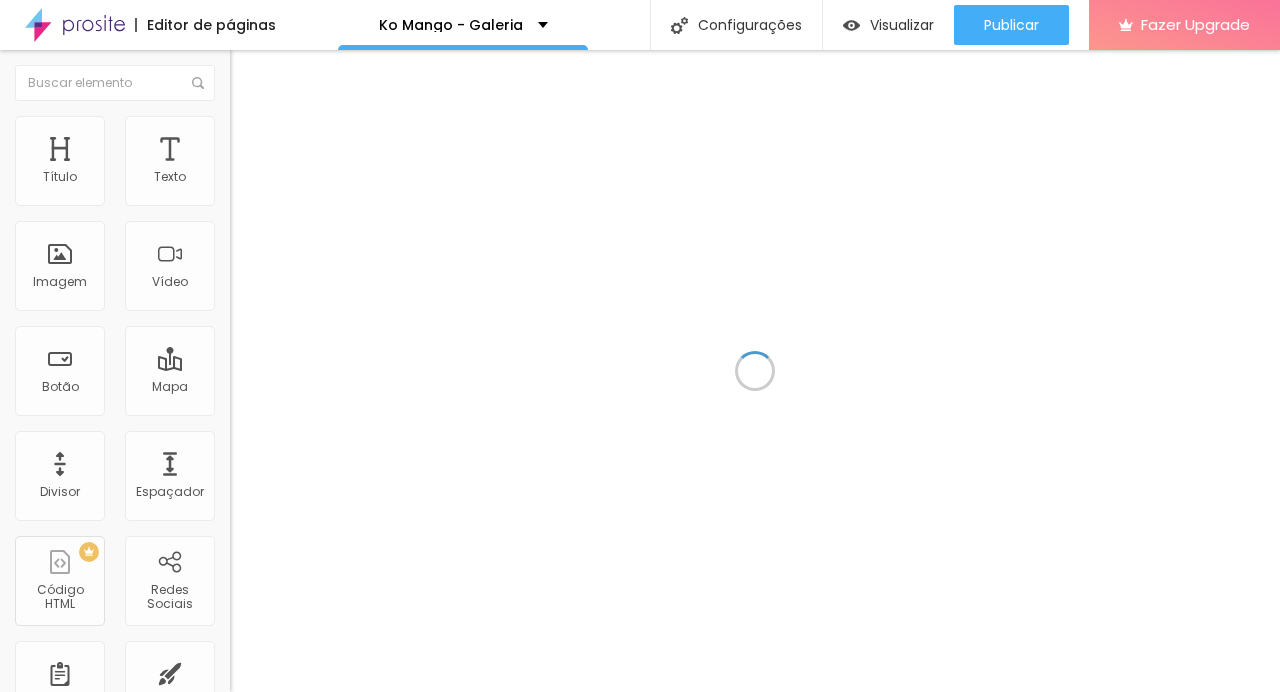 scroll, scrollTop: 0, scrollLeft: 0, axis: both 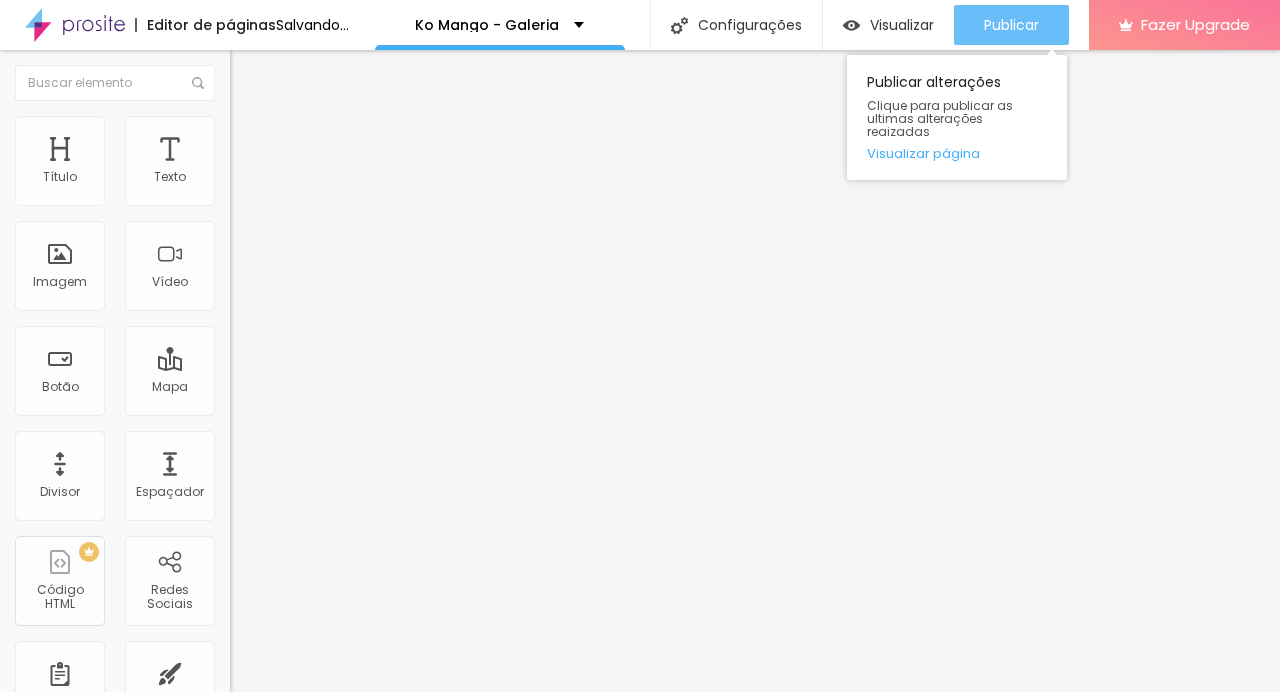 click on "Publicar" at bounding box center [1011, 25] 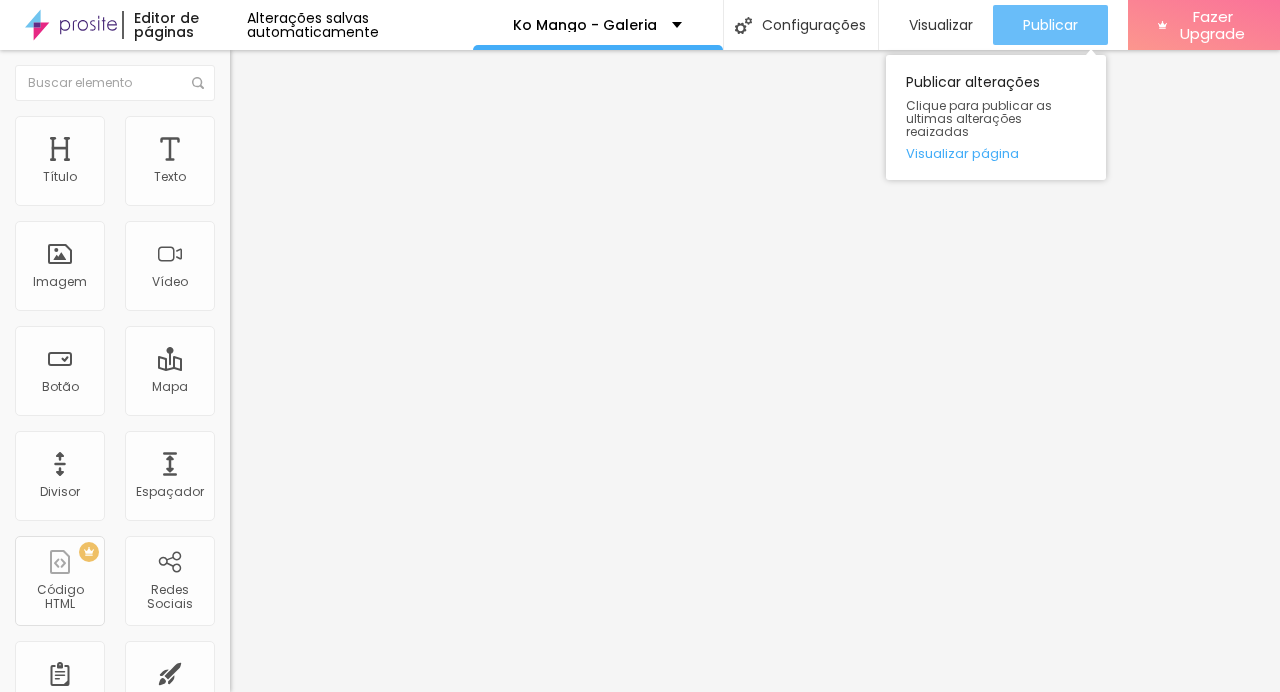 click on "Publicar" at bounding box center (1050, 25) 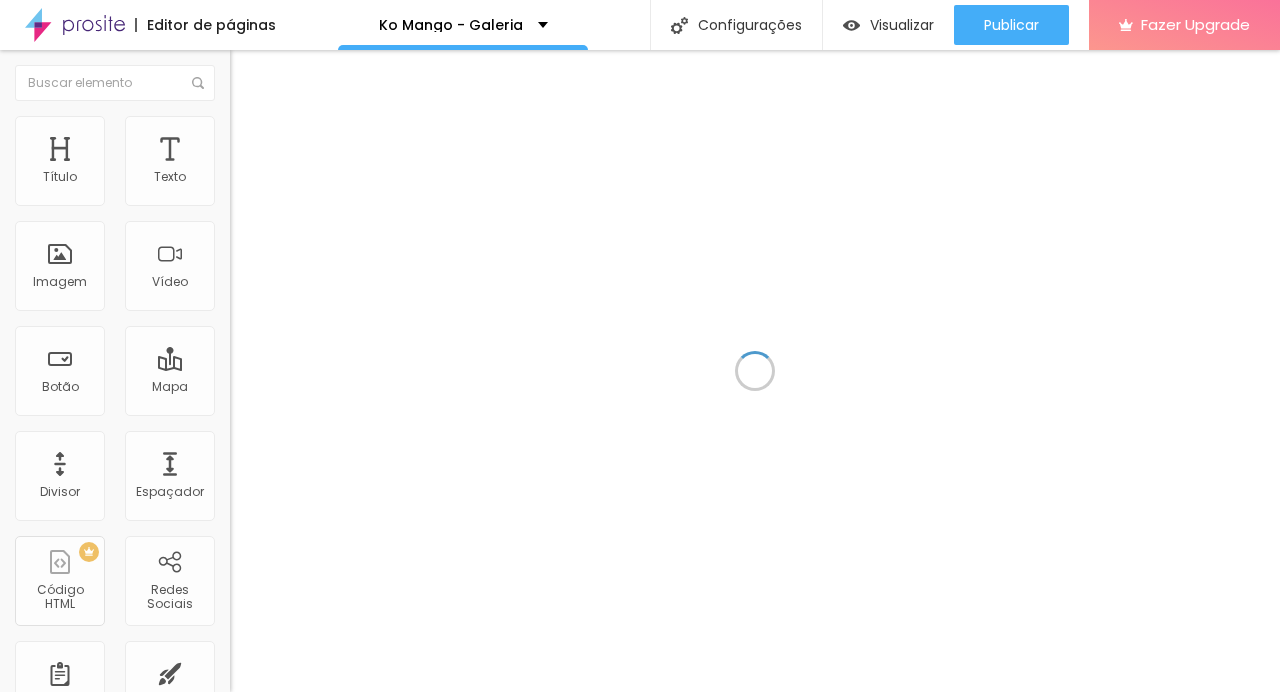 scroll, scrollTop: 0, scrollLeft: 0, axis: both 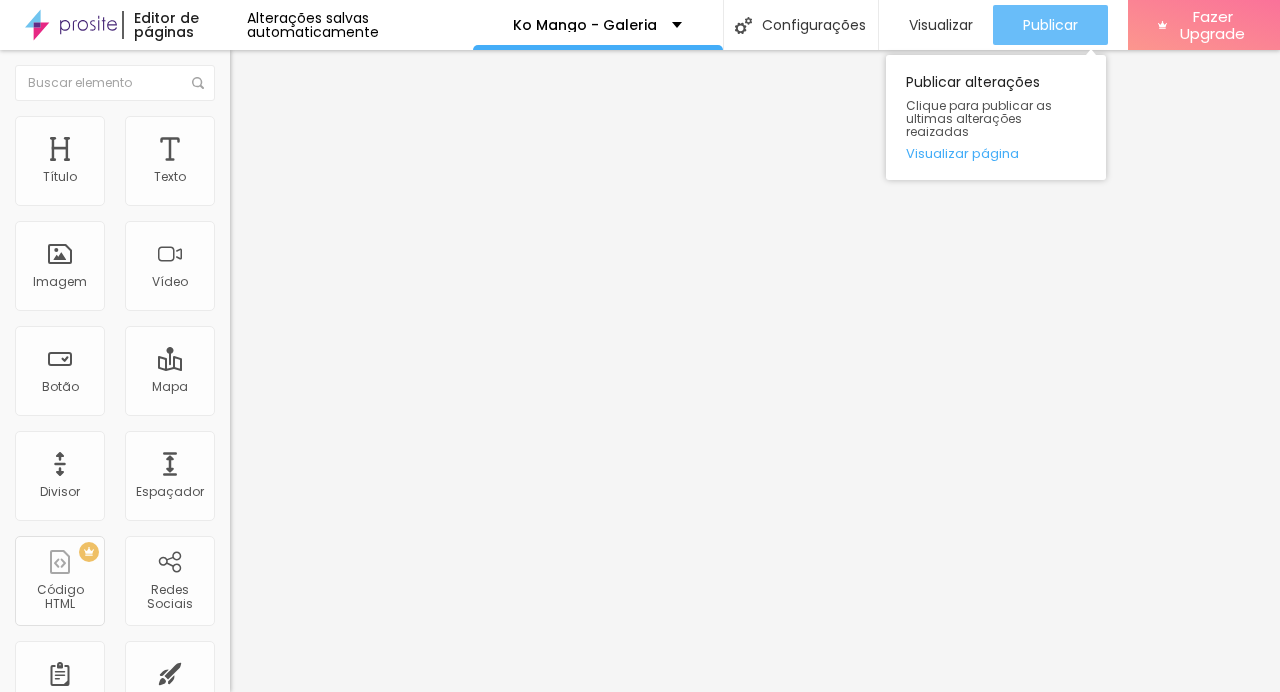 click on "Publicar" at bounding box center [1050, 25] 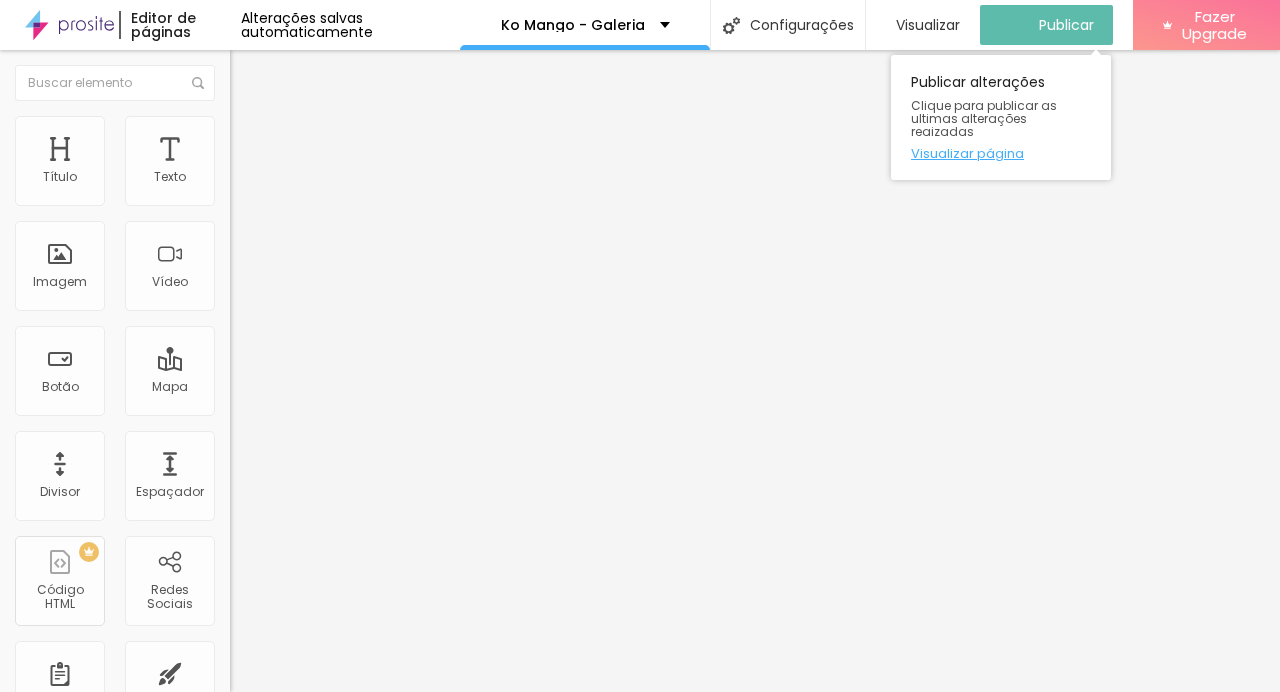 click on "Visualizar página" at bounding box center [1001, 153] 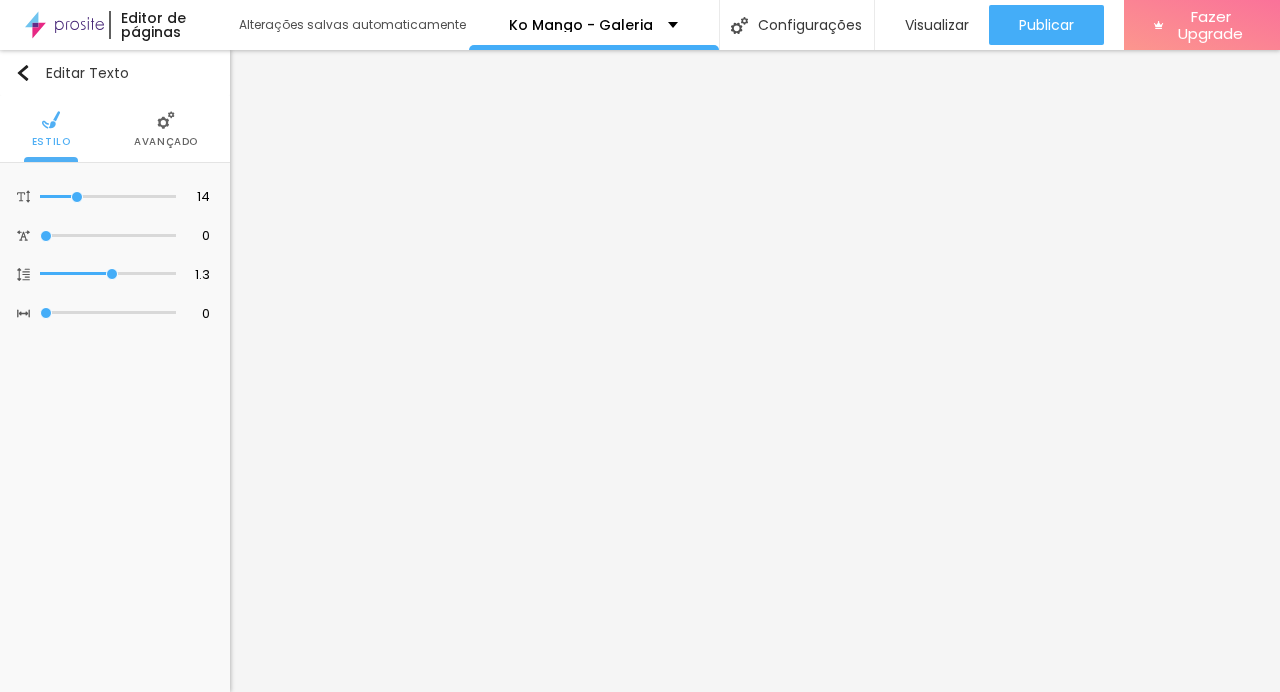 scroll, scrollTop: 0, scrollLeft: 0, axis: both 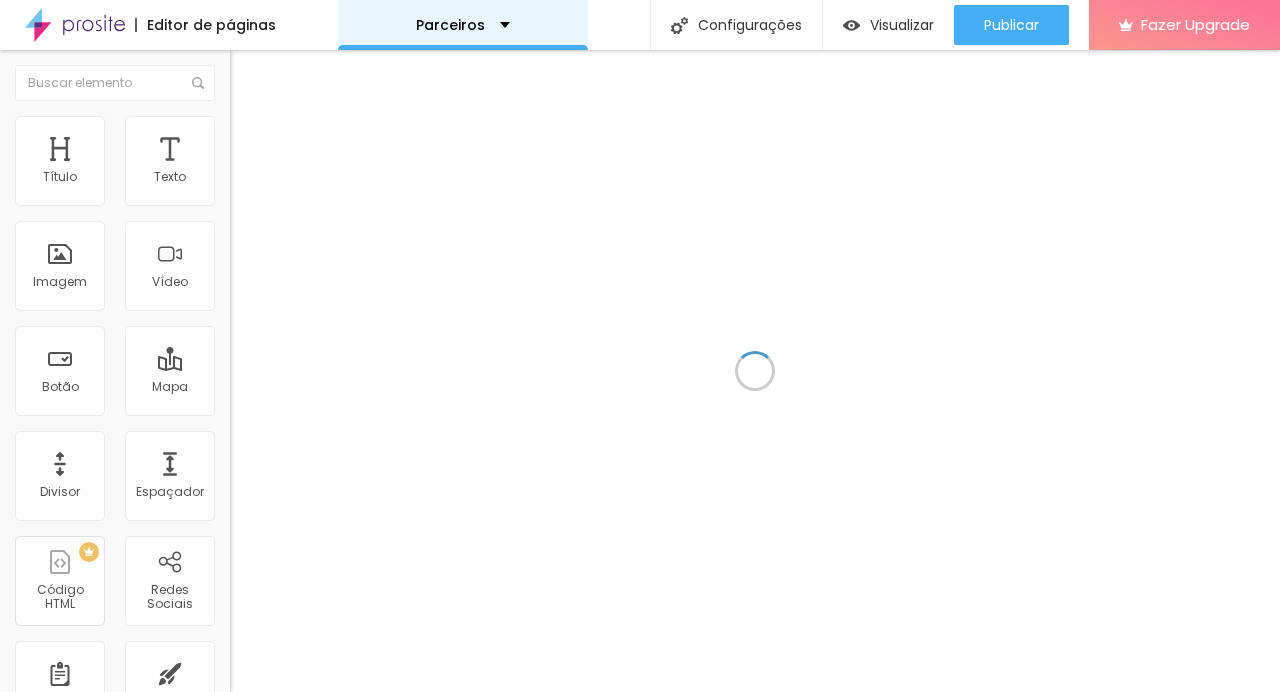 click on "Parceiros" at bounding box center [463, 25] 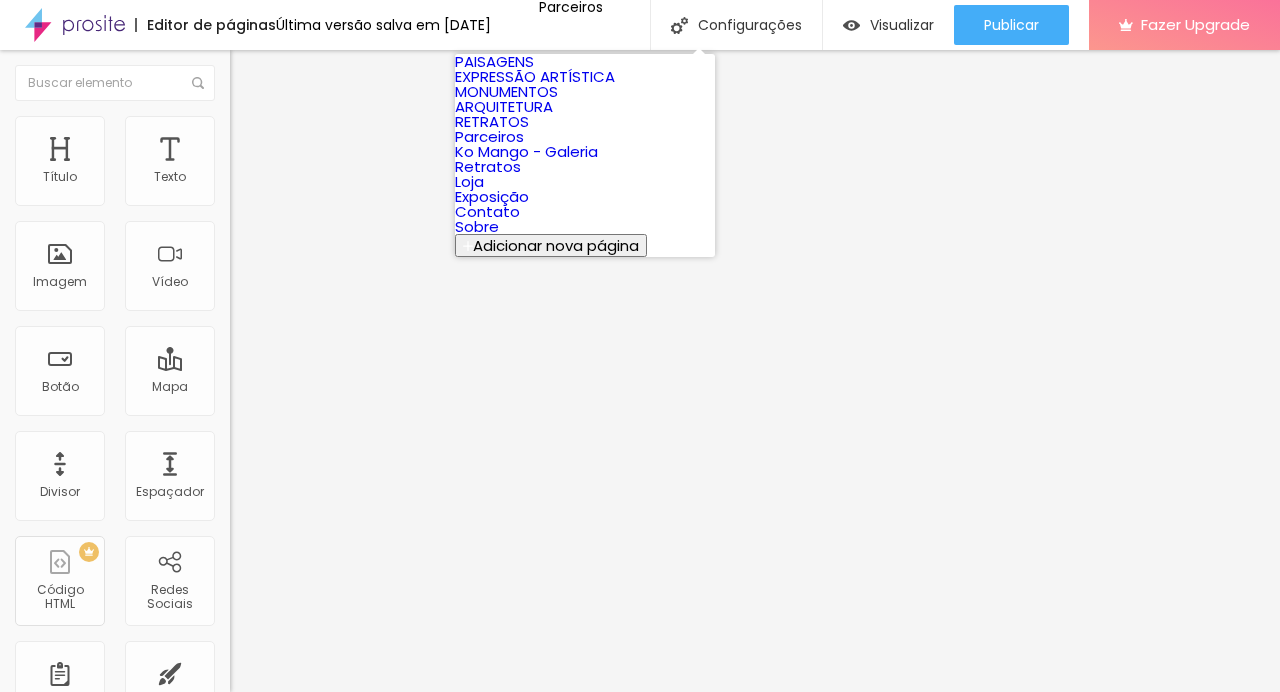 scroll, scrollTop: 182, scrollLeft: 0, axis: vertical 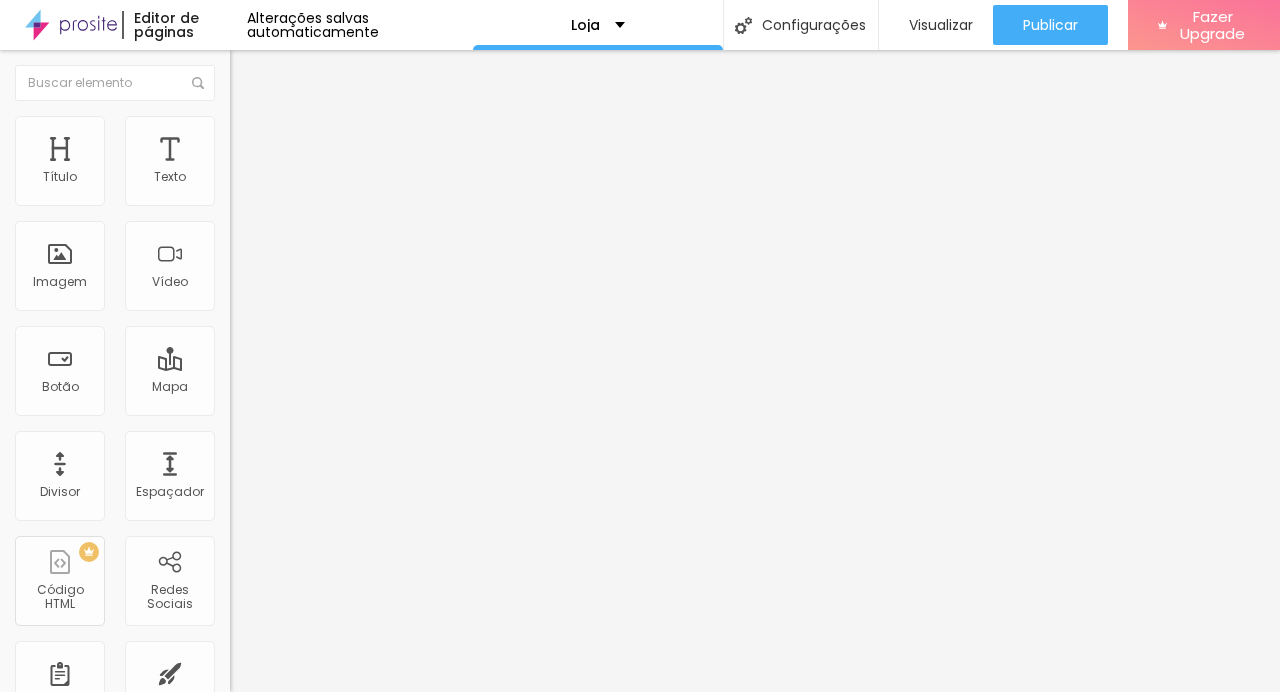 click at bounding box center [239, 125] 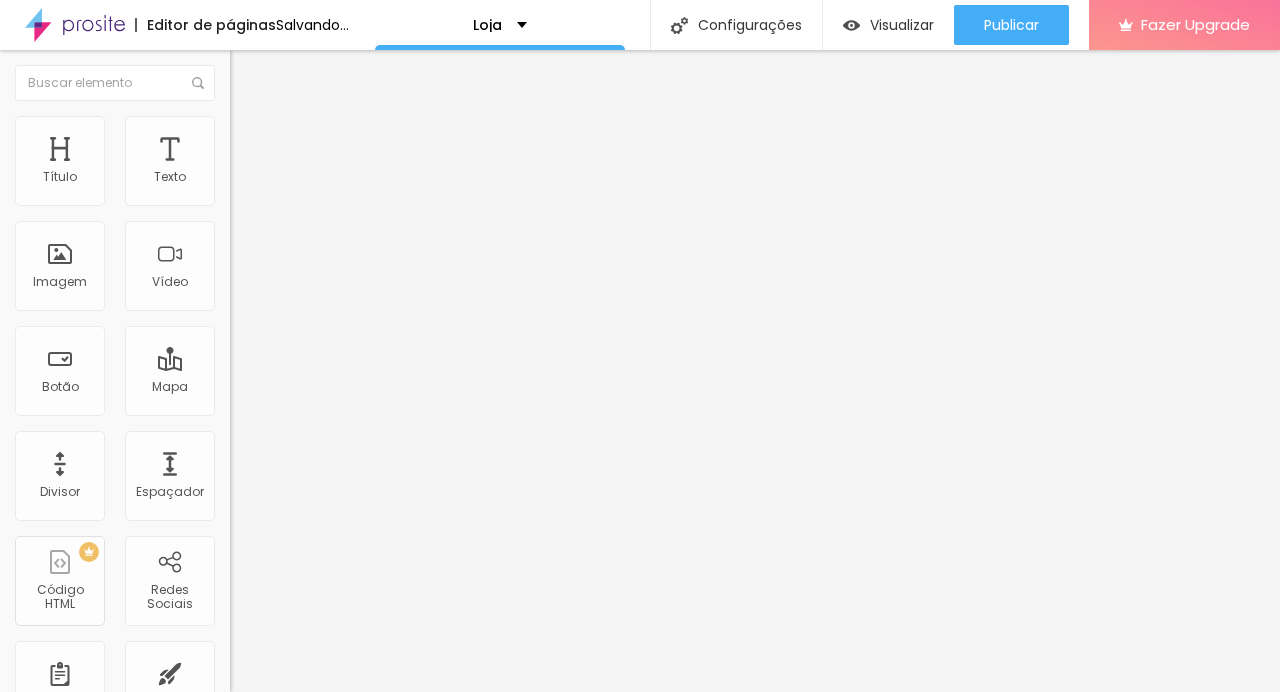 drag, startPoint x: 110, startPoint y: 286, endPoint x: 98, endPoint y: 281, distance: 13 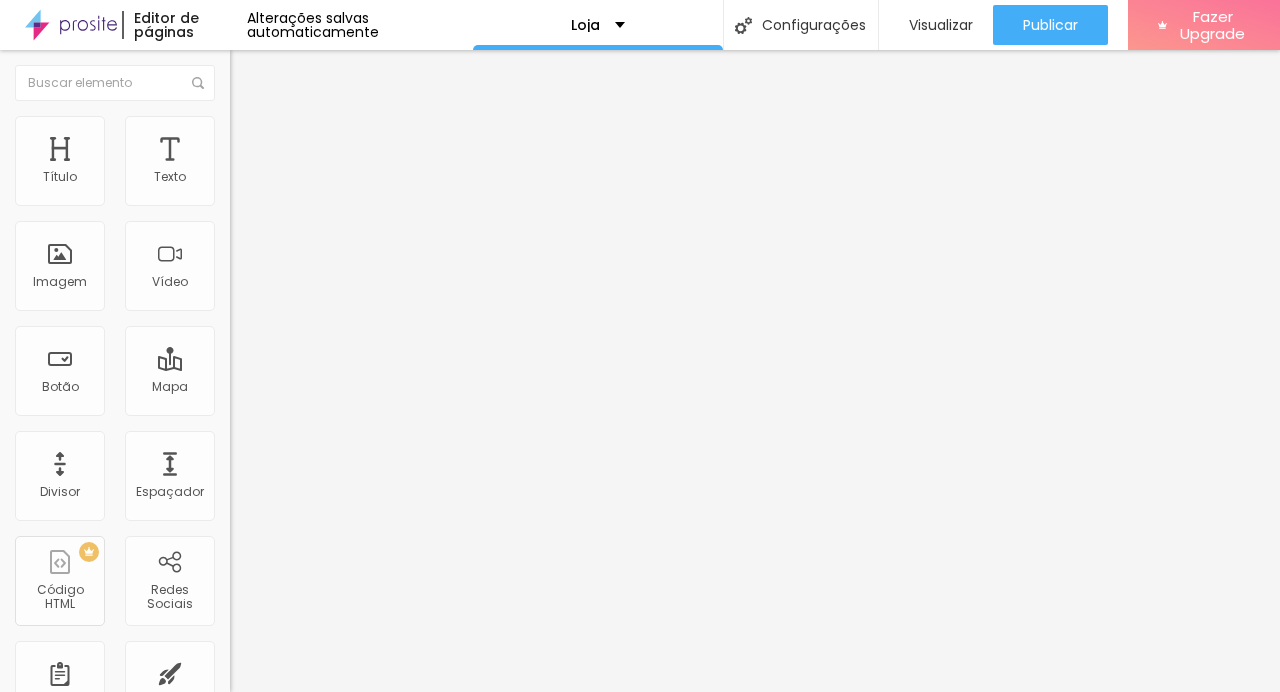 type on "1" 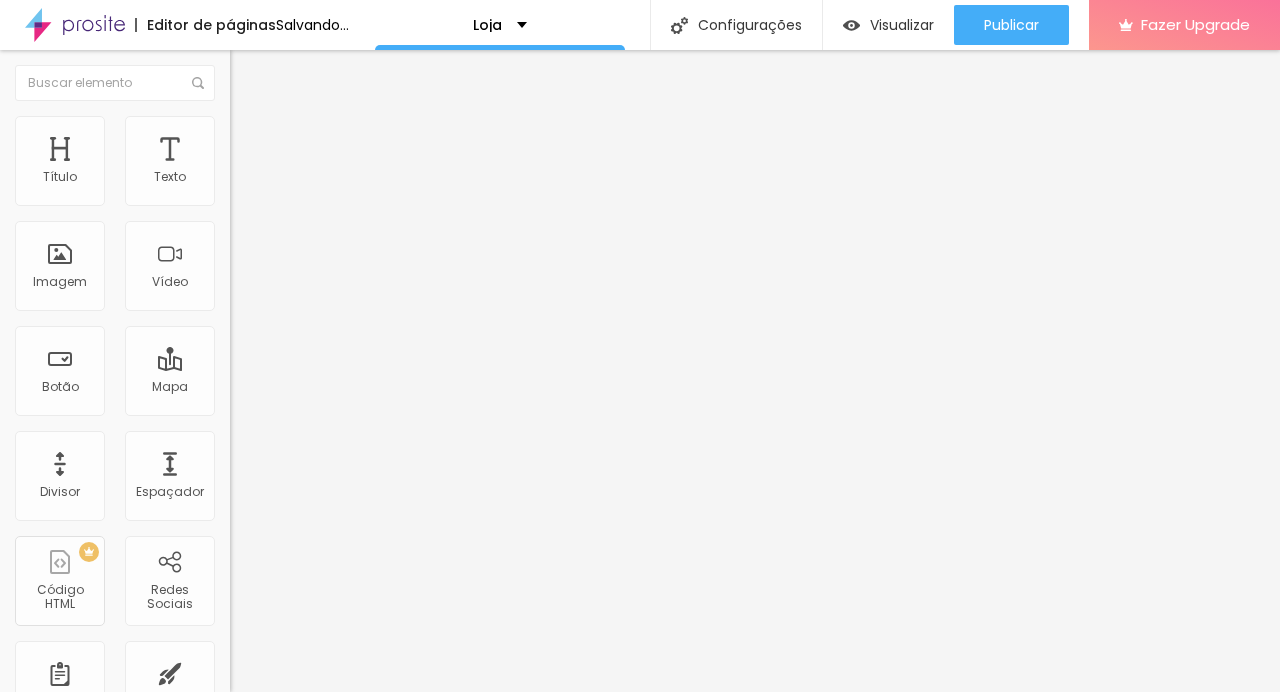 type on "3" 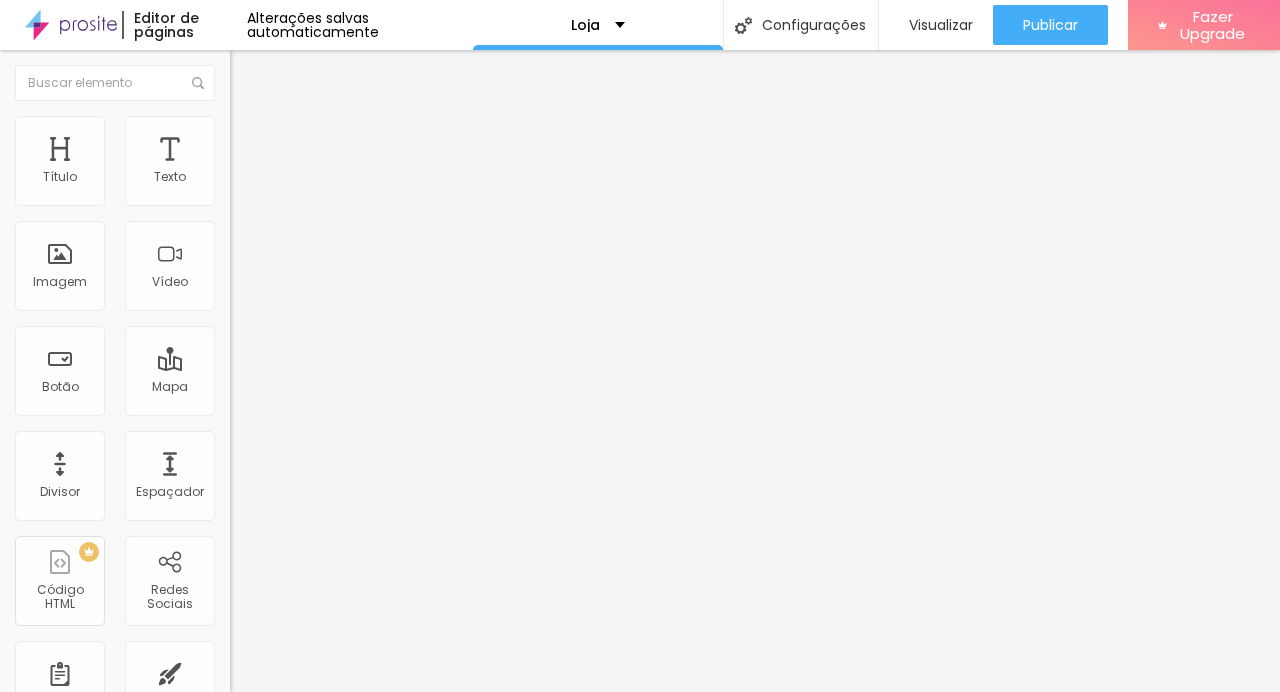 type on "5" 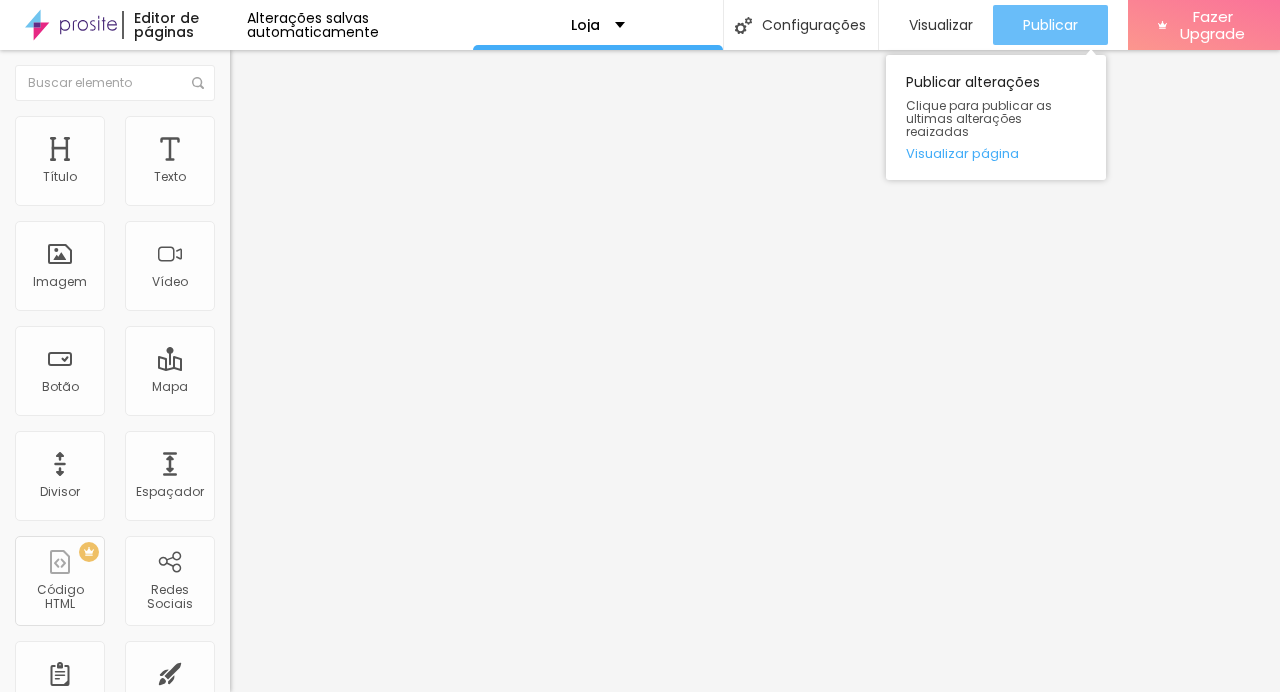 click on "Publicar" at bounding box center (1050, 25) 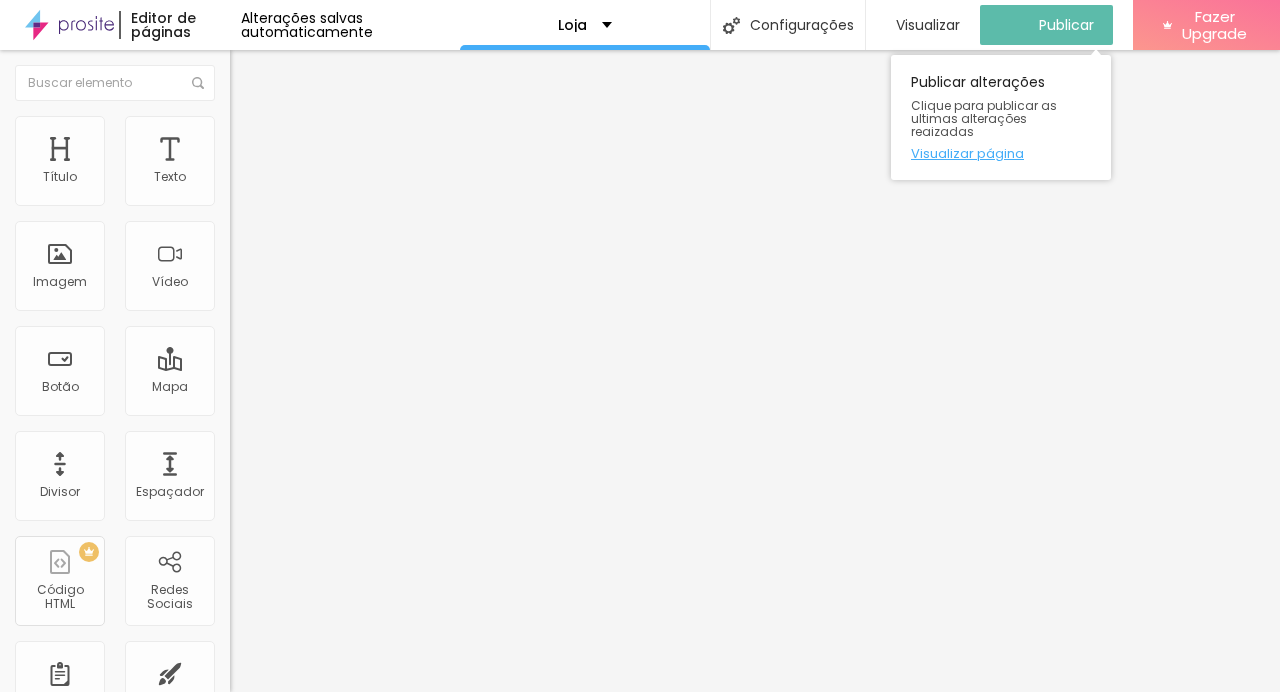 click on "Visualizar página" at bounding box center [1001, 153] 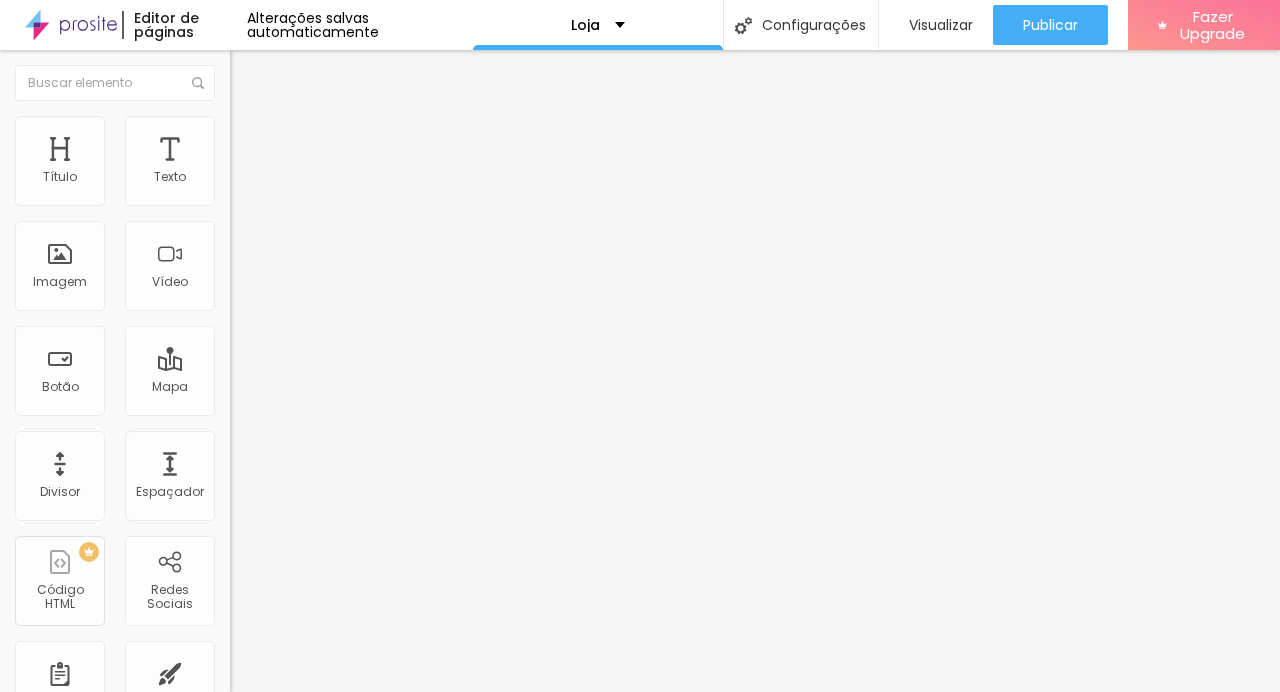 type on "59" 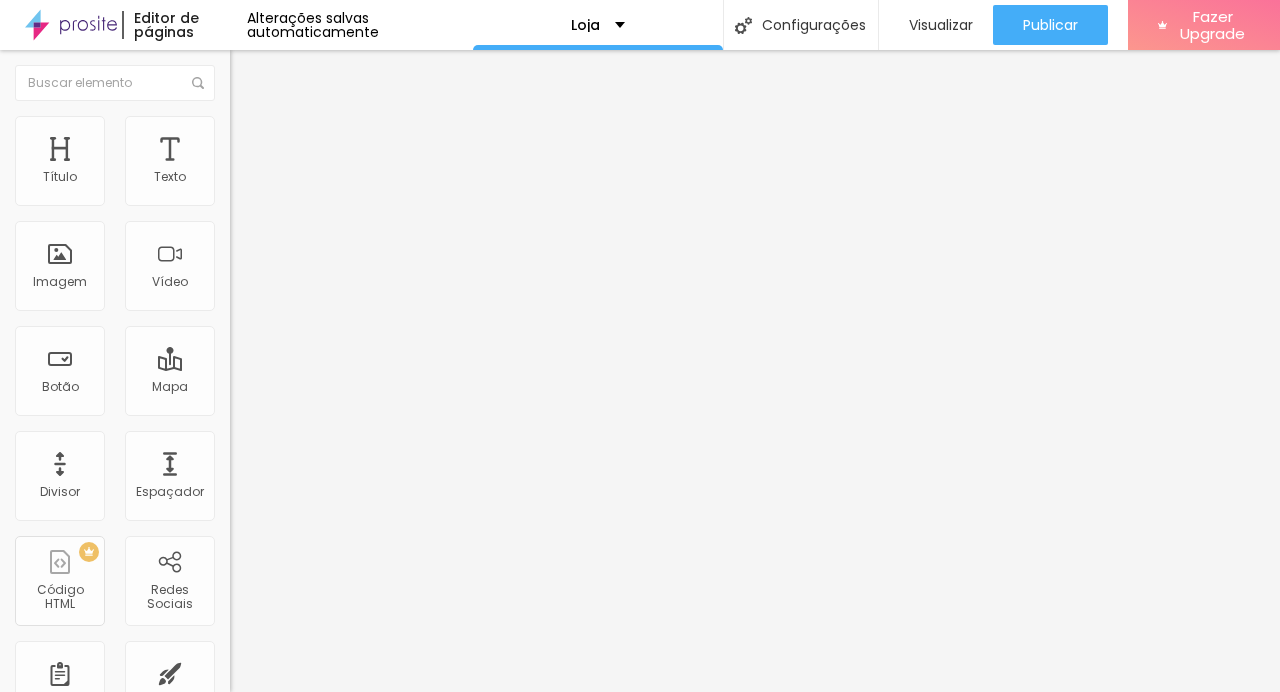 type on "60" 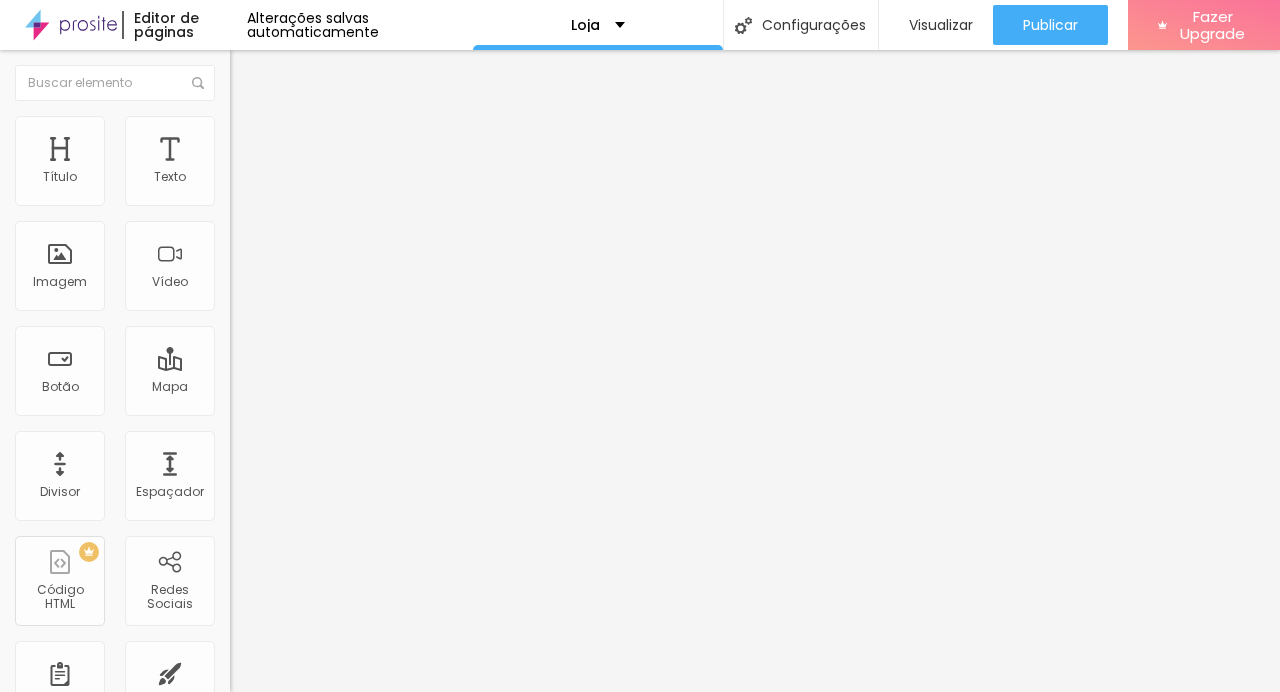 type on "60" 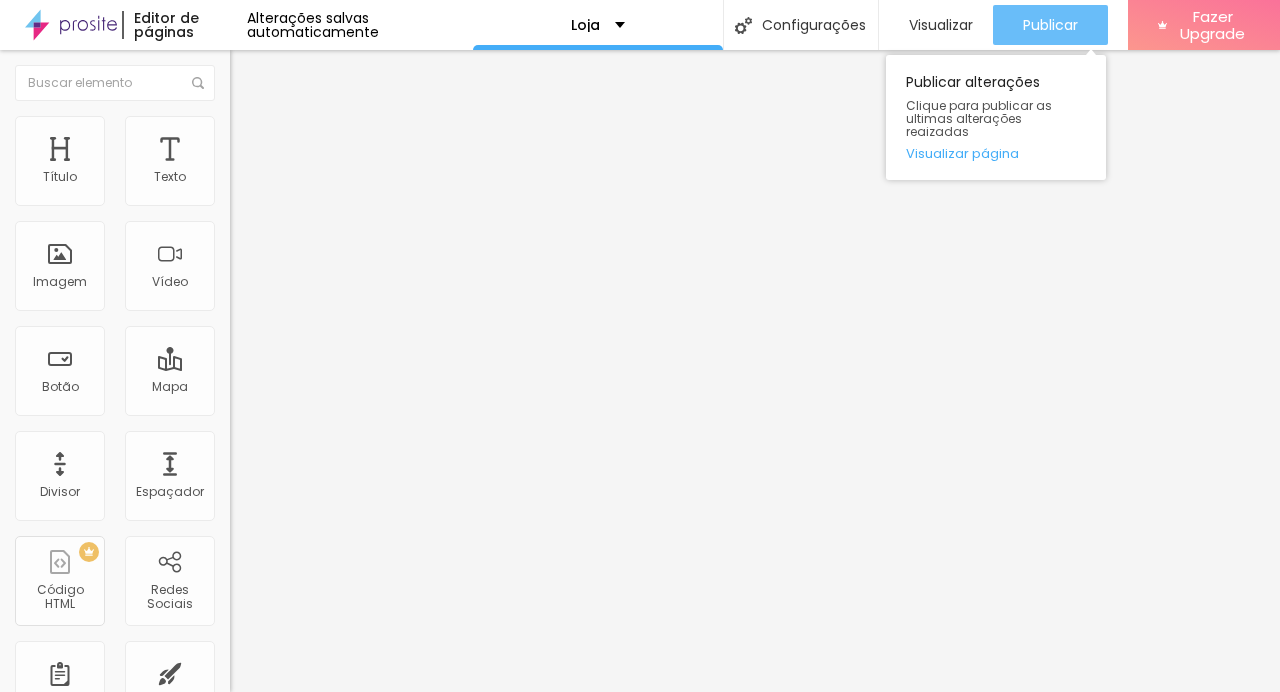 click on "Publicar" at bounding box center (1050, 25) 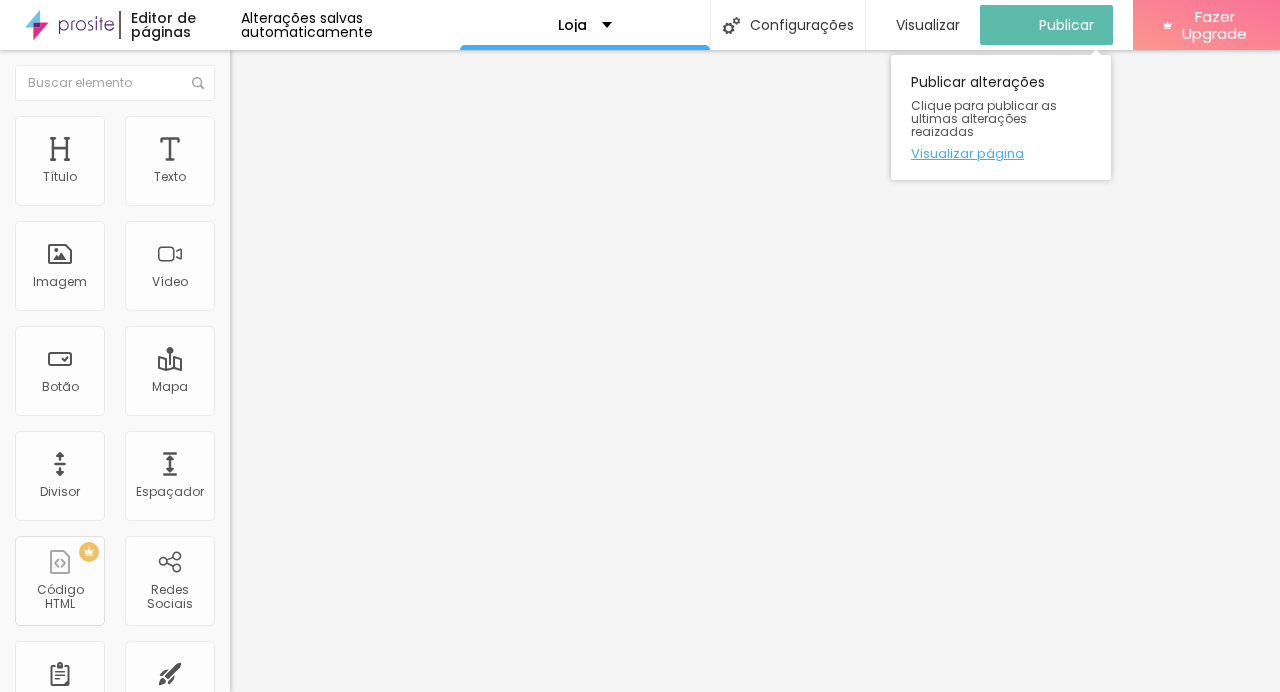 click on "Visualizar página" at bounding box center (1001, 153) 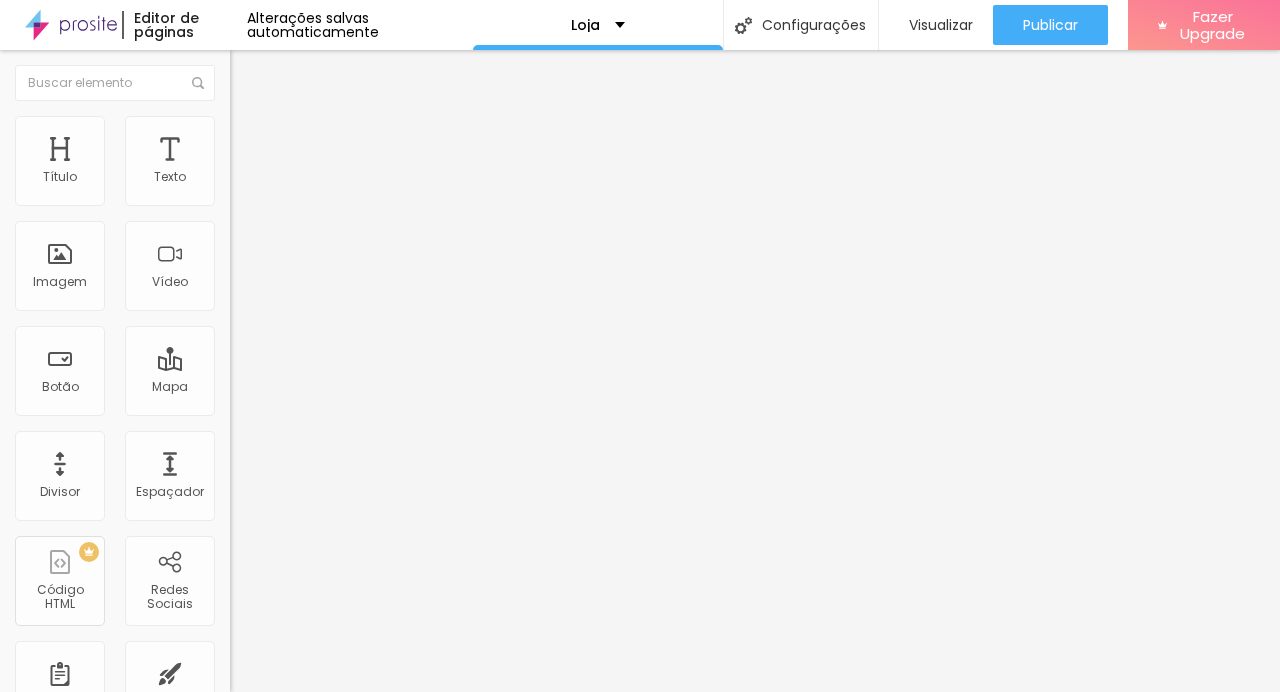 click on "Estilo" at bounding box center [345, 126] 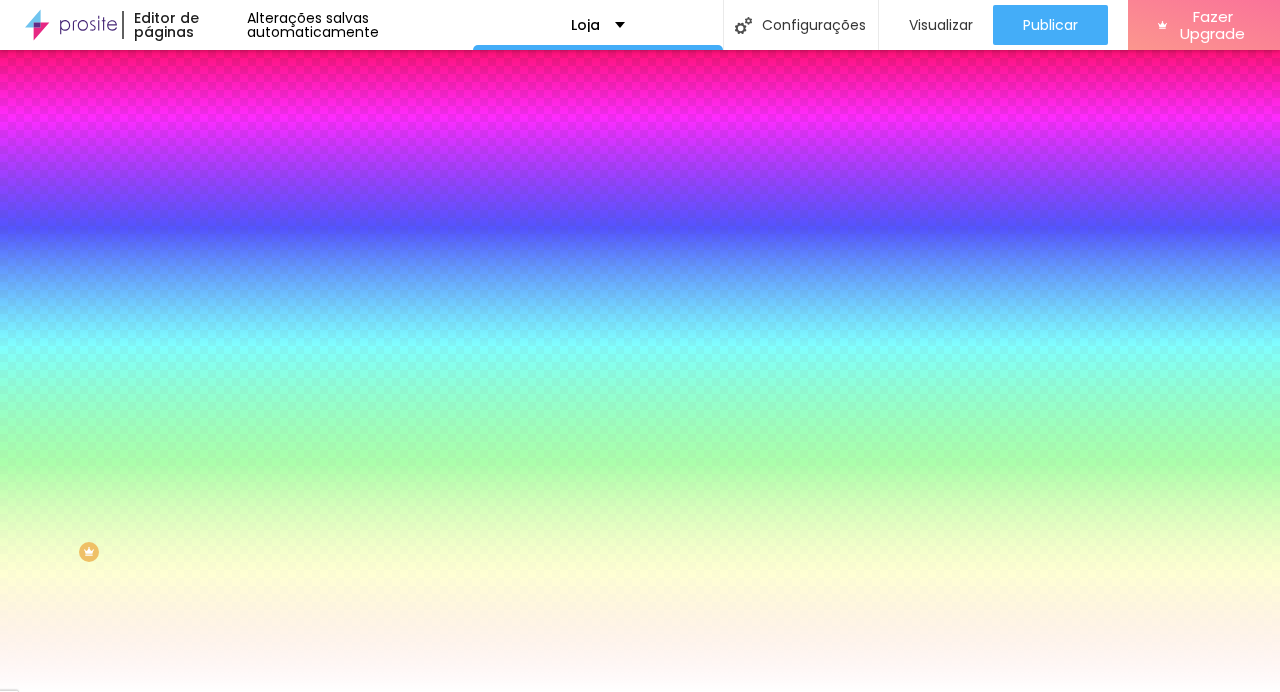 click at bounding box center [239, 145] 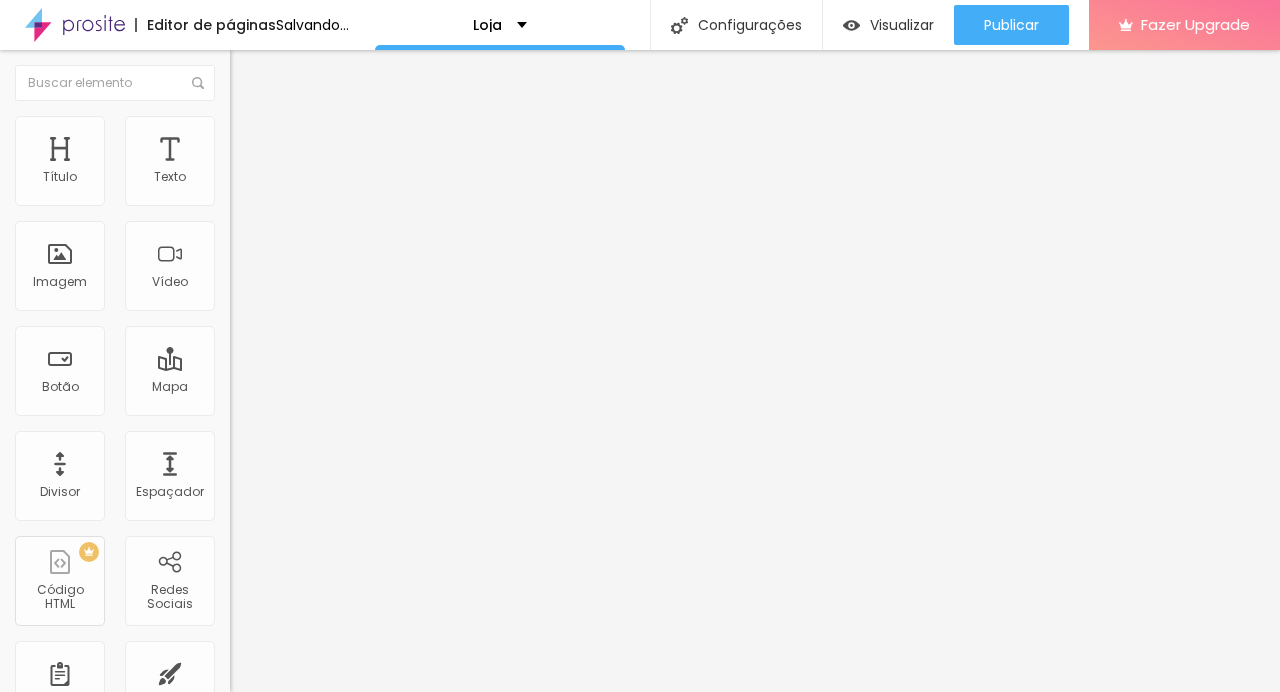 click on "Adicionar imagem" at bounding box center [294, 163] 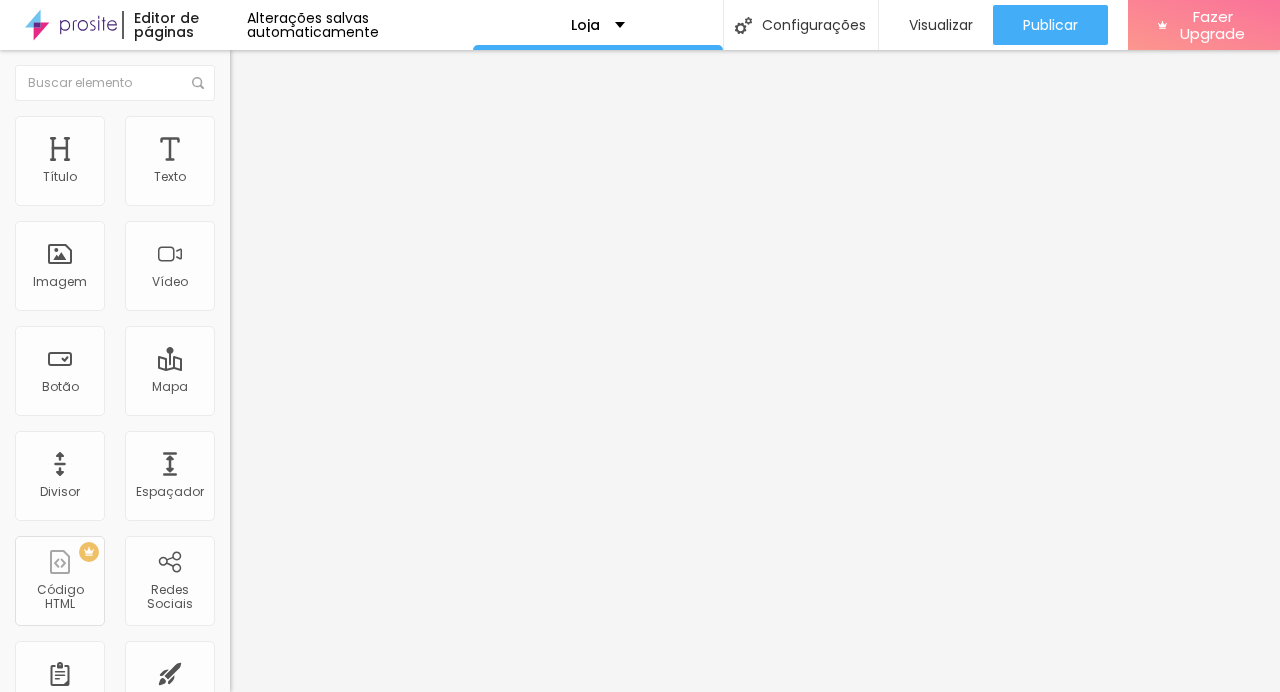 scroll, scrollTop: 1215, scrollLeft: 0, axis: vertical 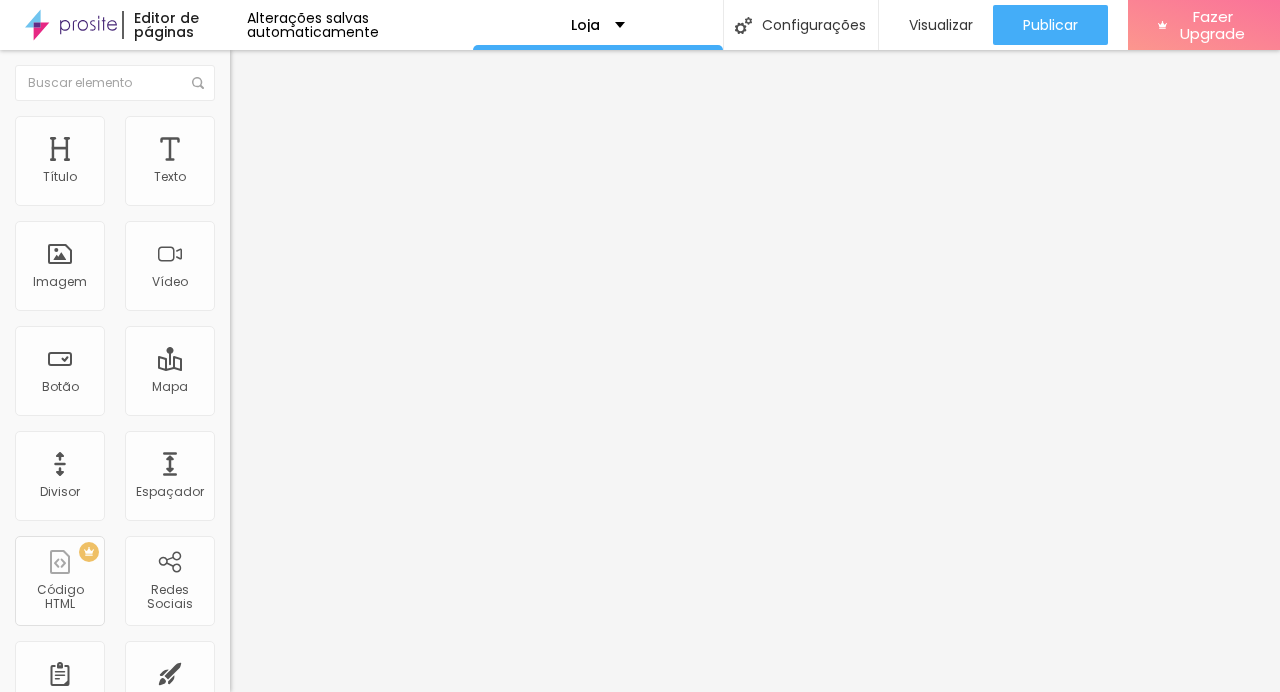click on "Adicionar imagem" at bounding box center [294, 163] 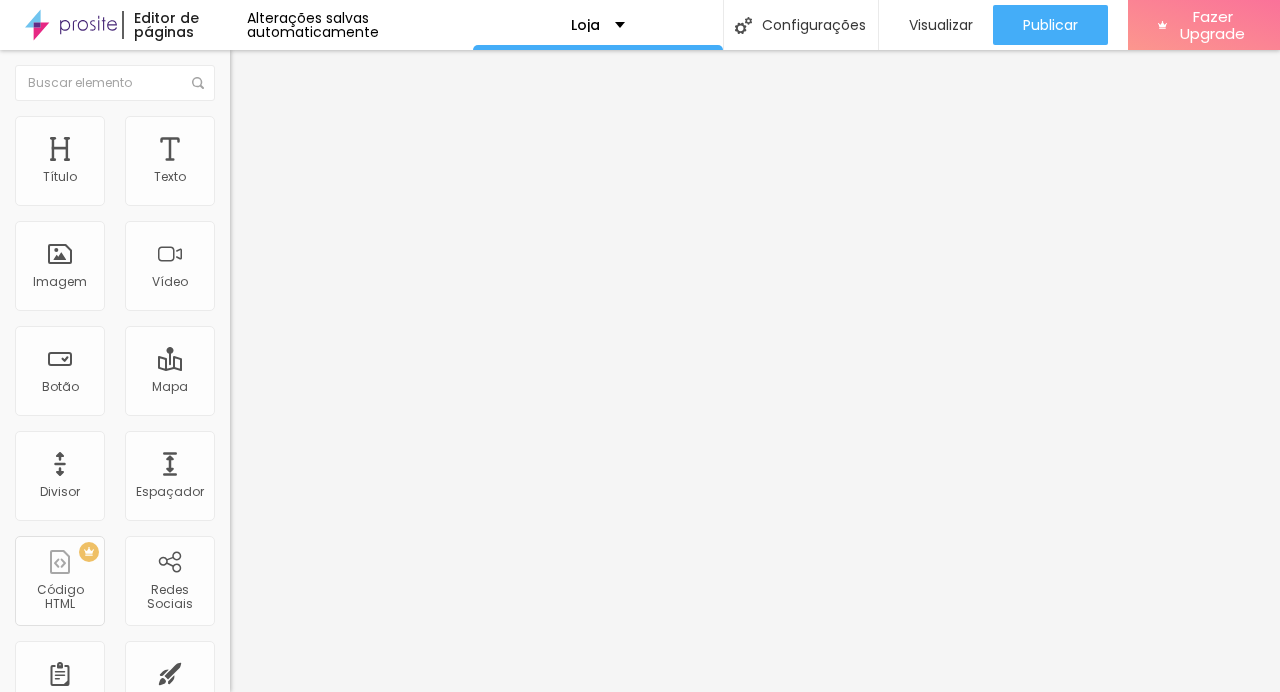 scroll, scrollTop: 475, scrollLeft: 0, axis: vertical 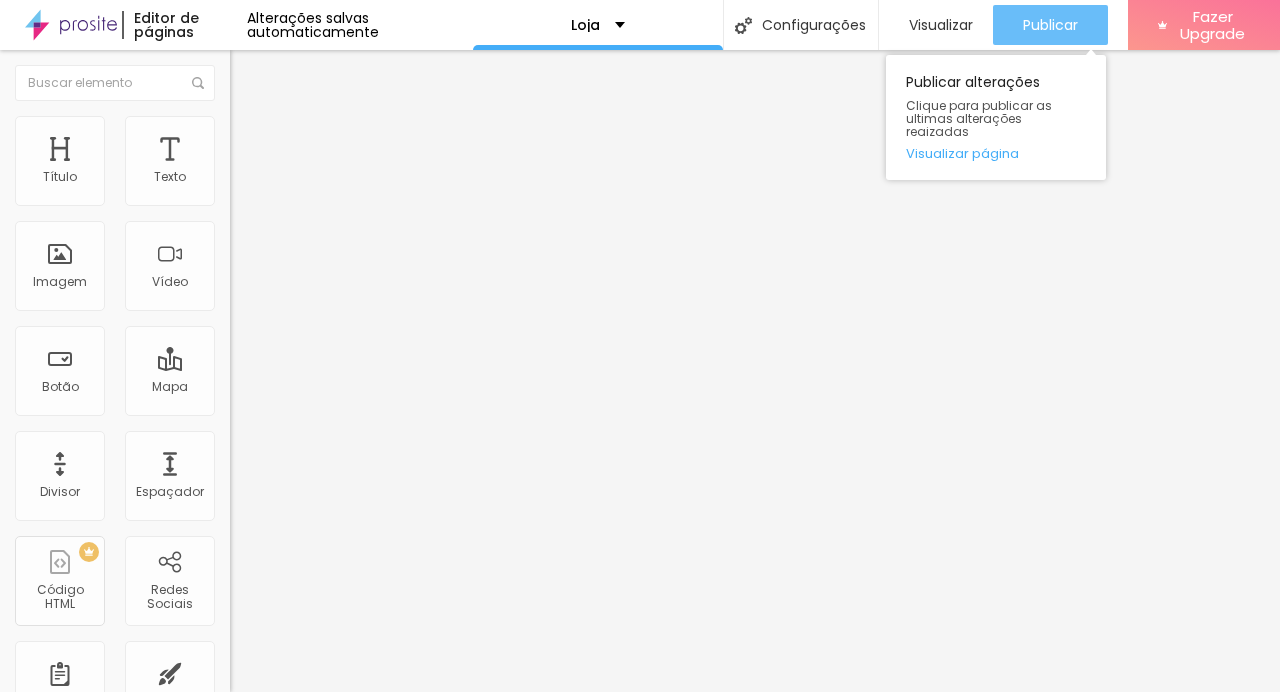 click on "Publicar" at bounding box center [1050, 25] 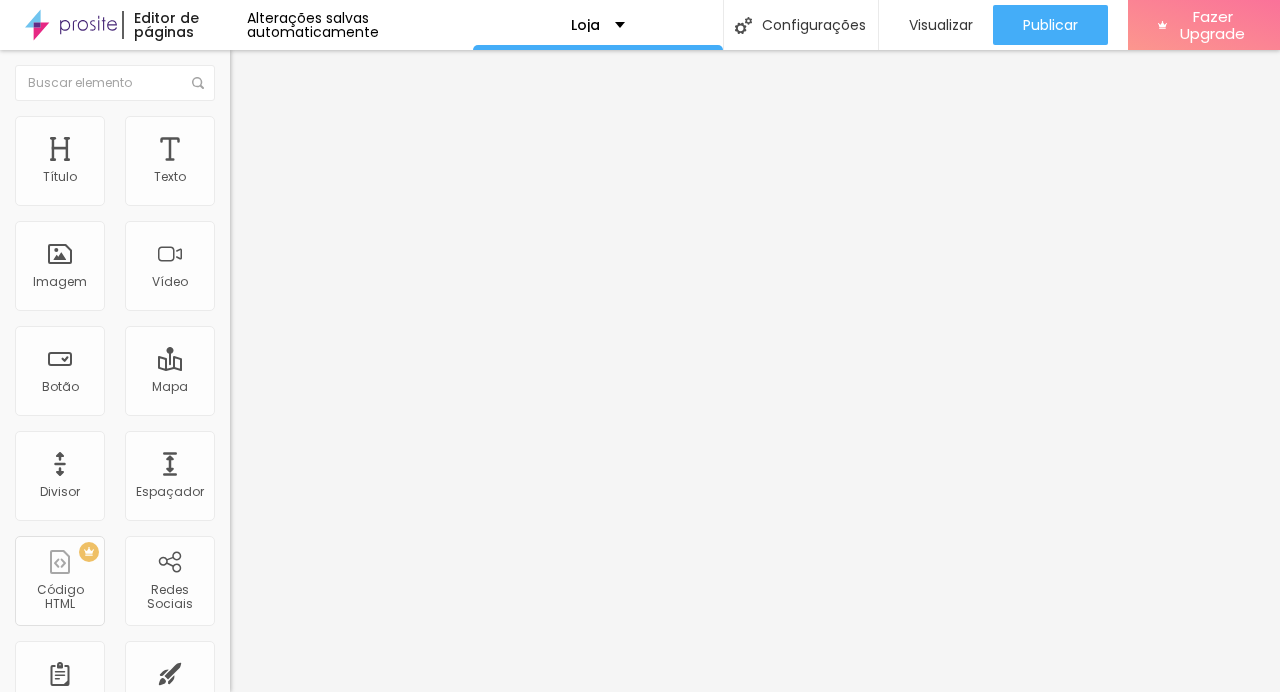 click on "Trocar imagem" at bounding box center [284, 163] 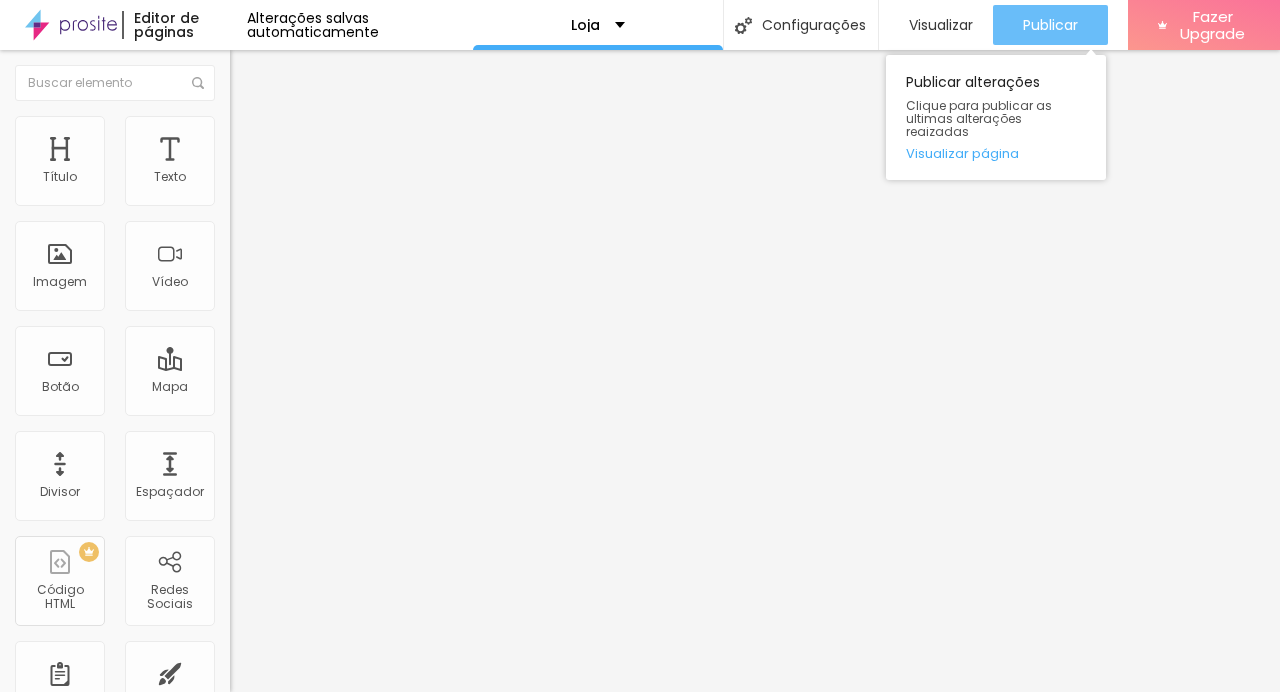 click on "Publicar" at bounding box center (1050, 25) 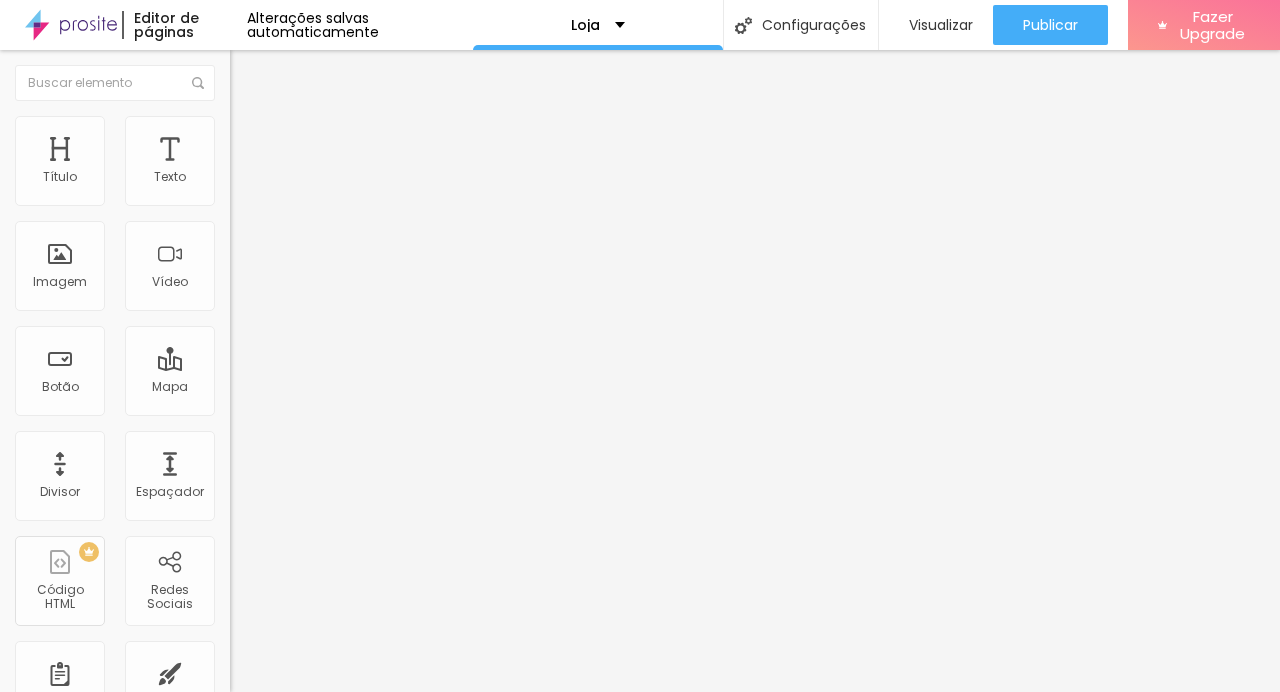 click on "Trocar imagem" at bounding box center (284, 163) 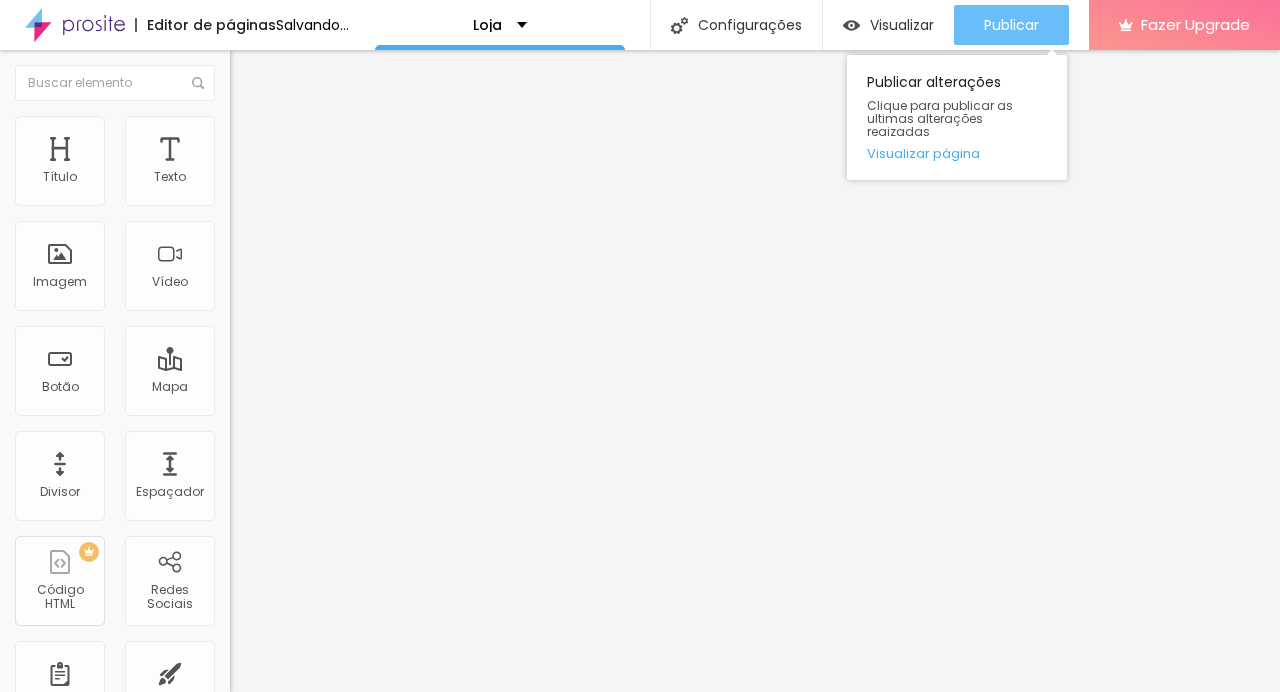click on "Publicar" at bounding box center [1011, 25] 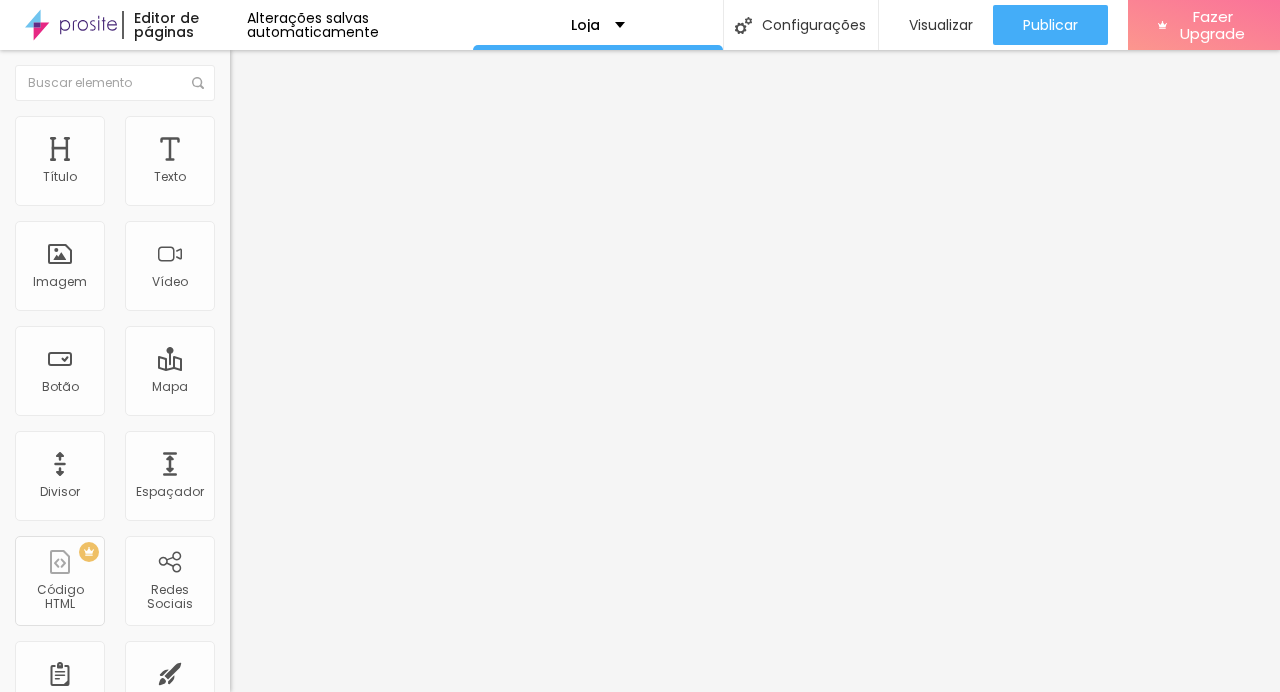 click on "Trocar imagem" at bounding box center [284, 163] 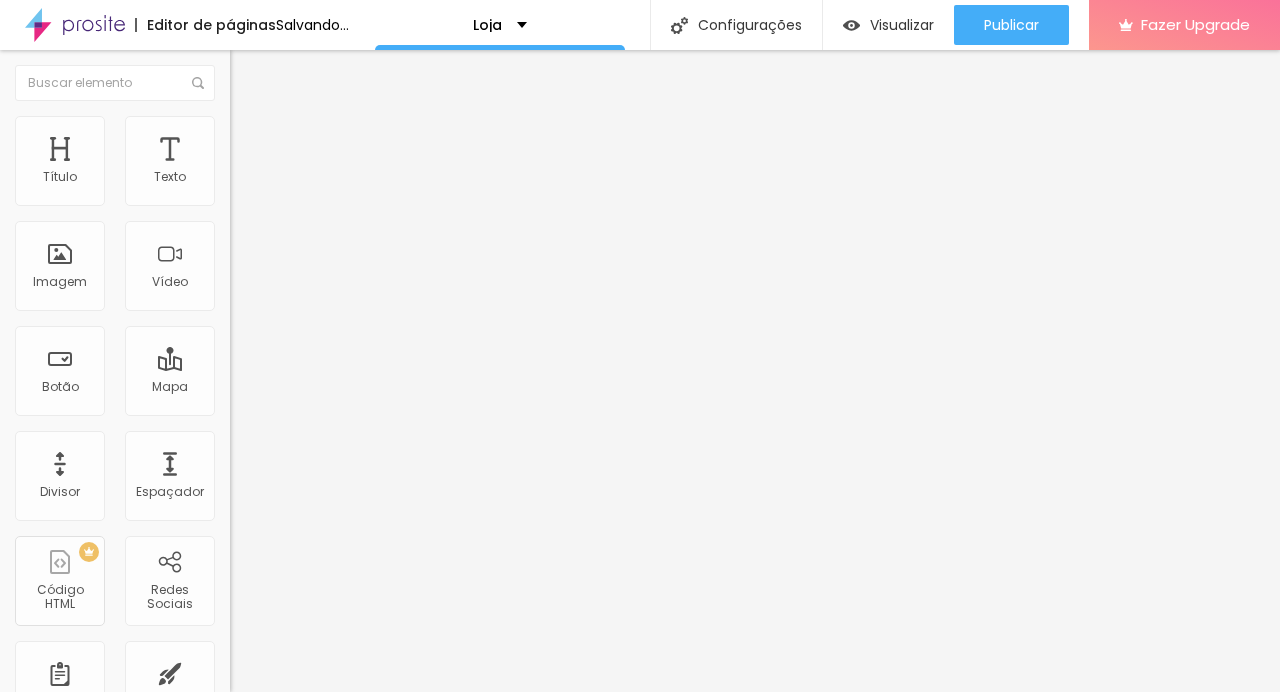 click on "Trocar imagem" at bounding box center [284, 163] 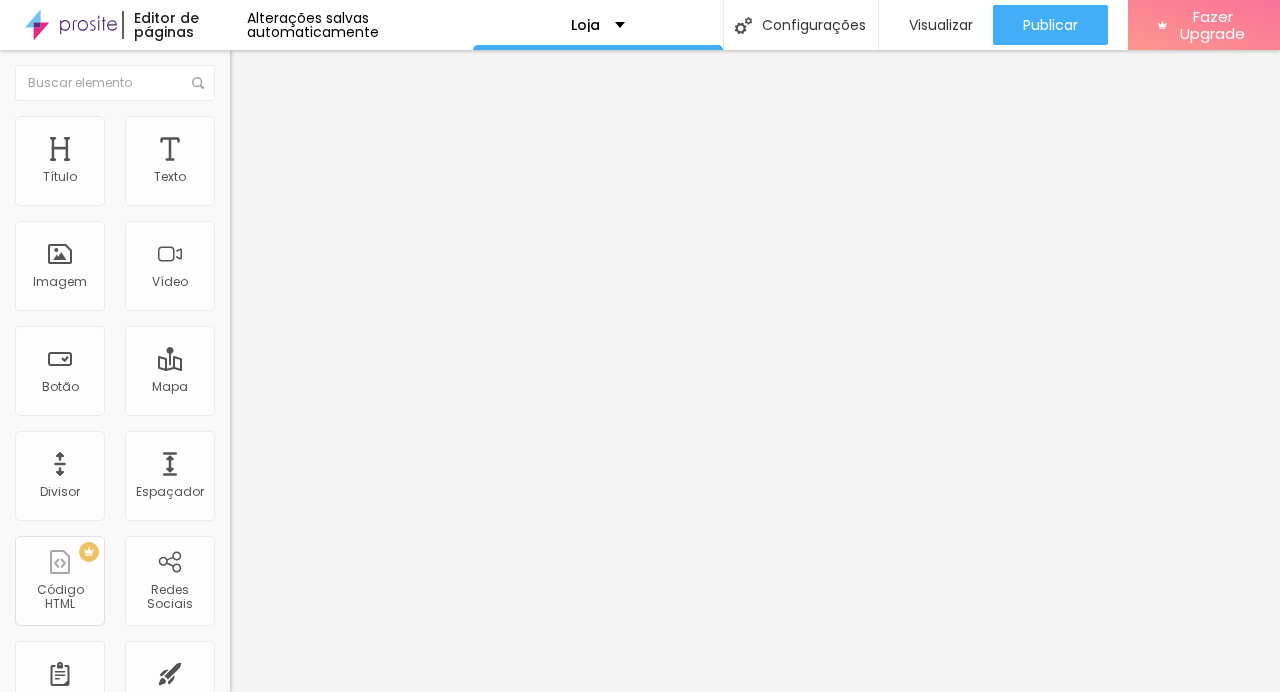click at bounding box center [35, 752] 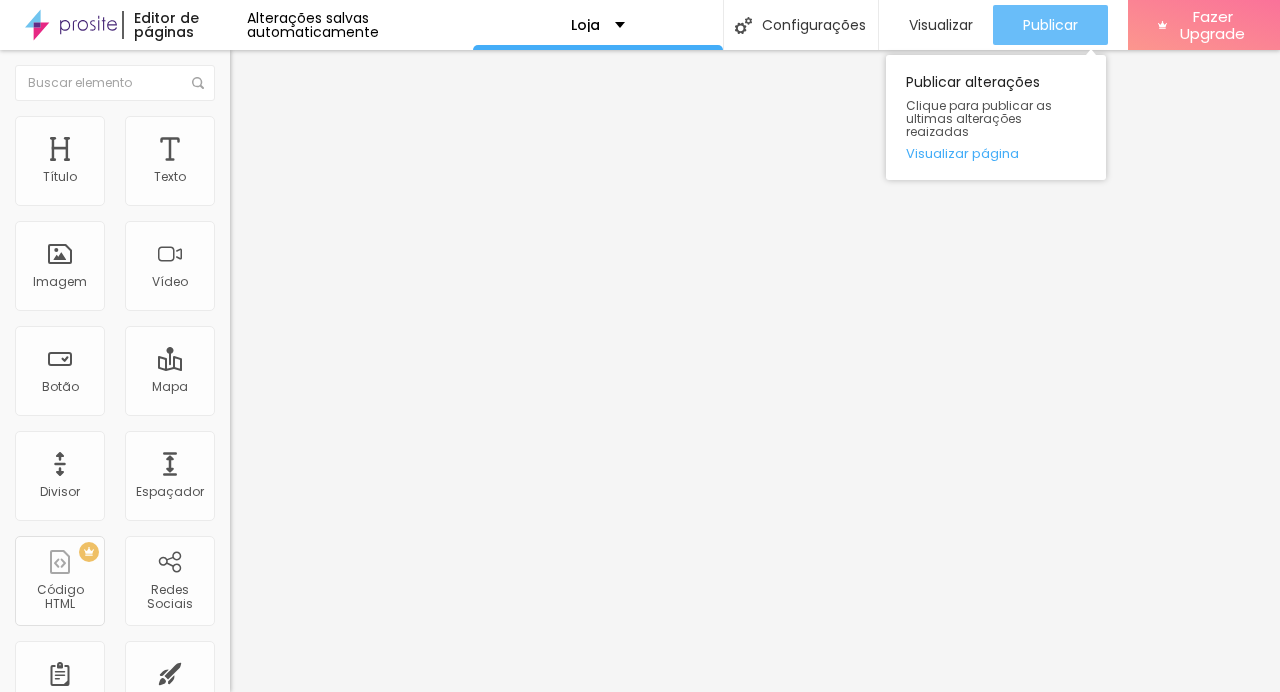 click on "Publicar" at bounding box center (1050, 25) 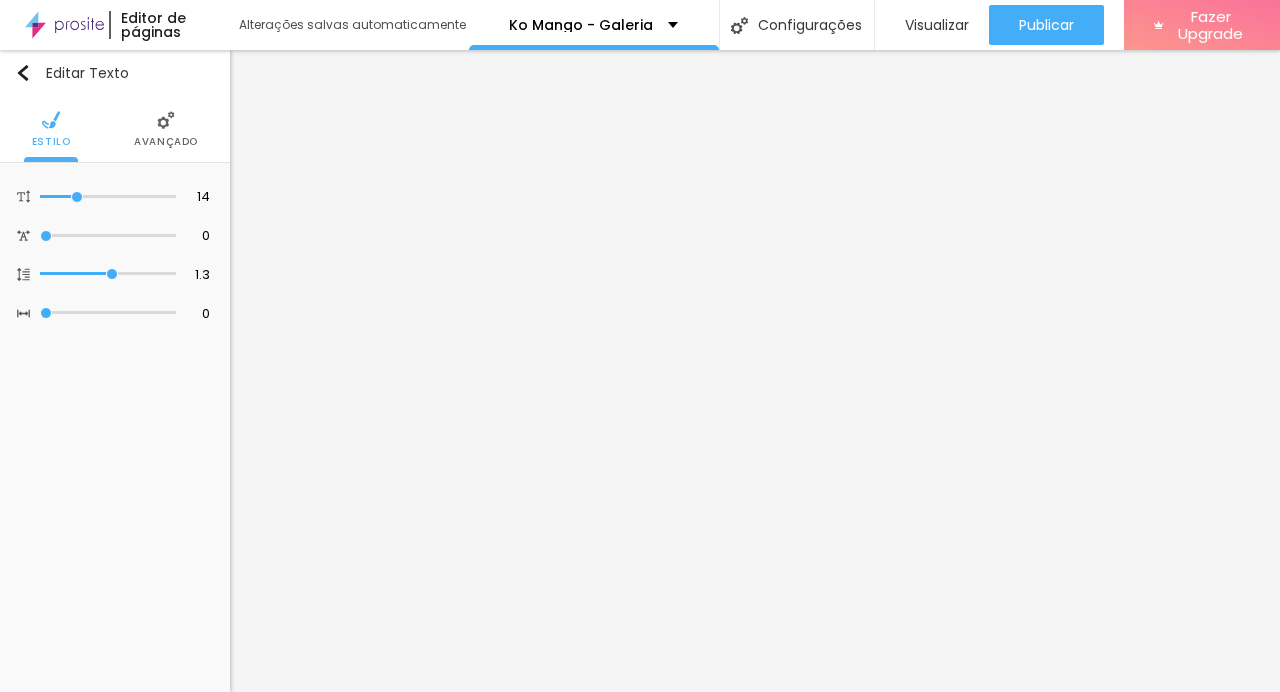 scroll, scrollTop: 0, scrollLeft: 0, axis: both 